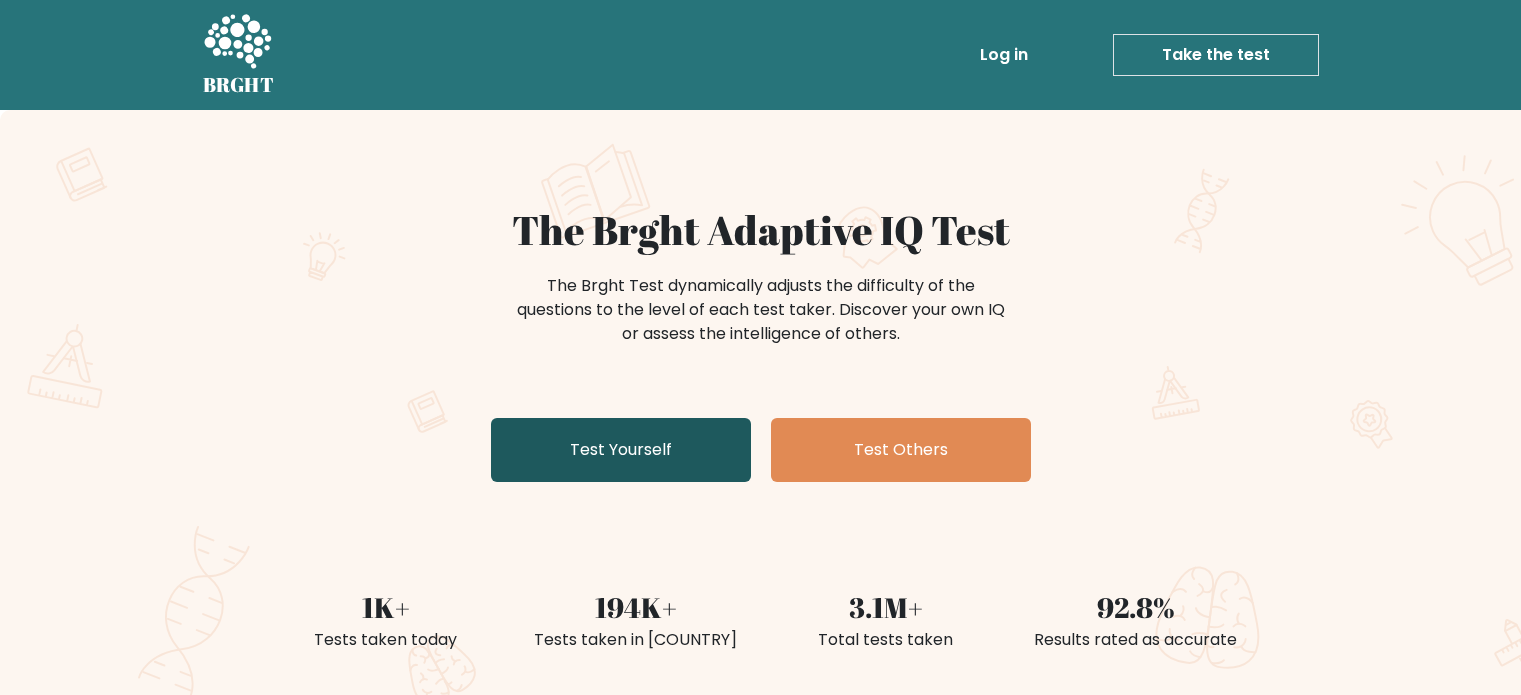 scroll, scrollTop: 200, scrollLeft: 0, axis: vertical 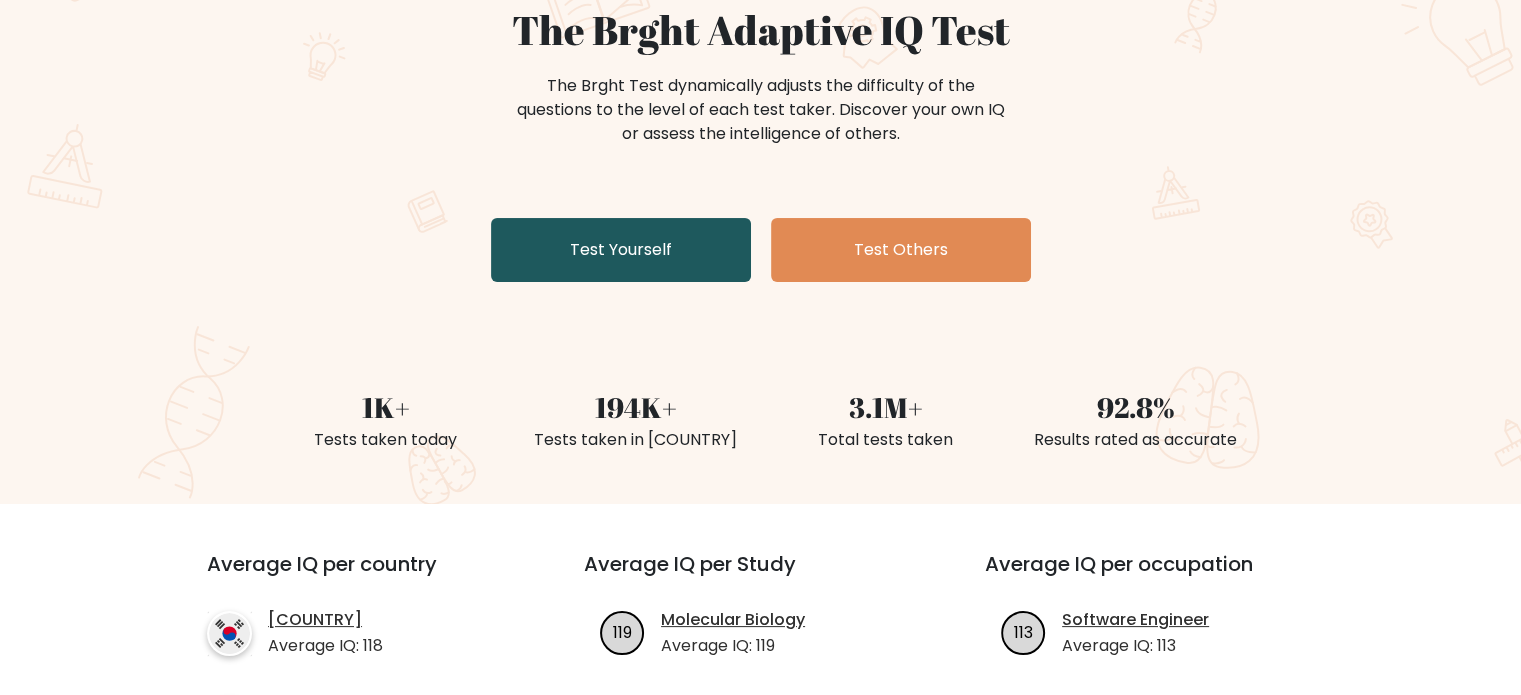 click on "Test Yourself" at bounding box center (621, 250) 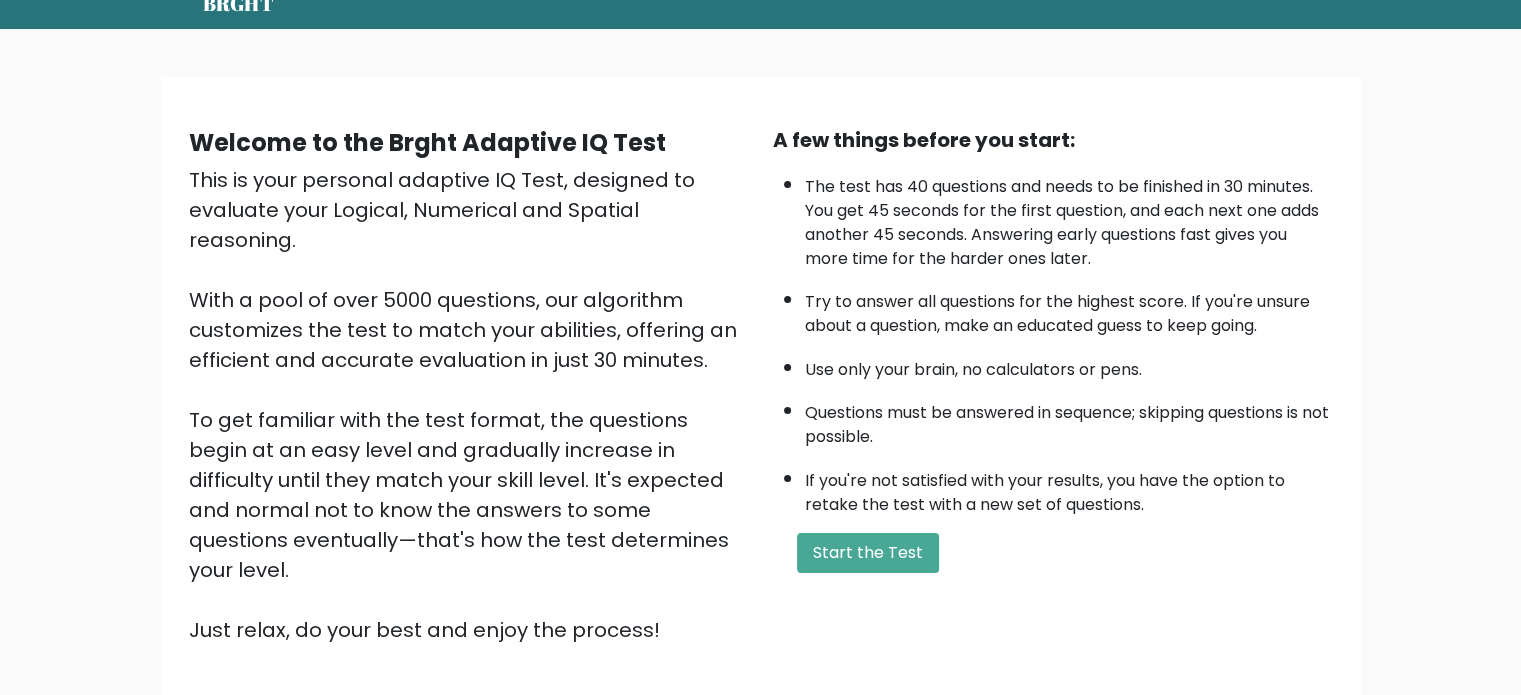 scroll, scrollTop: 200, scrollLeft: 0, axis: vertical 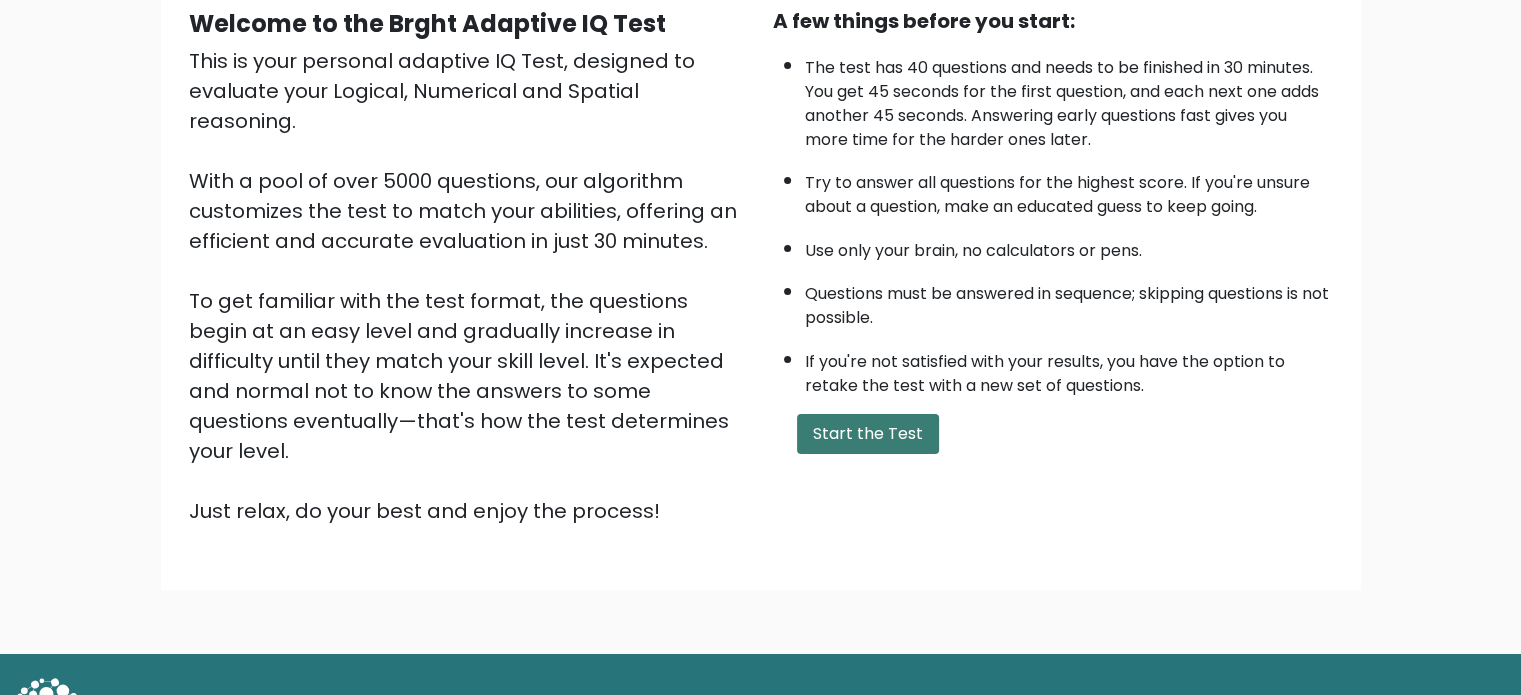 click on "Start the Test" at bounding box center [868, 434] 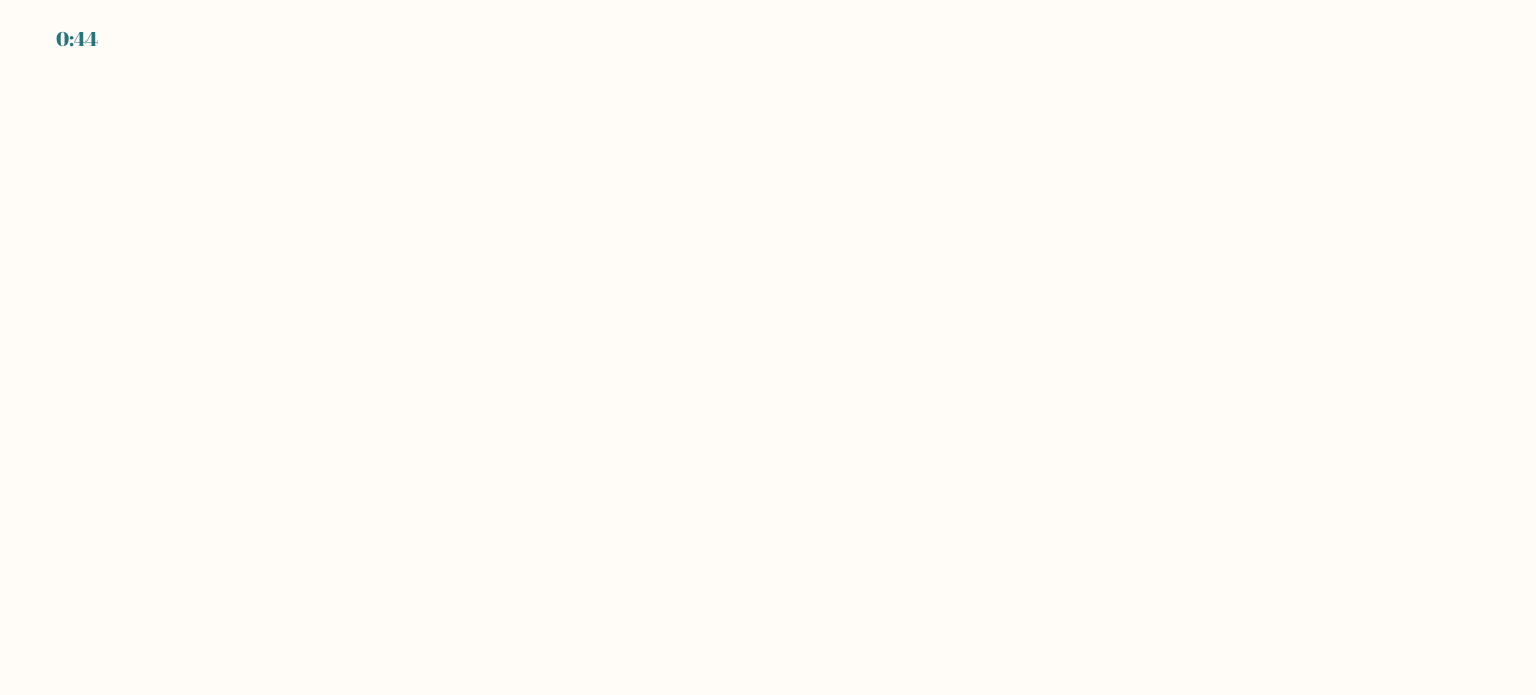 scroll, scrollTop: 0, scrollLeft: 0, axis: both 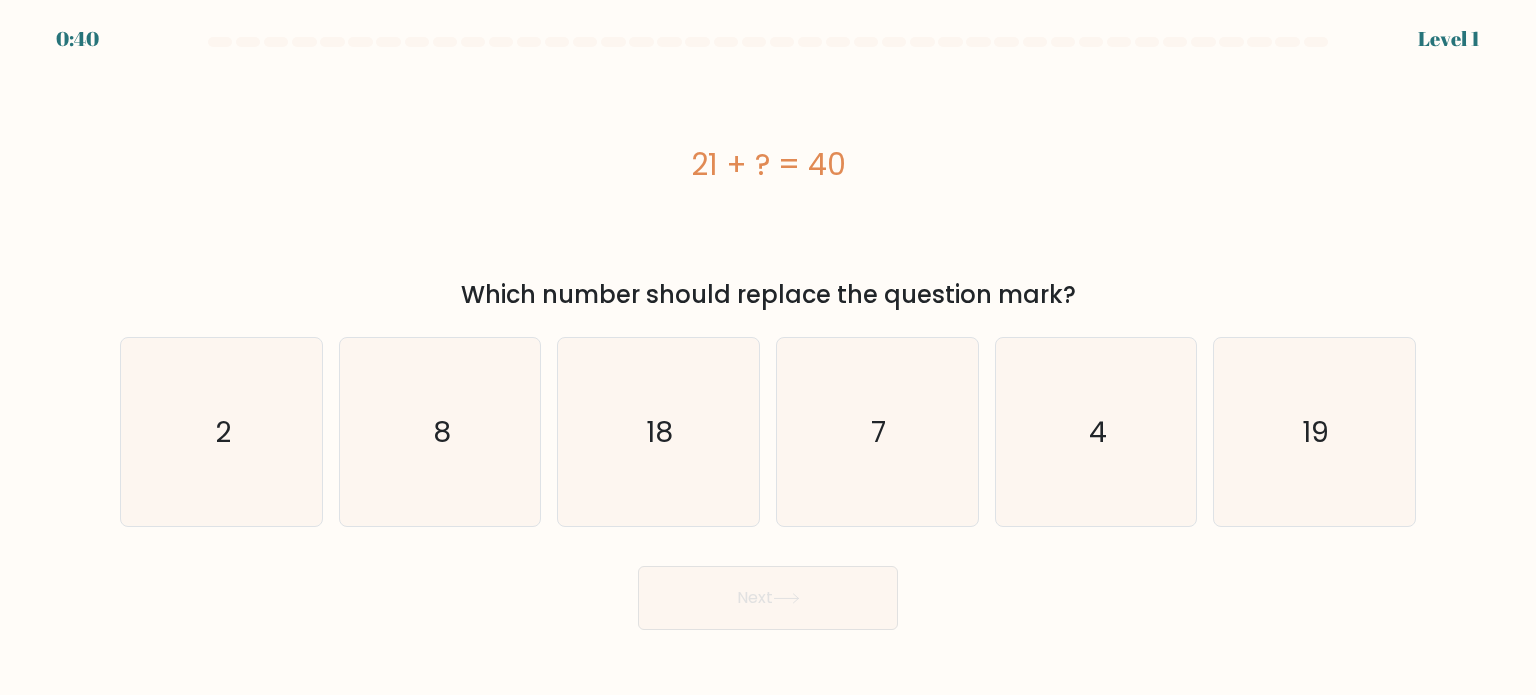 drag, startPoint x: 694, startPoint y: 159, endPoint x: 870, endPoint y: 166, distance: 176.13914 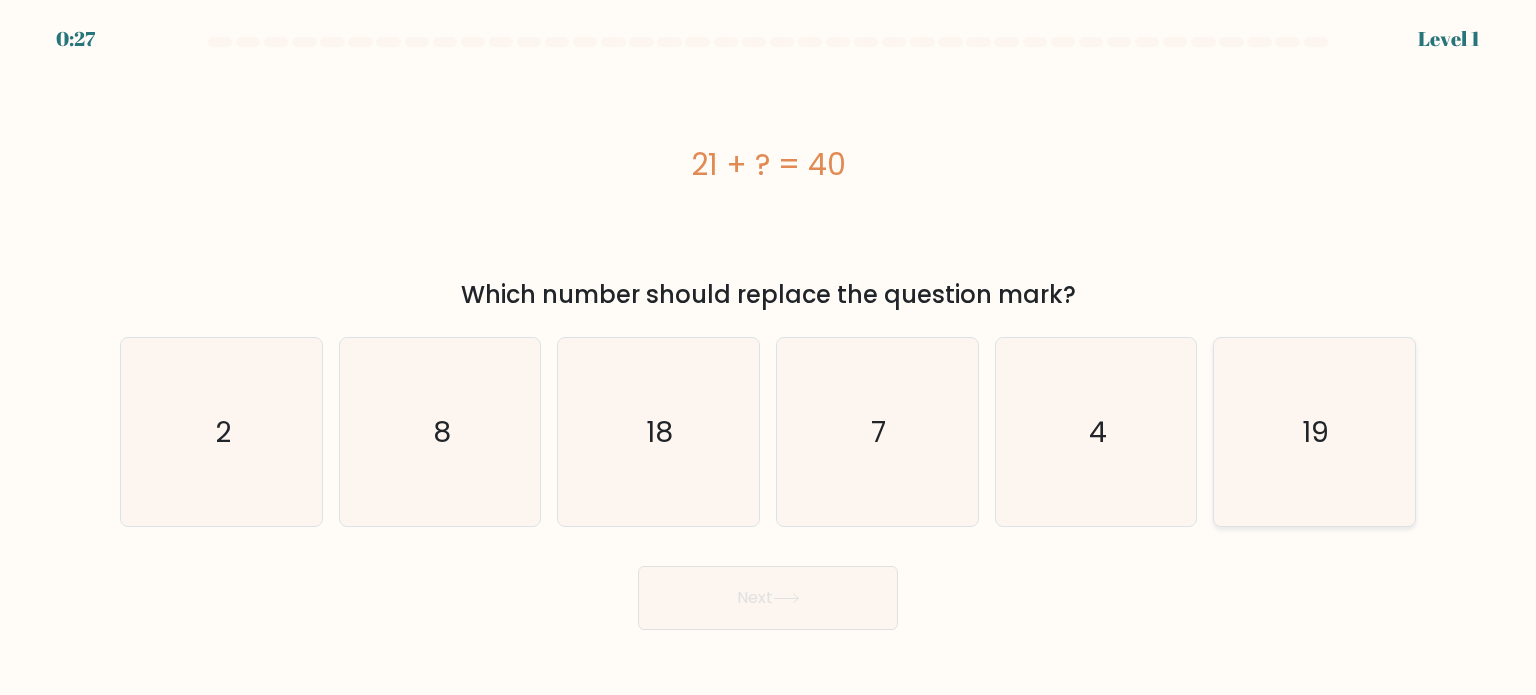 click on "19" at bounding box center [1314, 432] 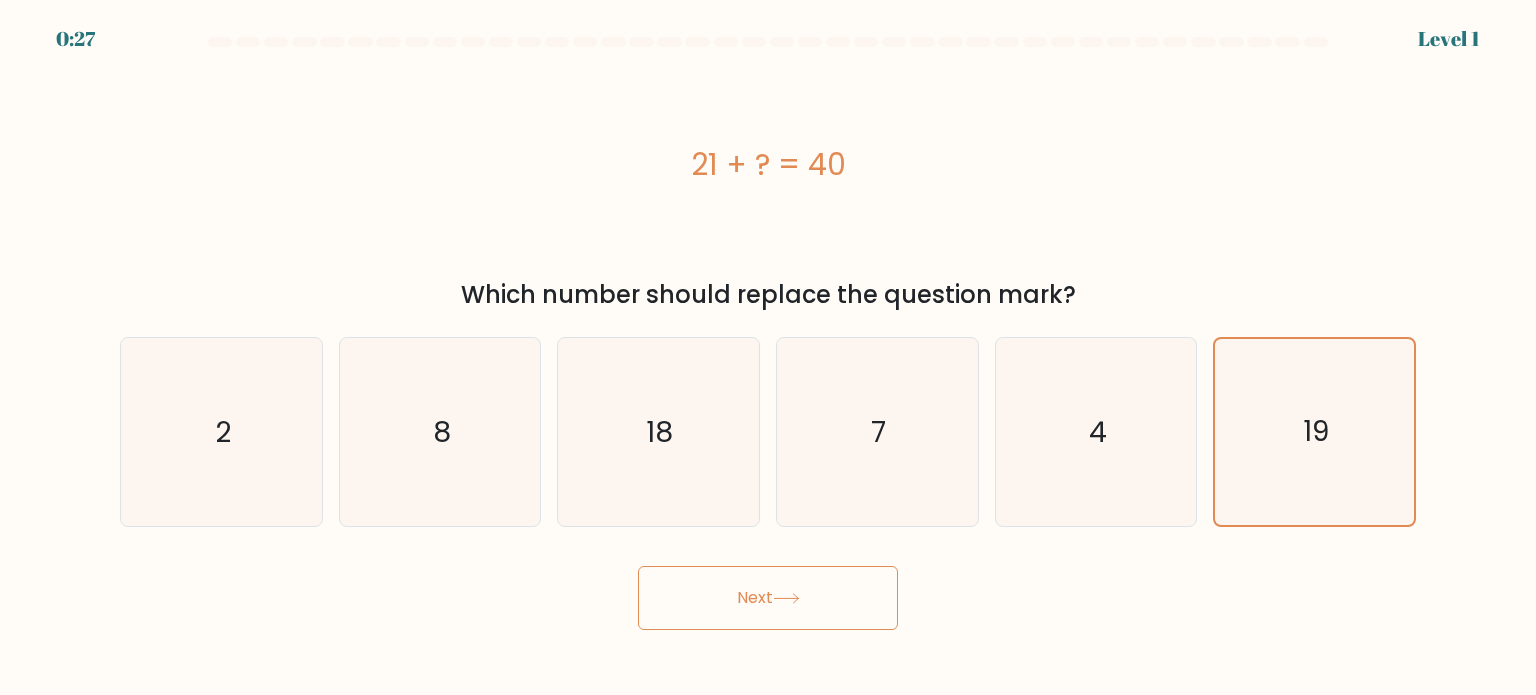 click on "Next" at bounding box center (768, 598) 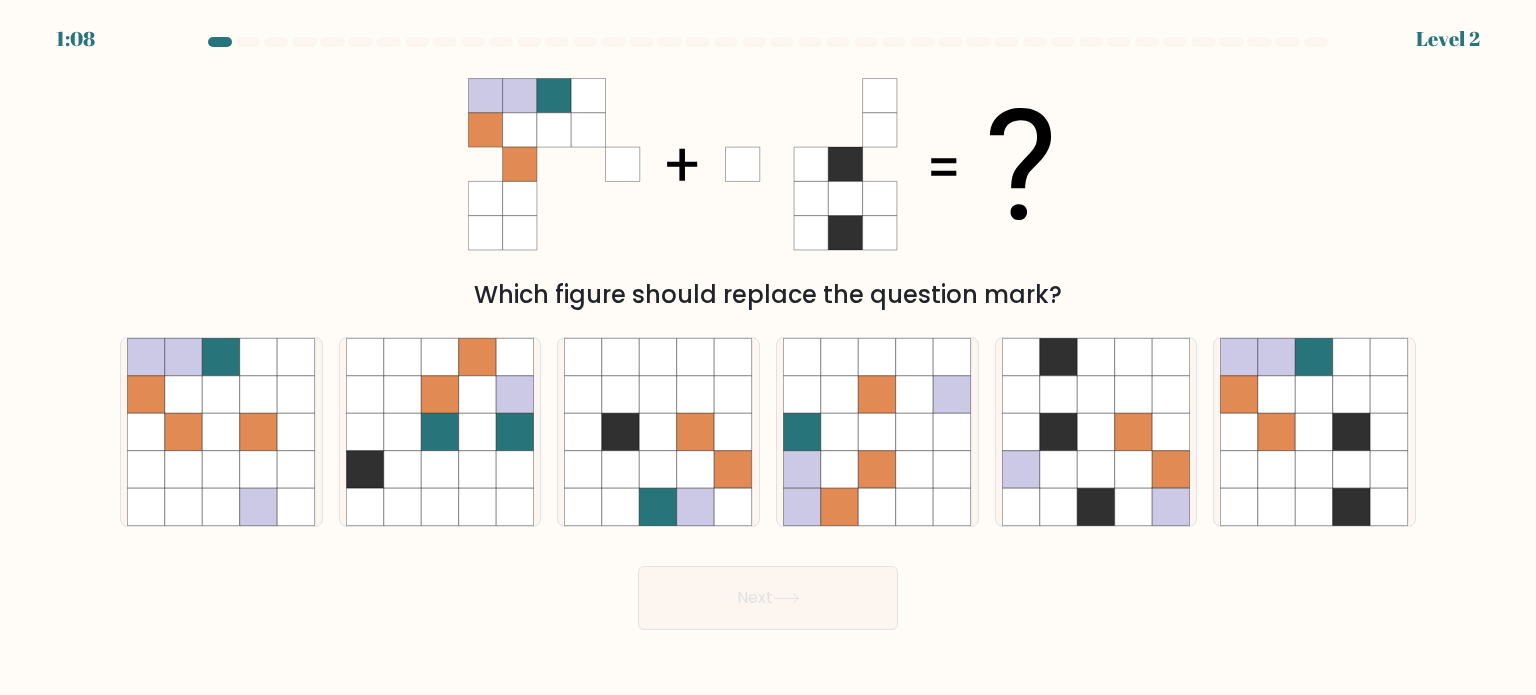 drag, startPoint x: 482, startPoint y: 272, endPoint x: 1115, endPoint y: 305, distance: 633.8596 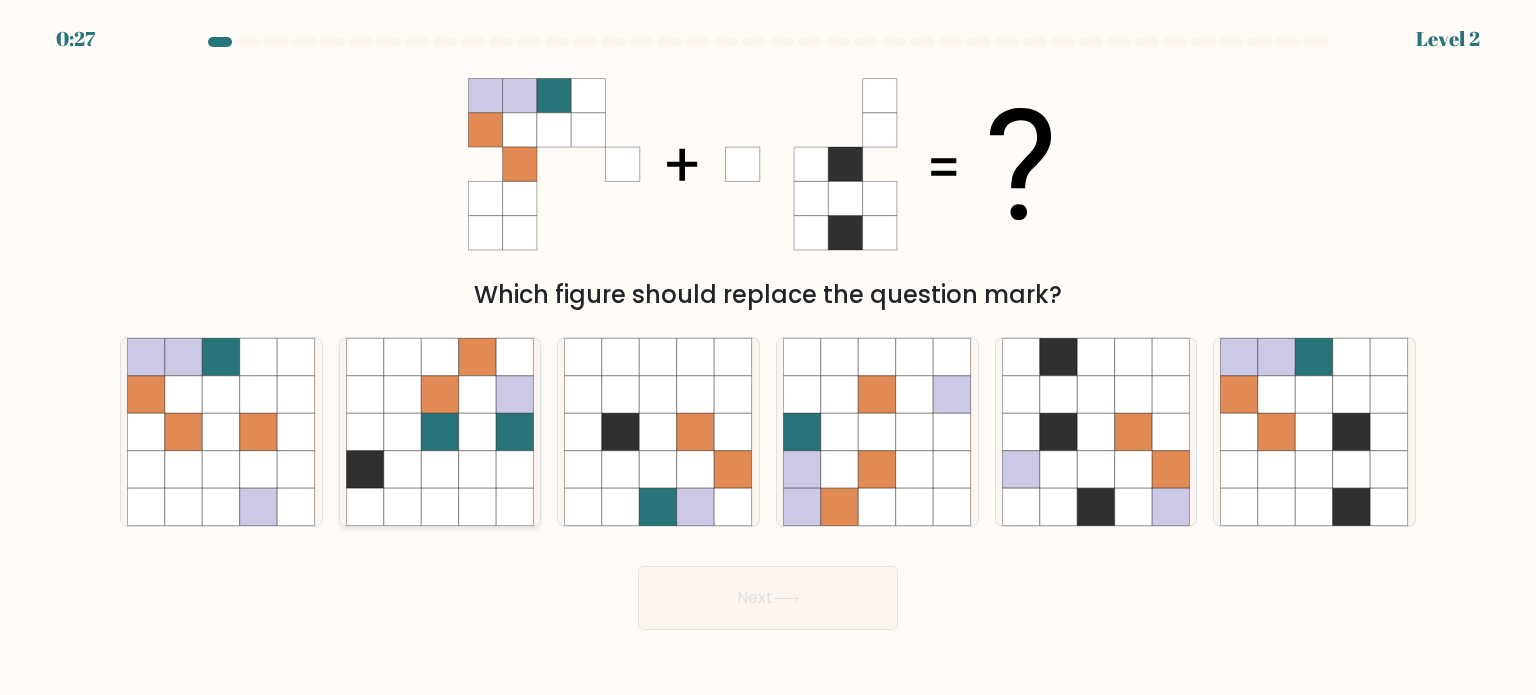 click at bounding box center (440, 469) 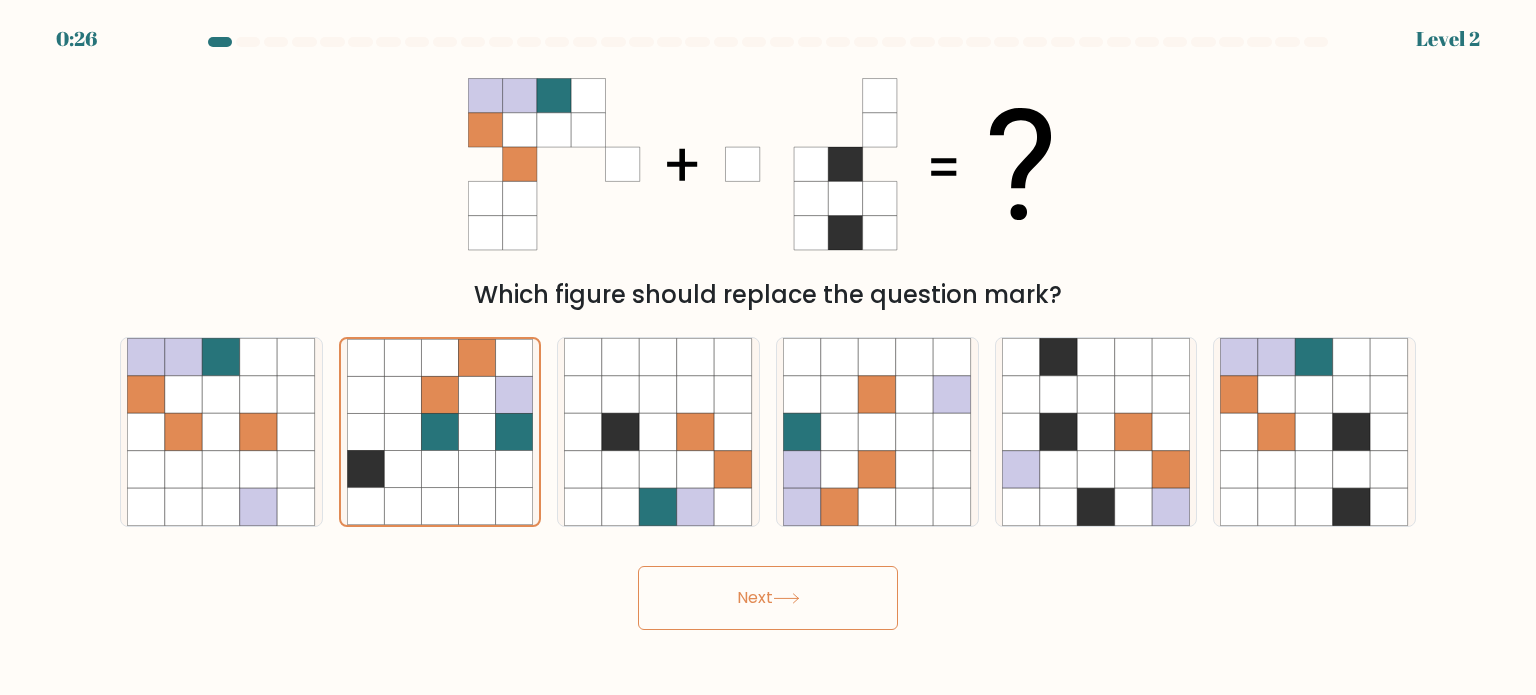 click on "Next" at bounding box center [768, 598] 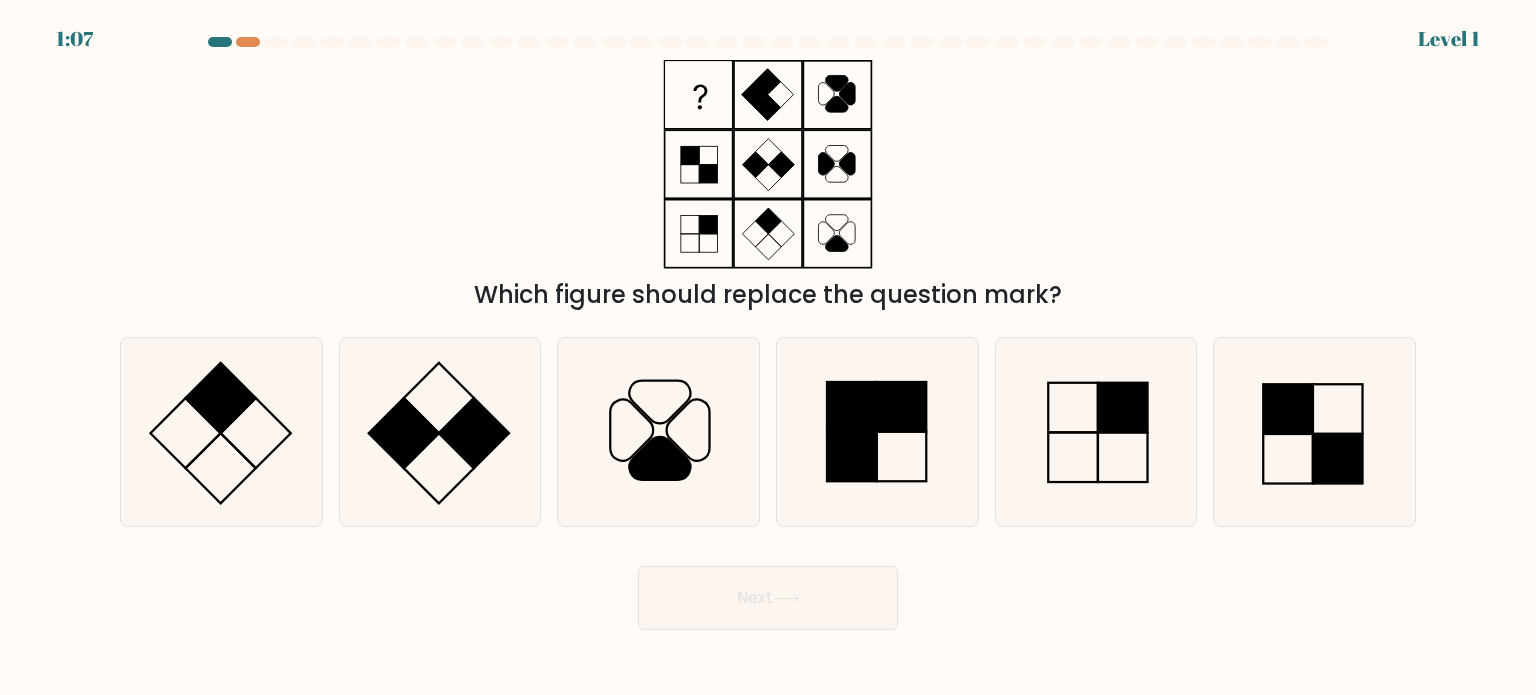 drag, startPoint x: 478, startPoint y: 293, endPoint x: 356, endPoint y: 251, distance: 129.02713 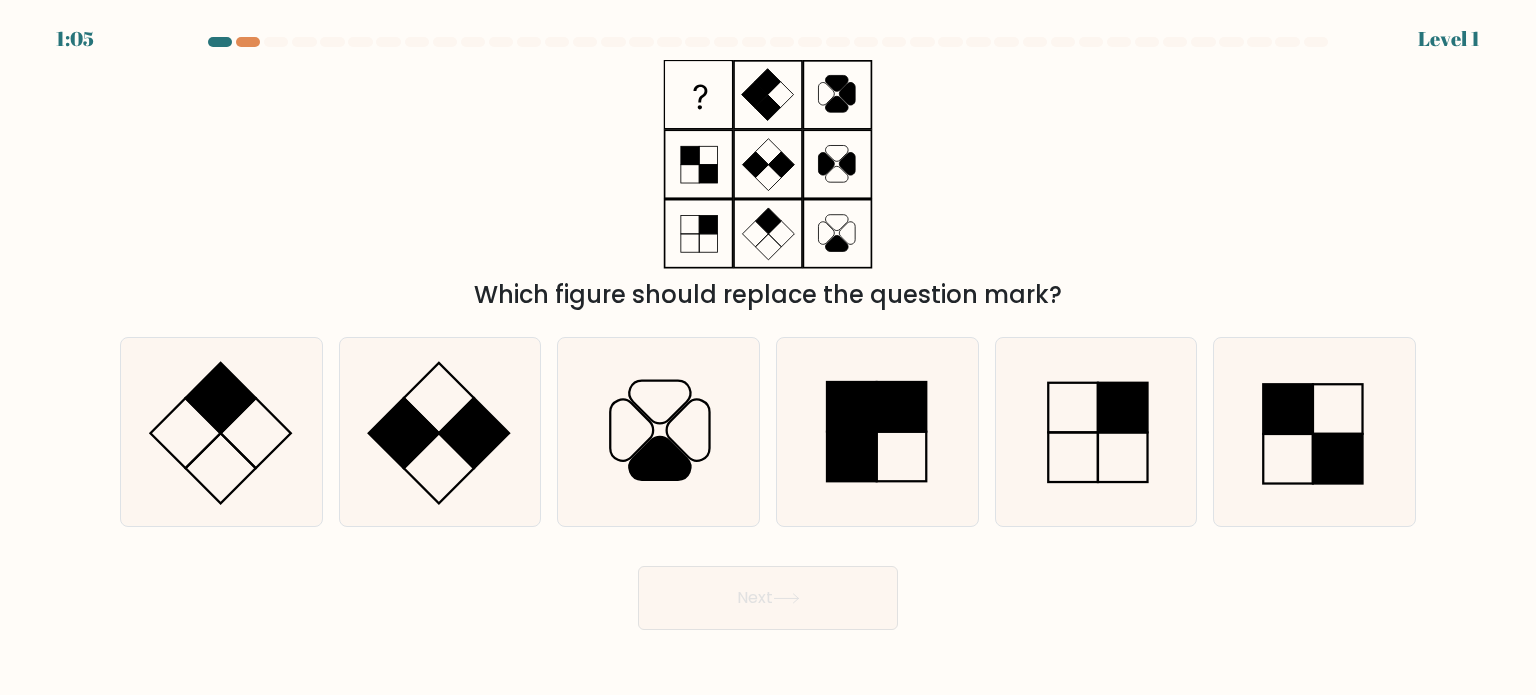 click on "Which figure should replace the question mark?" at bounding box center [768, 186] 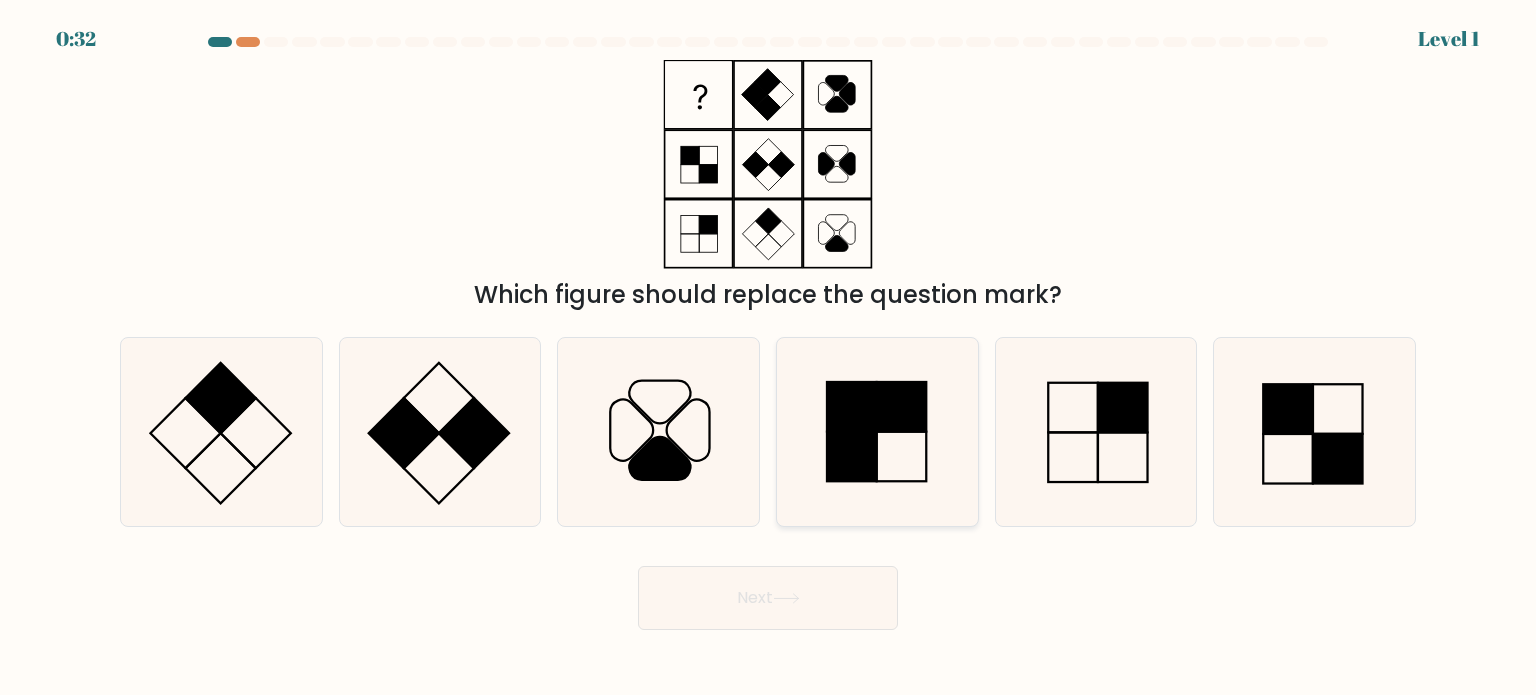 click at bounding box center [852, 456] 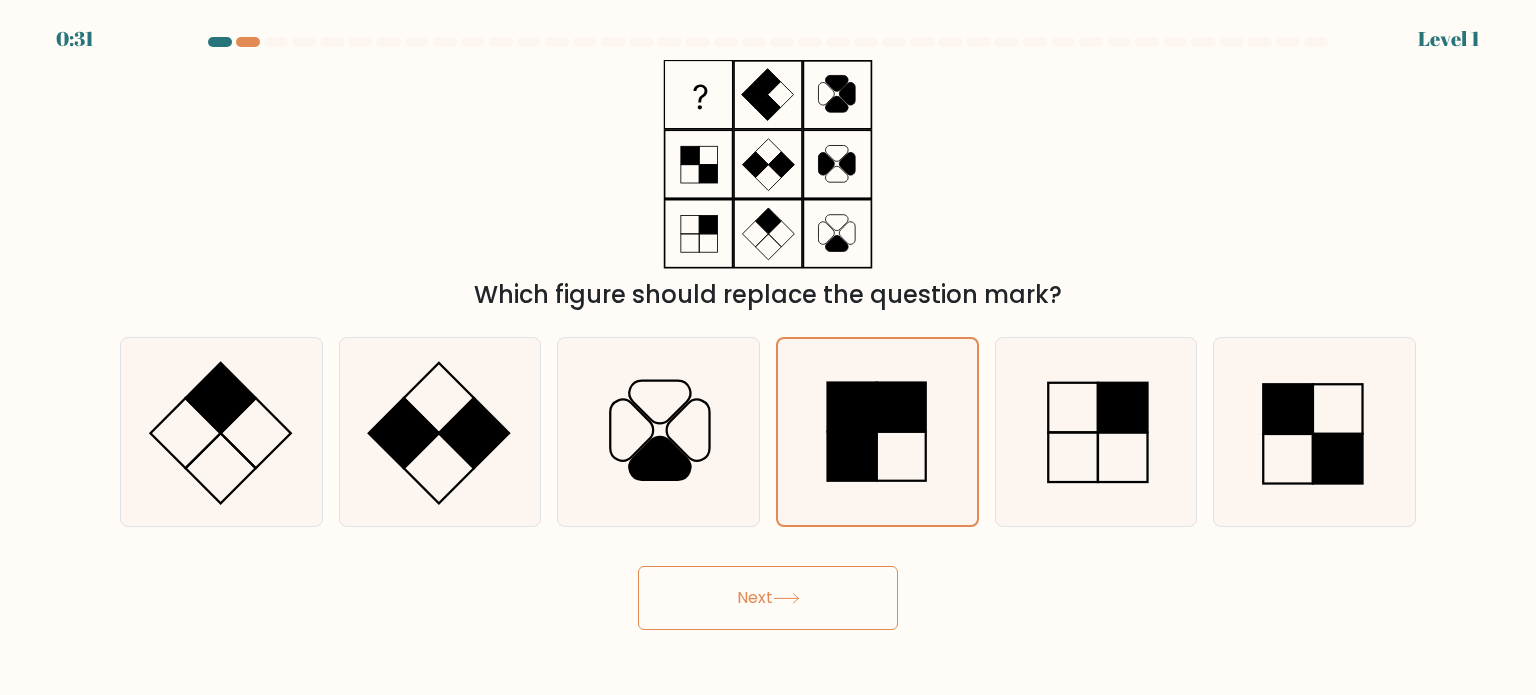 click on "Next" at bounding box center (768, 598) 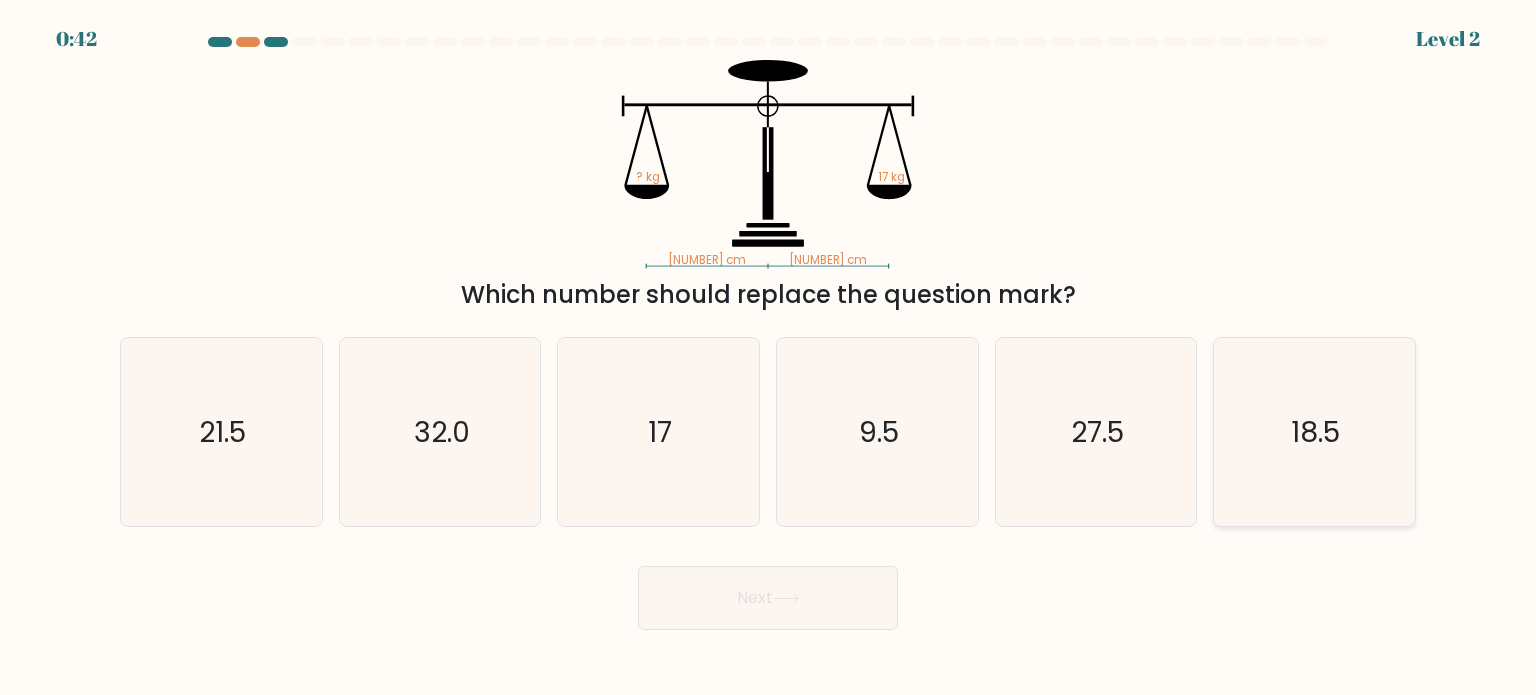 click on "18.5" at bounding box center (1314, 432) 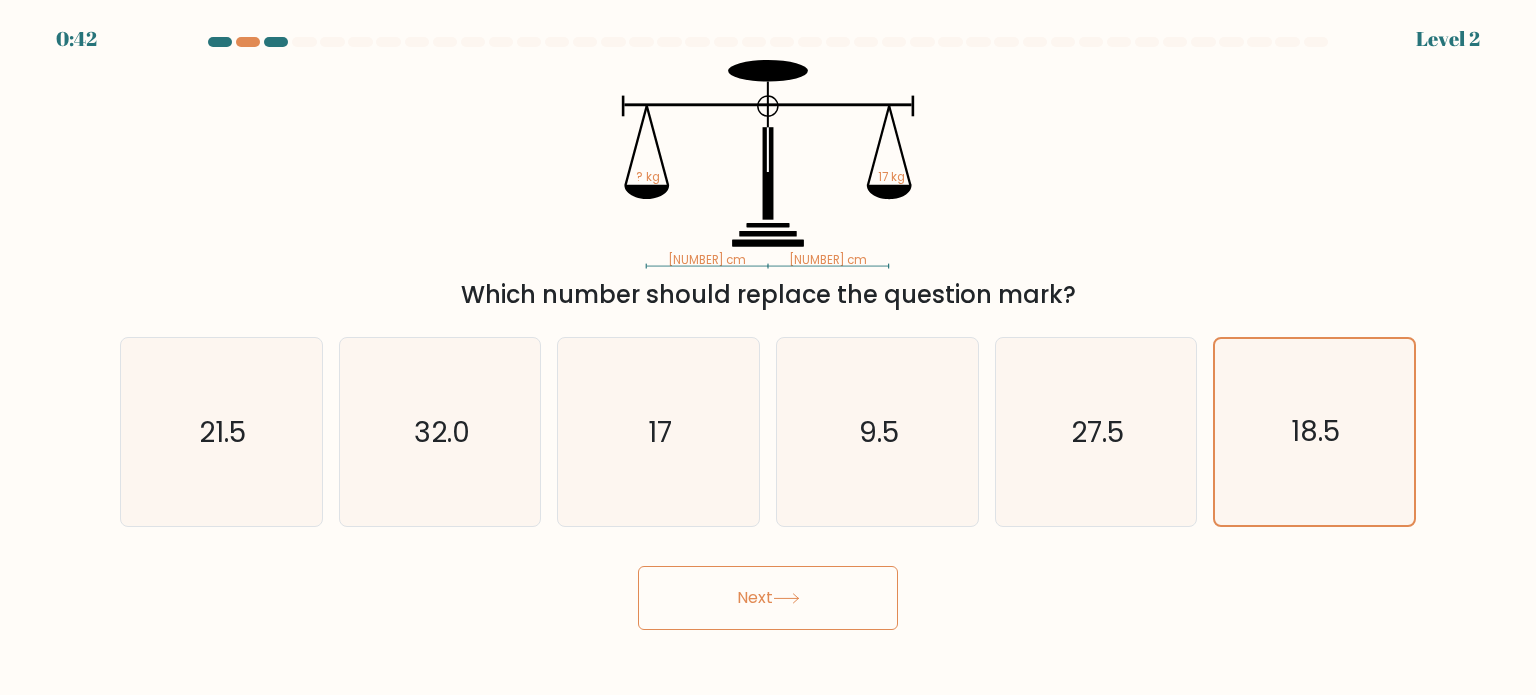 click on "Next" at bounding box center (768, 598) 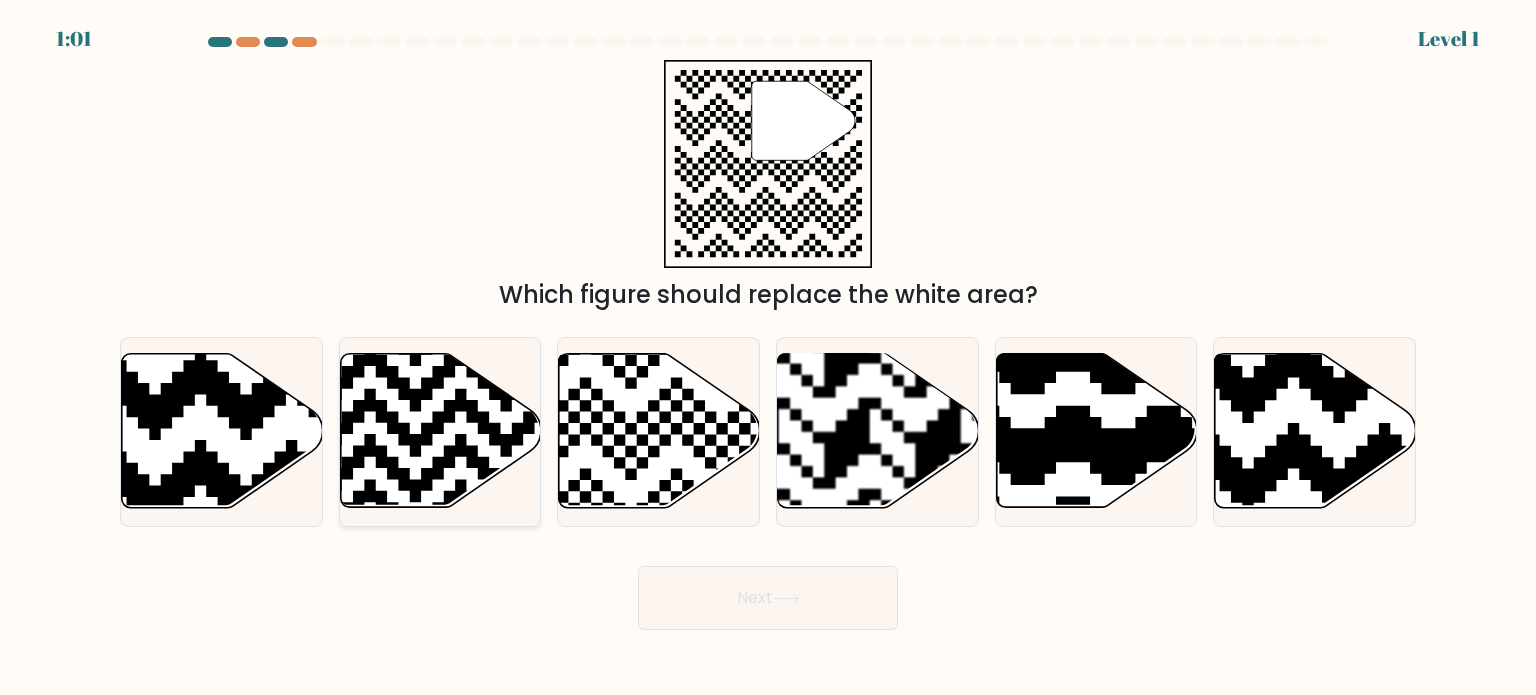 click at bounding box center [440, 431] 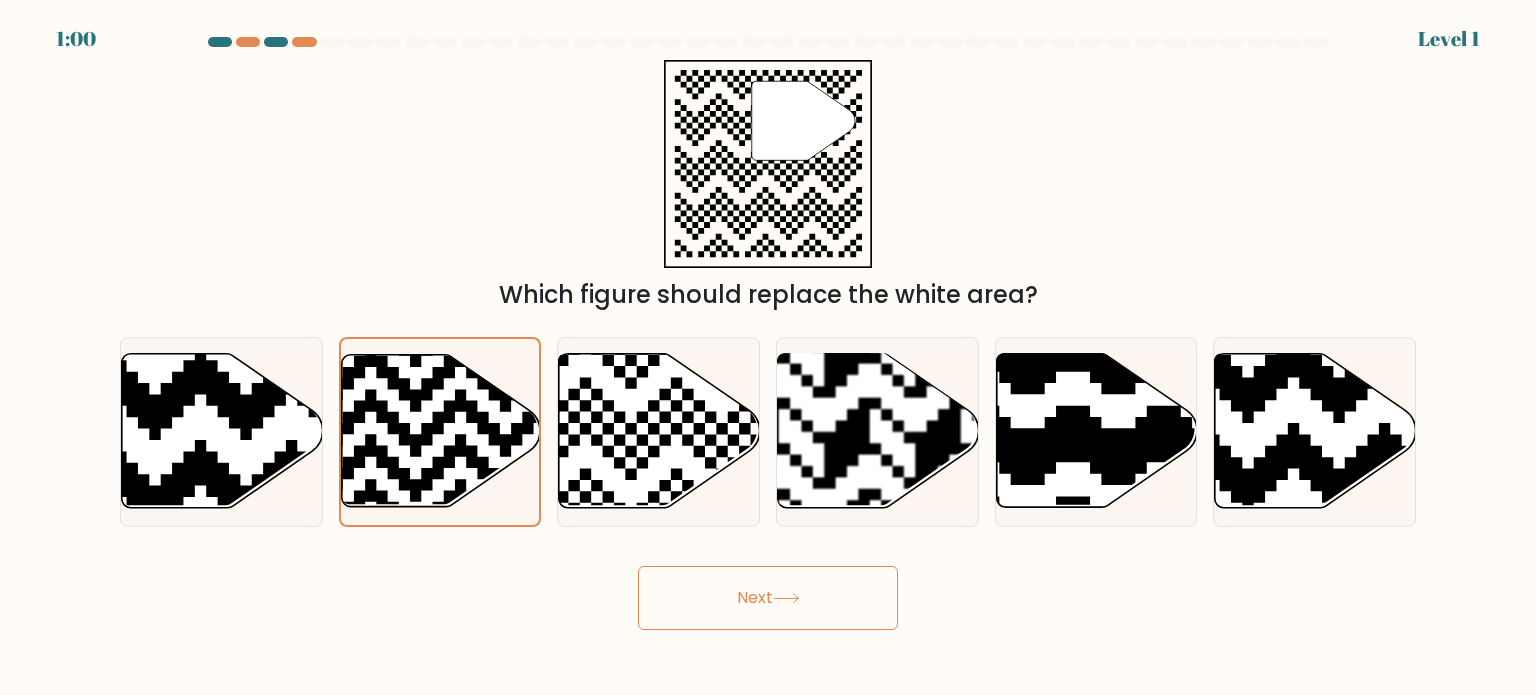 click on "Next" at bounding box center (768, 598) 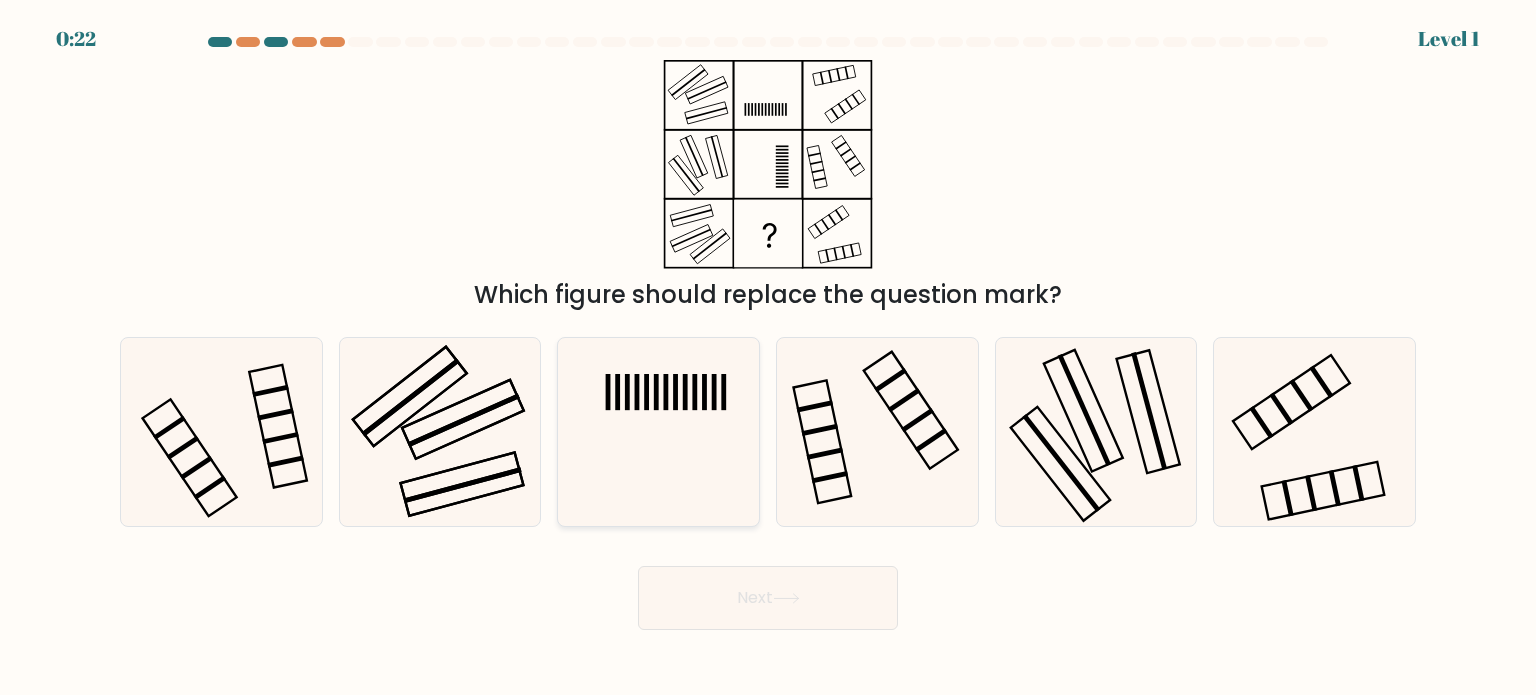 click at bounding box center [658, 432] 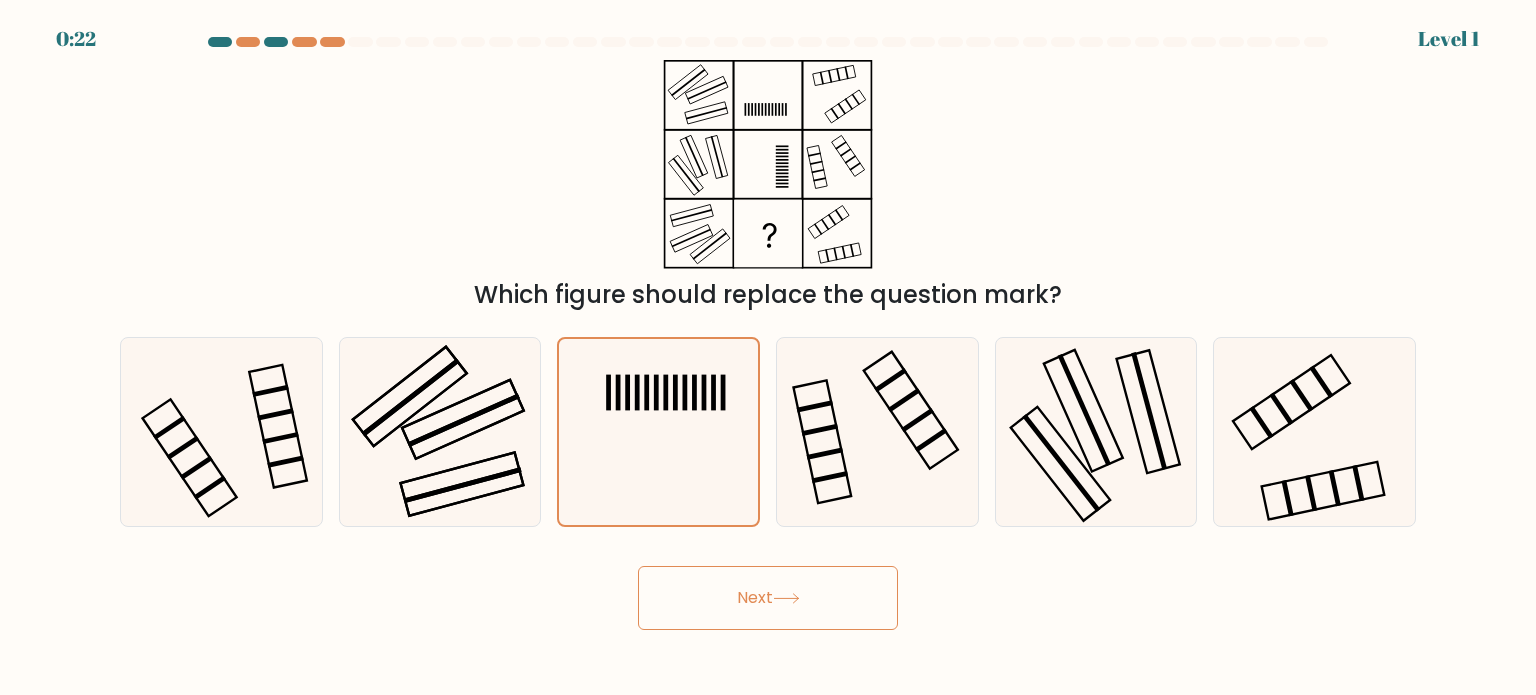 click at bounding box center [786, 598] 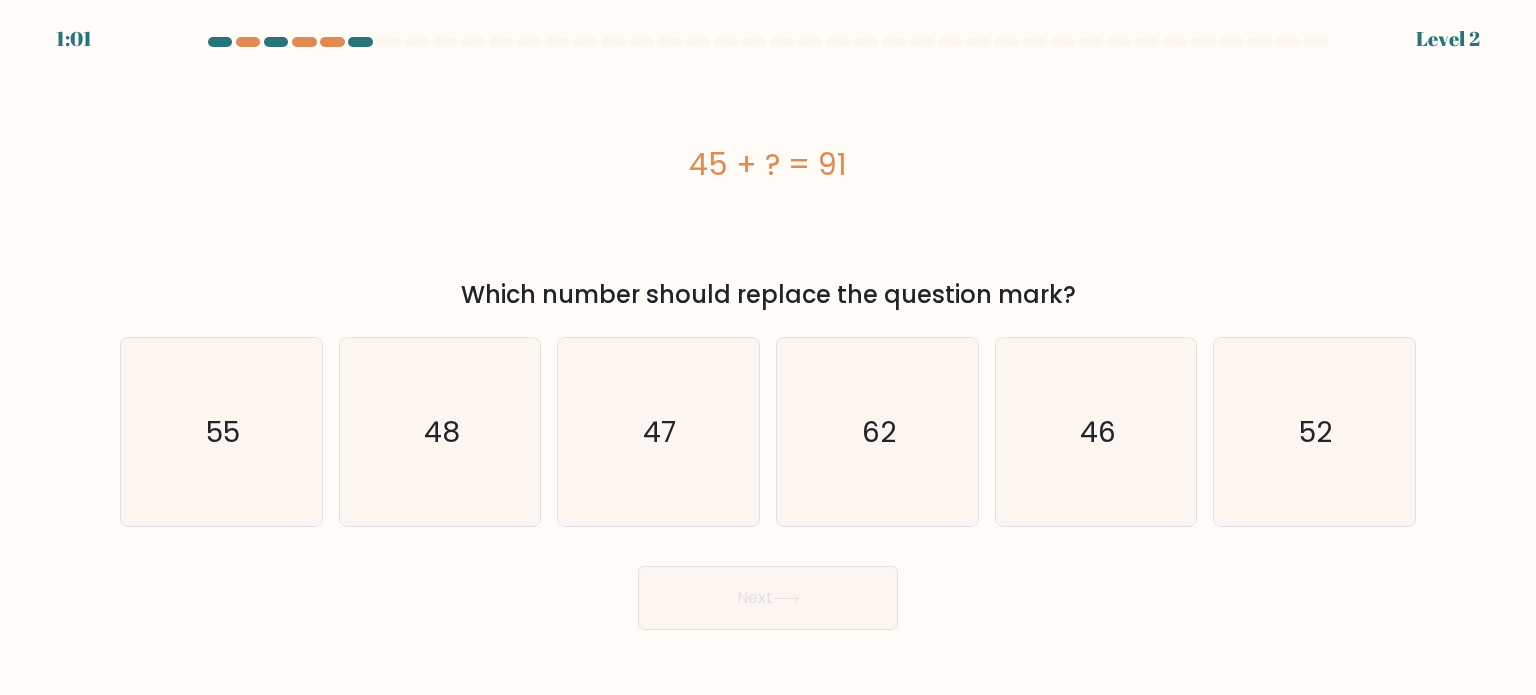 drag, startPoint x: 697, startPoint y: 167, endPoint x: 876, endPoint y: 173, distance: 179.10052 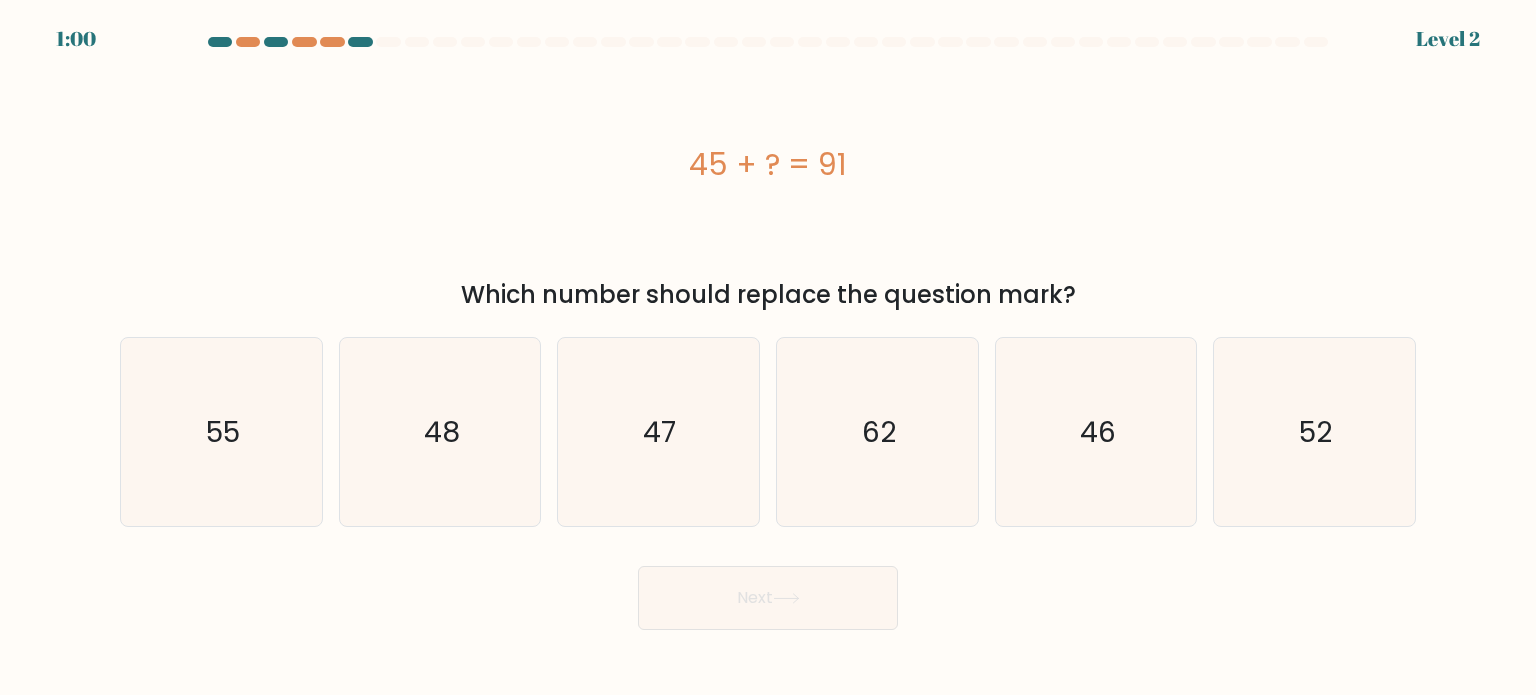 copy on "45 + ?  = 91" 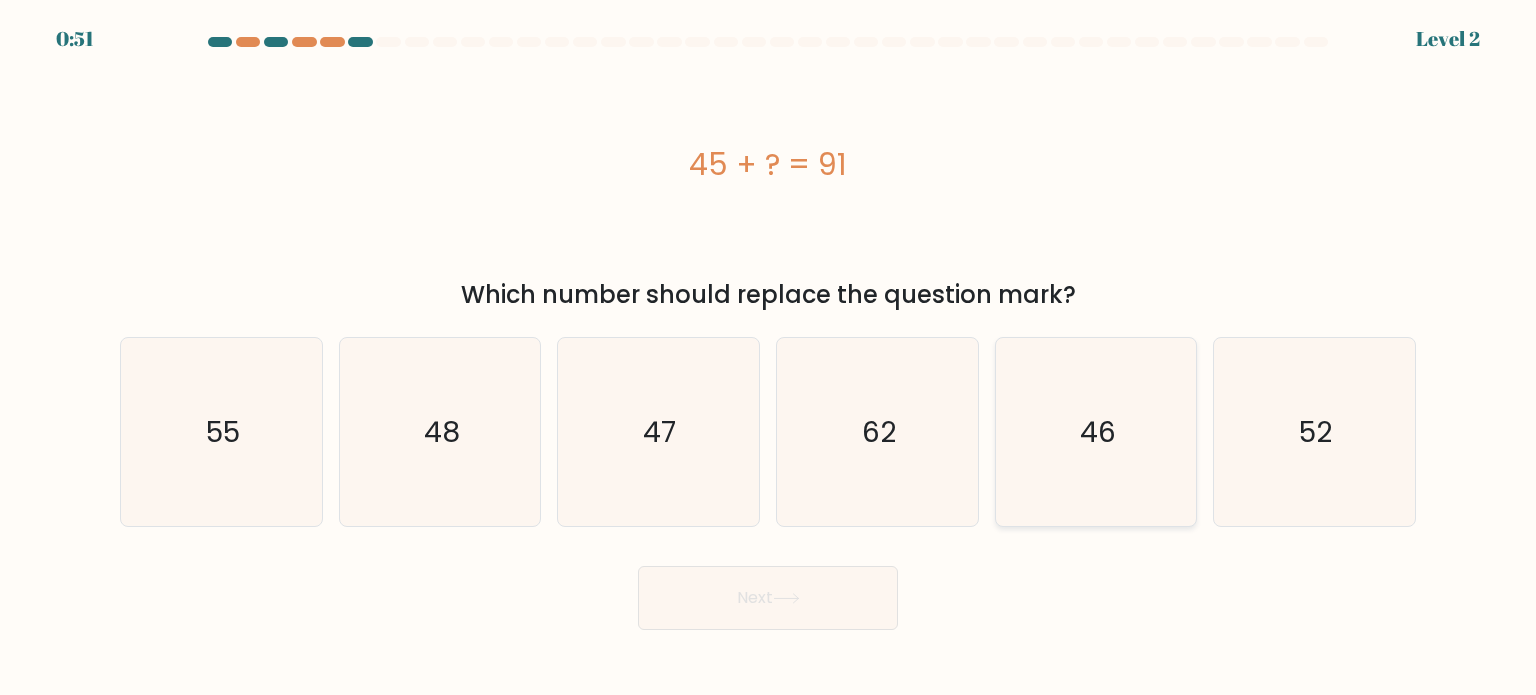 click on "46" at bounding box center [1096, 432] 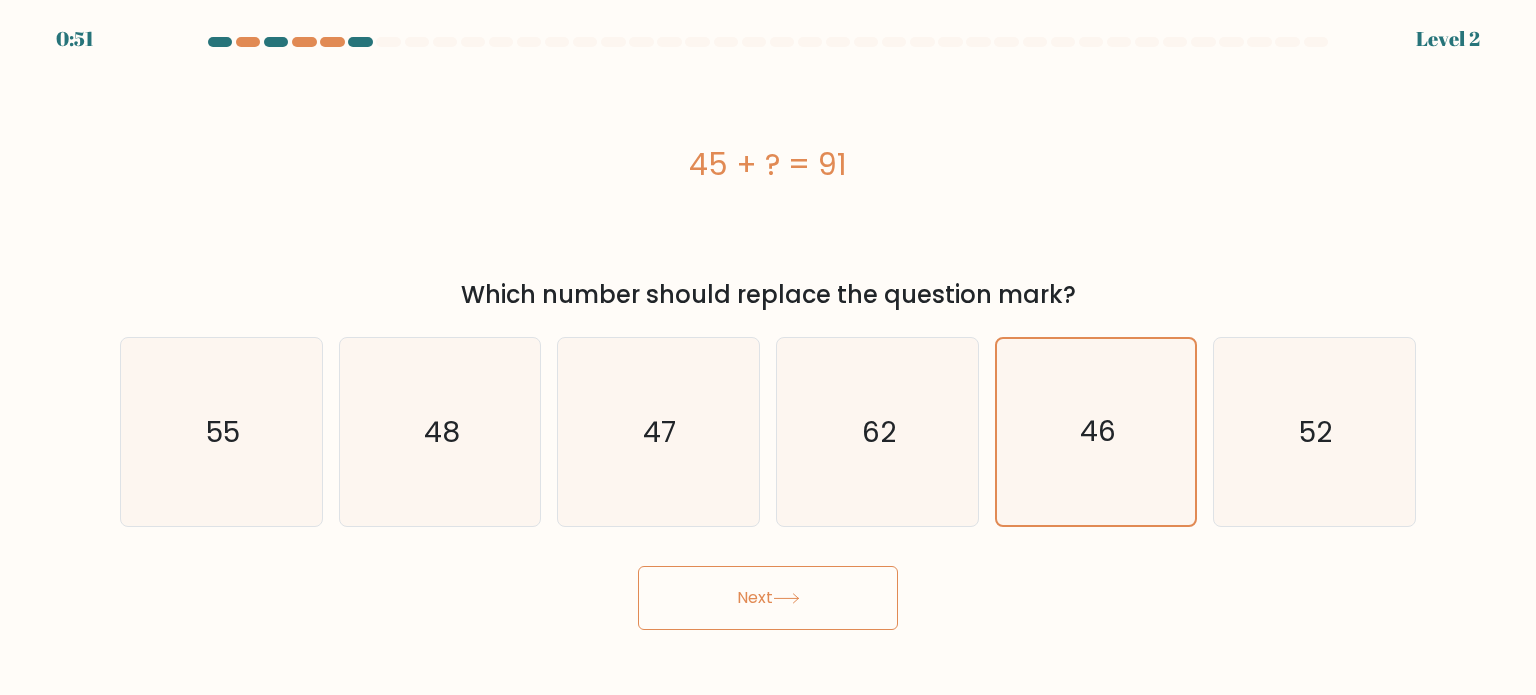 click on "Next" at bounding box center (768, 598) 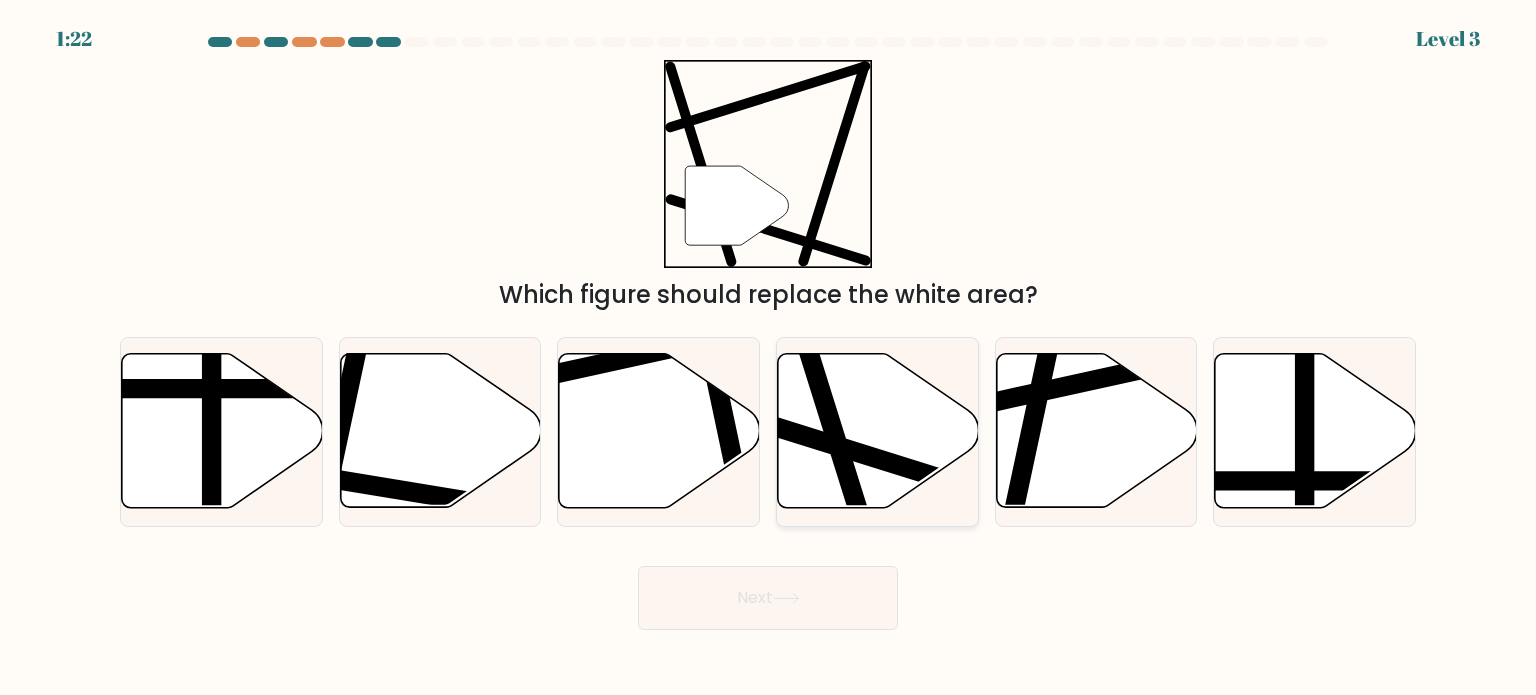 click at bounding box center (808, 351) 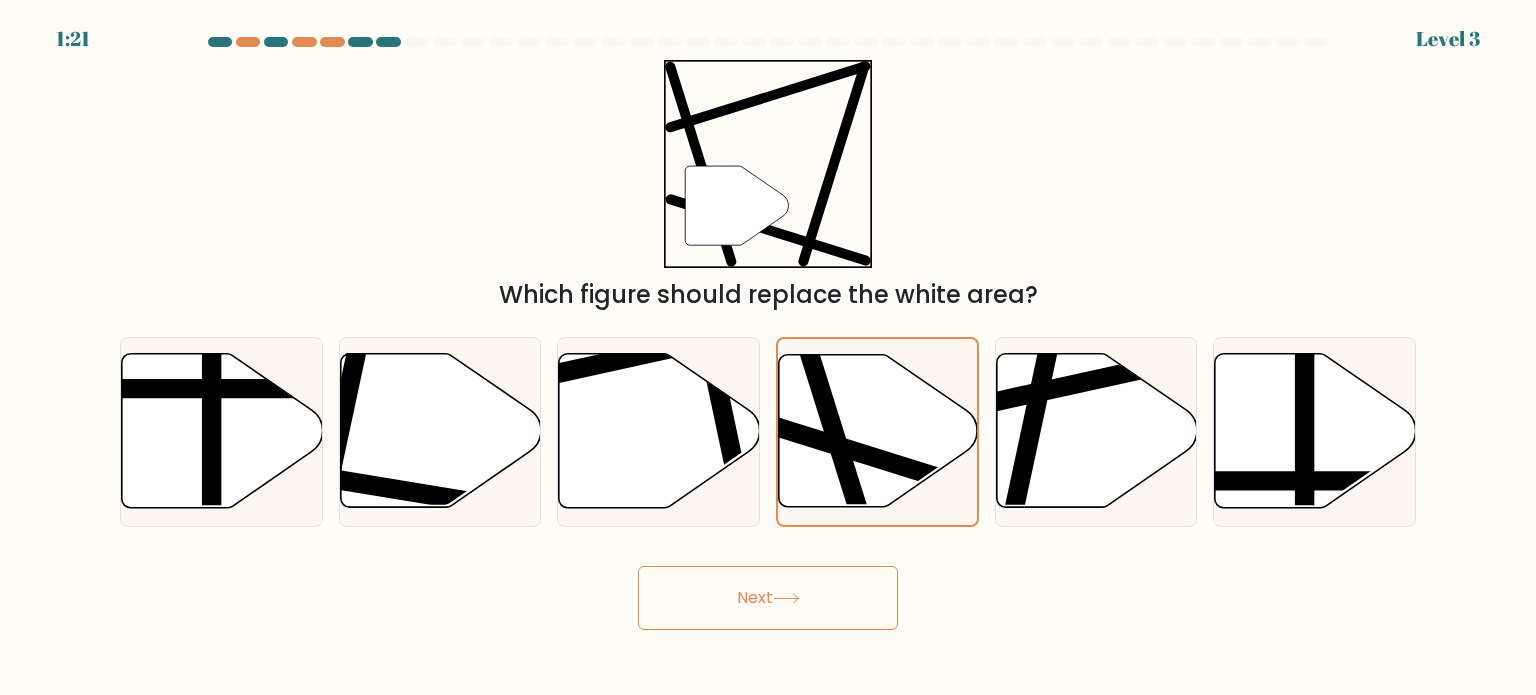 click on "Next" at bounding box center [768, 598] 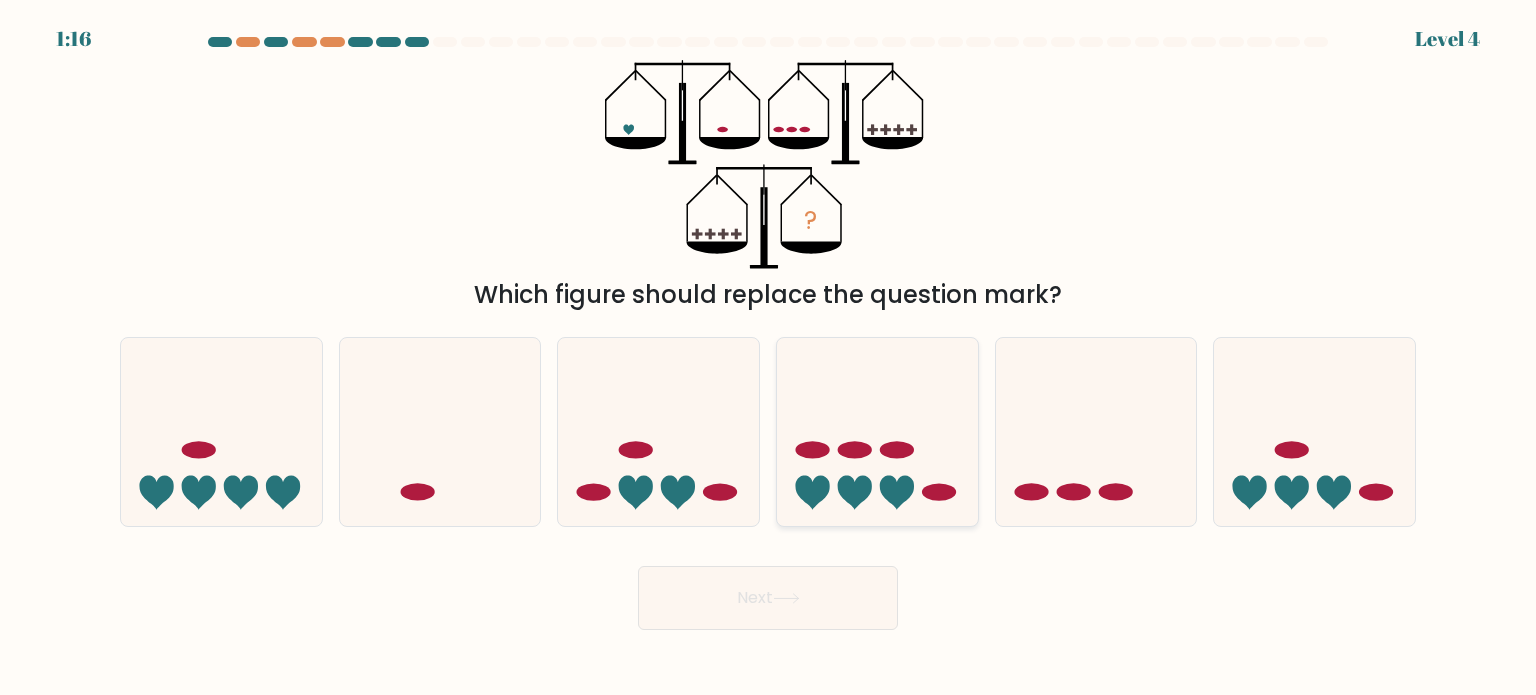 click at bounding box center (877, 432) 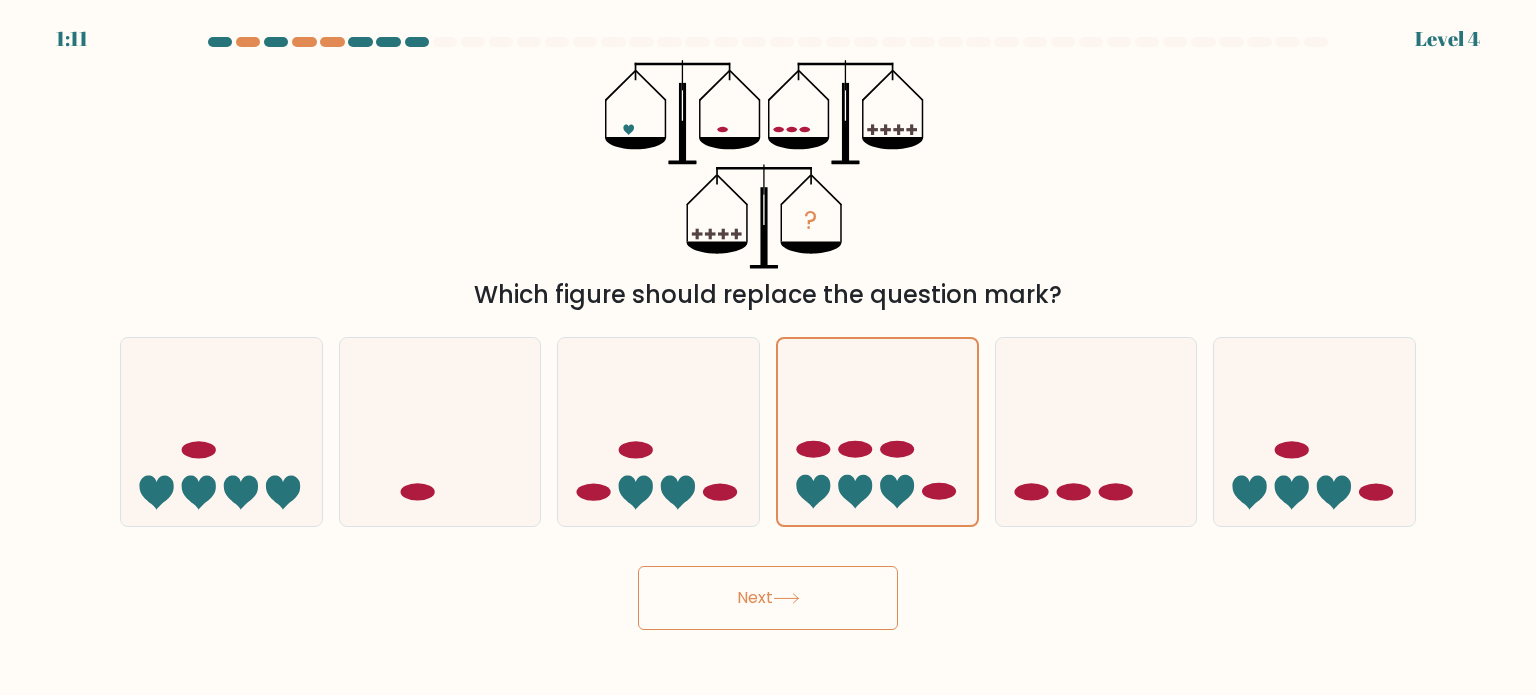 click on "Next" at bounding box center (768, 598) 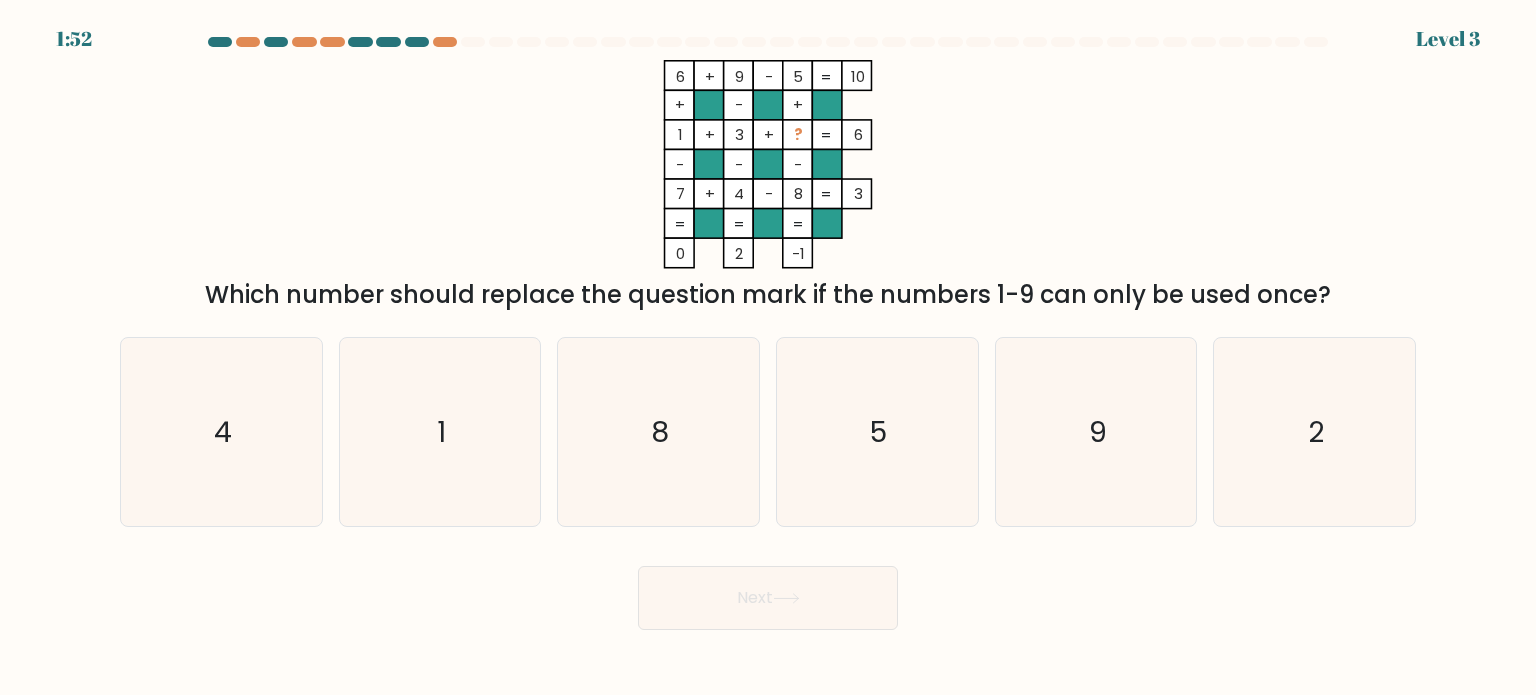 drag, startPoint x: 211, startPoint y: 293, endPoint x: 1362, endPoint y: 303, distance: 1151.0435 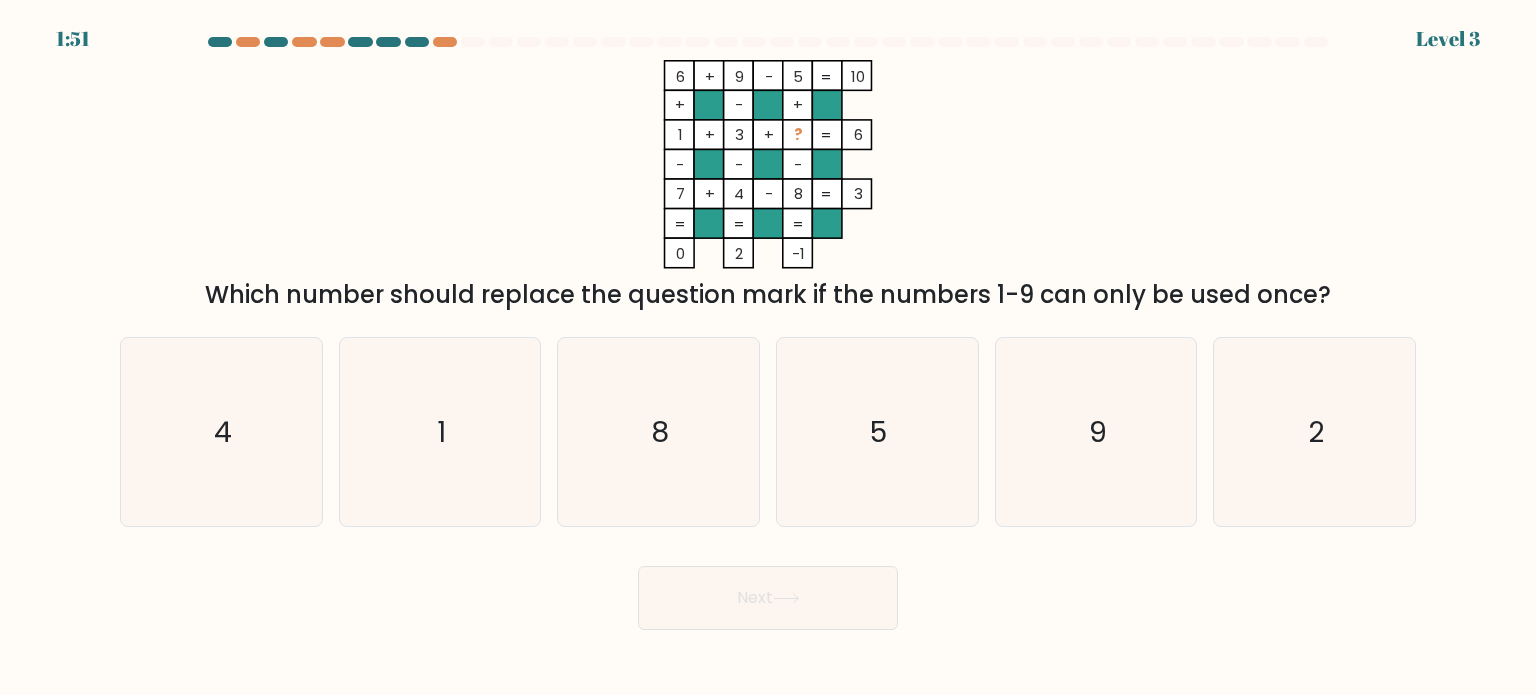 copy on "Which number should replace the question mark if the numbers 1-9 can only be used once?" 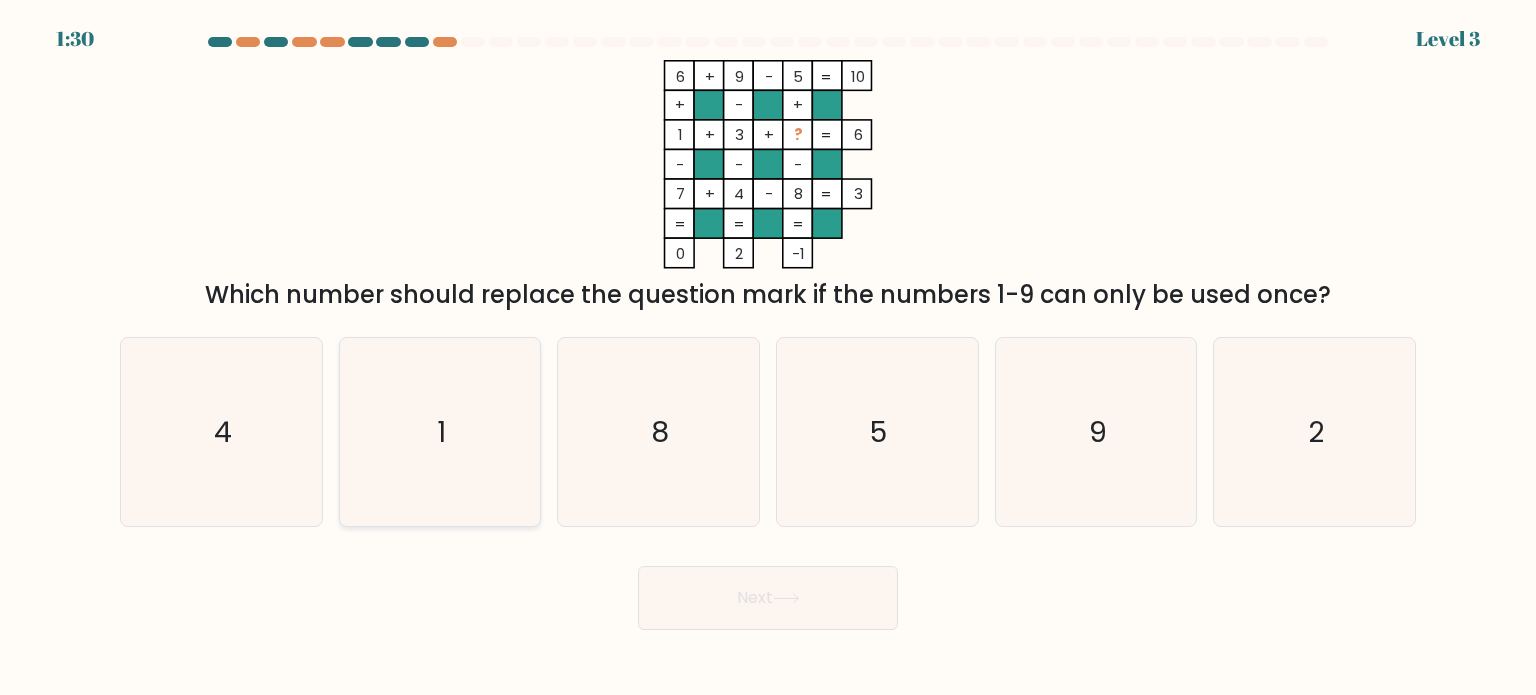 click on "1" at bounding box center [440, 432] 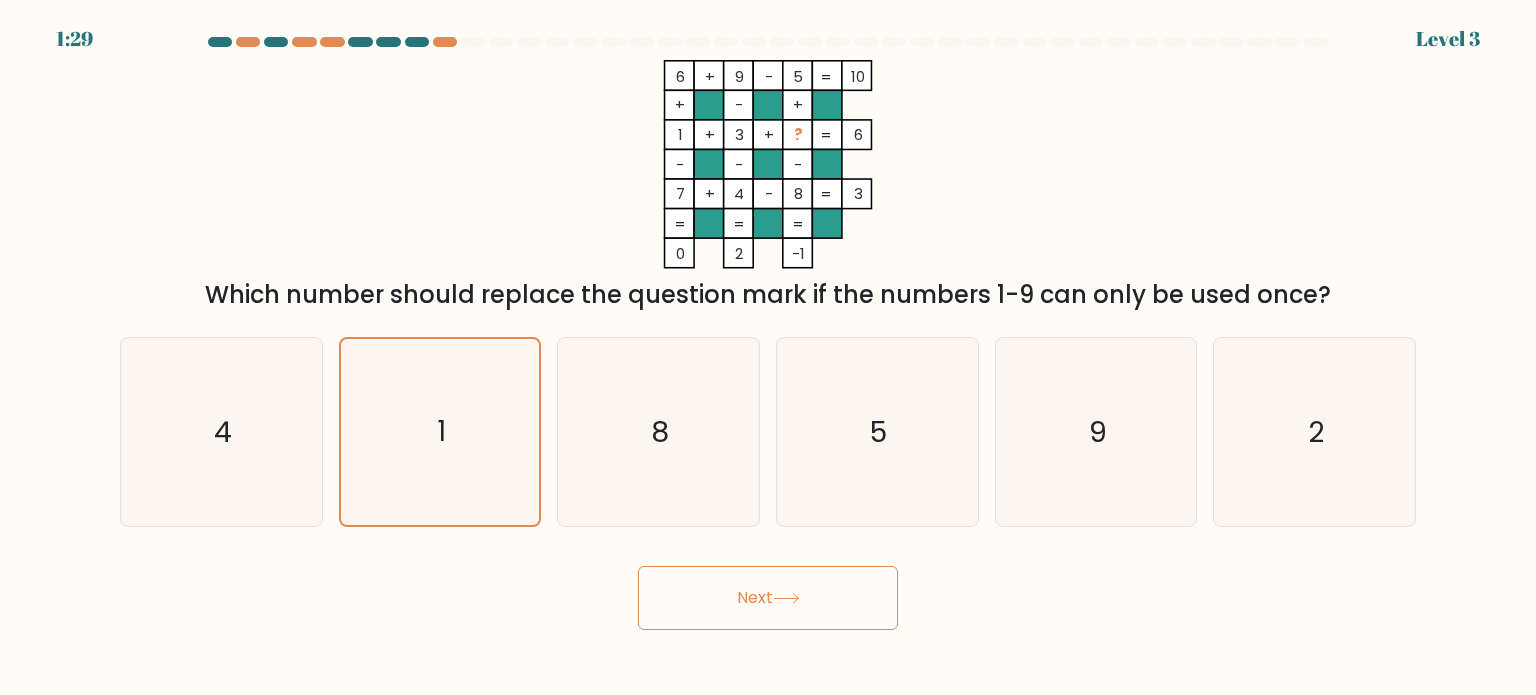click on "Next" at bounding box center [768, 598] 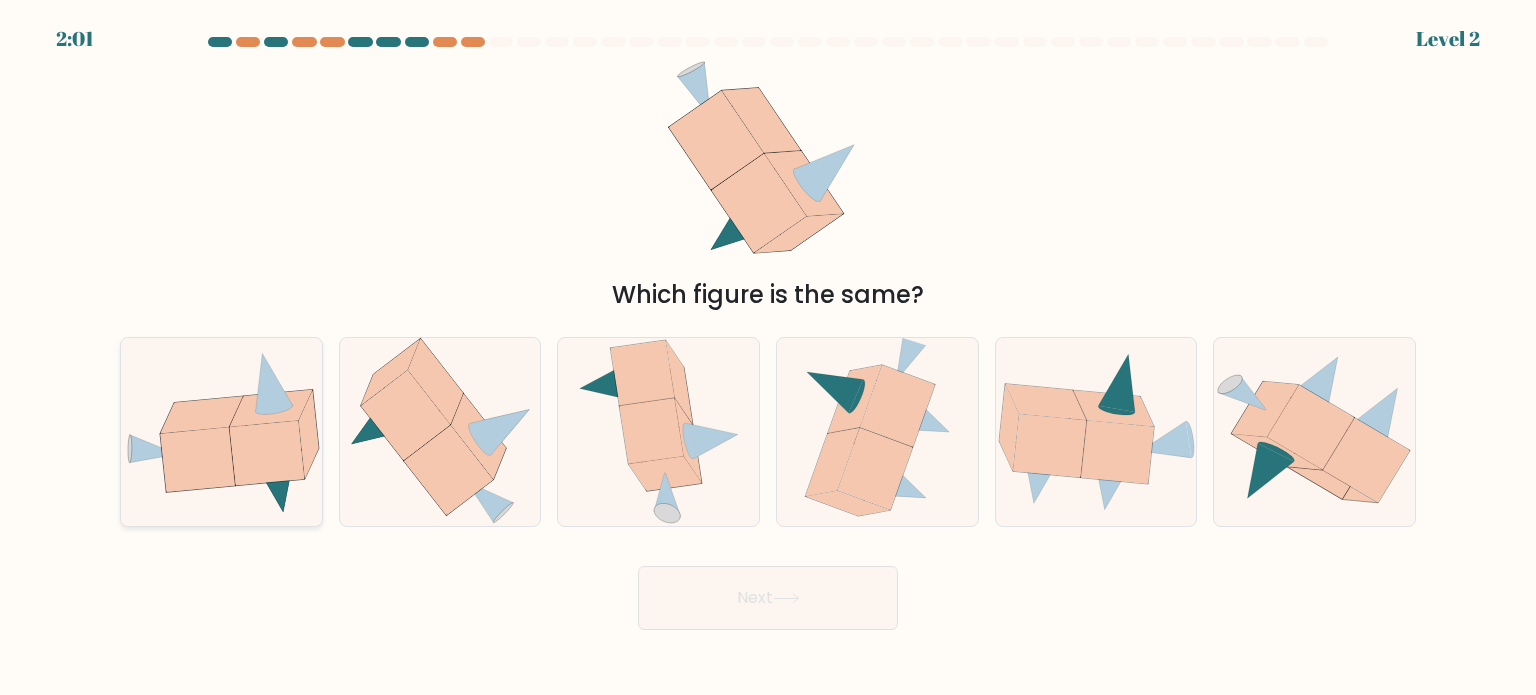 click at bounding box center (266, 453) 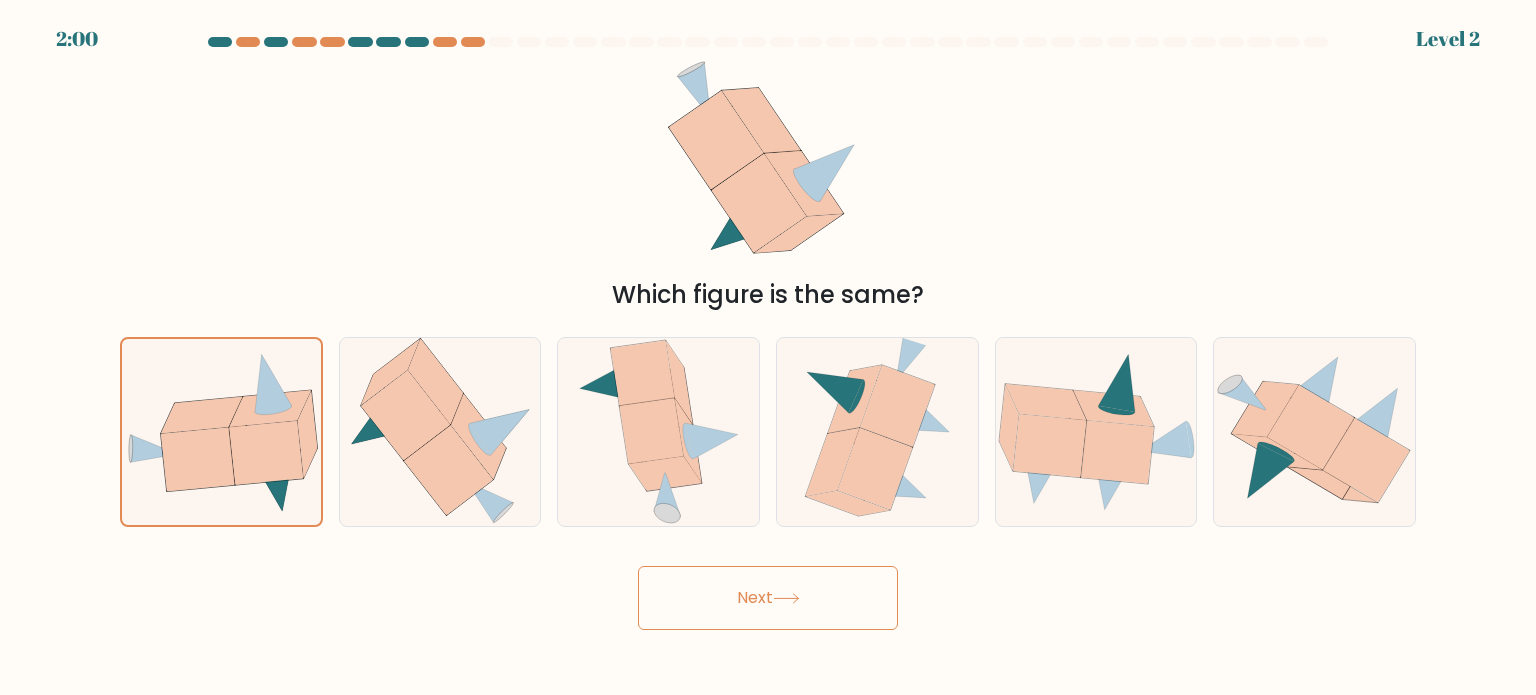 click on "Next" at bounding box center (768, 598) 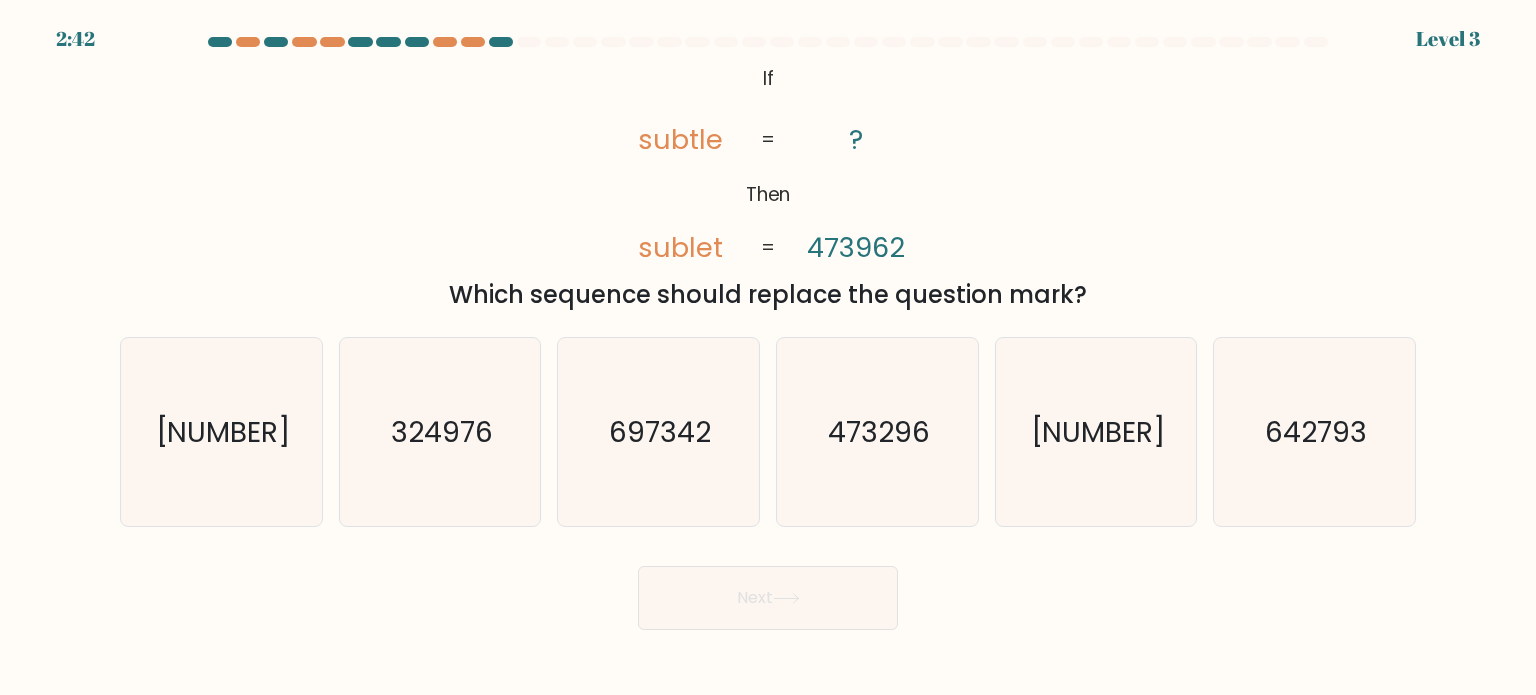 drag, startPoint x: 652, startPoint y: 134, endPoint x: 1078, endPoint y: 287, distance: 452.64224 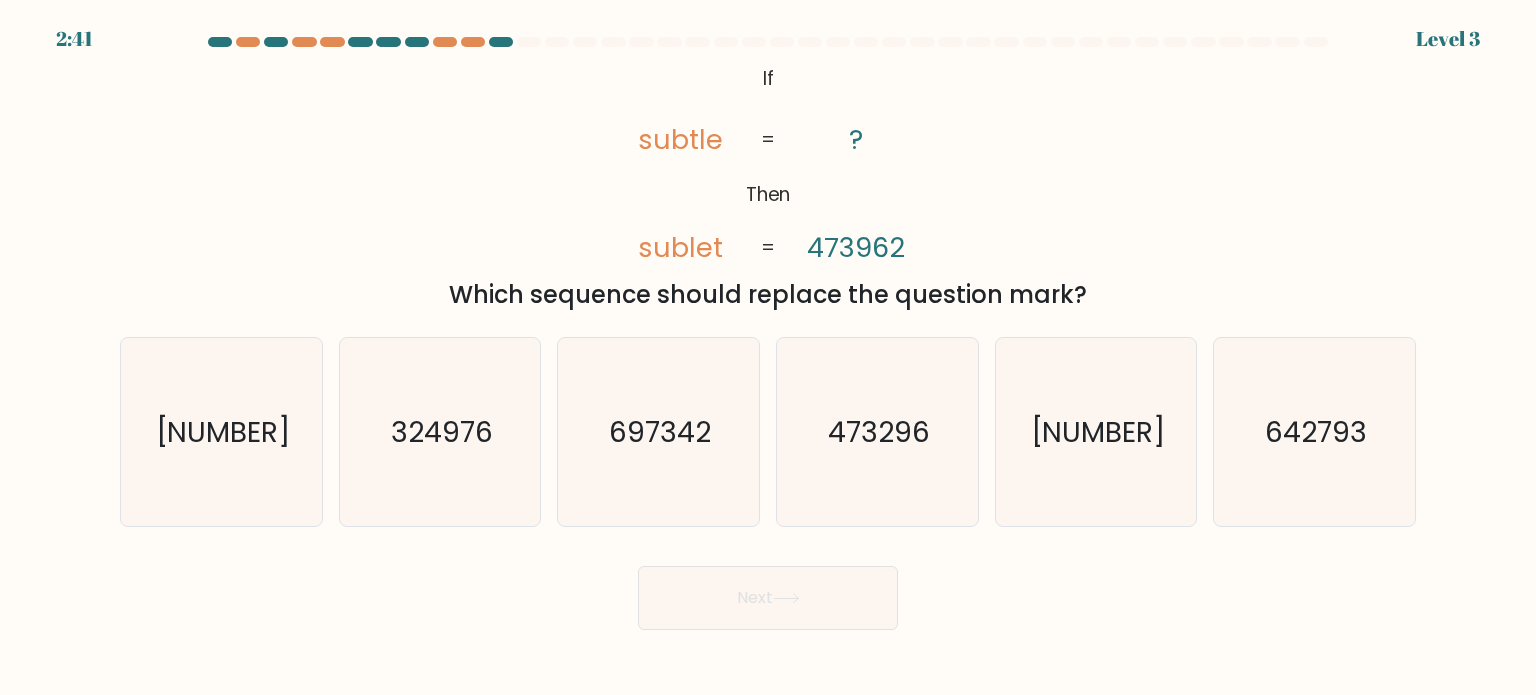 copy on "ubtle       sublet       ?       [NUMBER]       =       =
Which sequence should replace the question mark?" 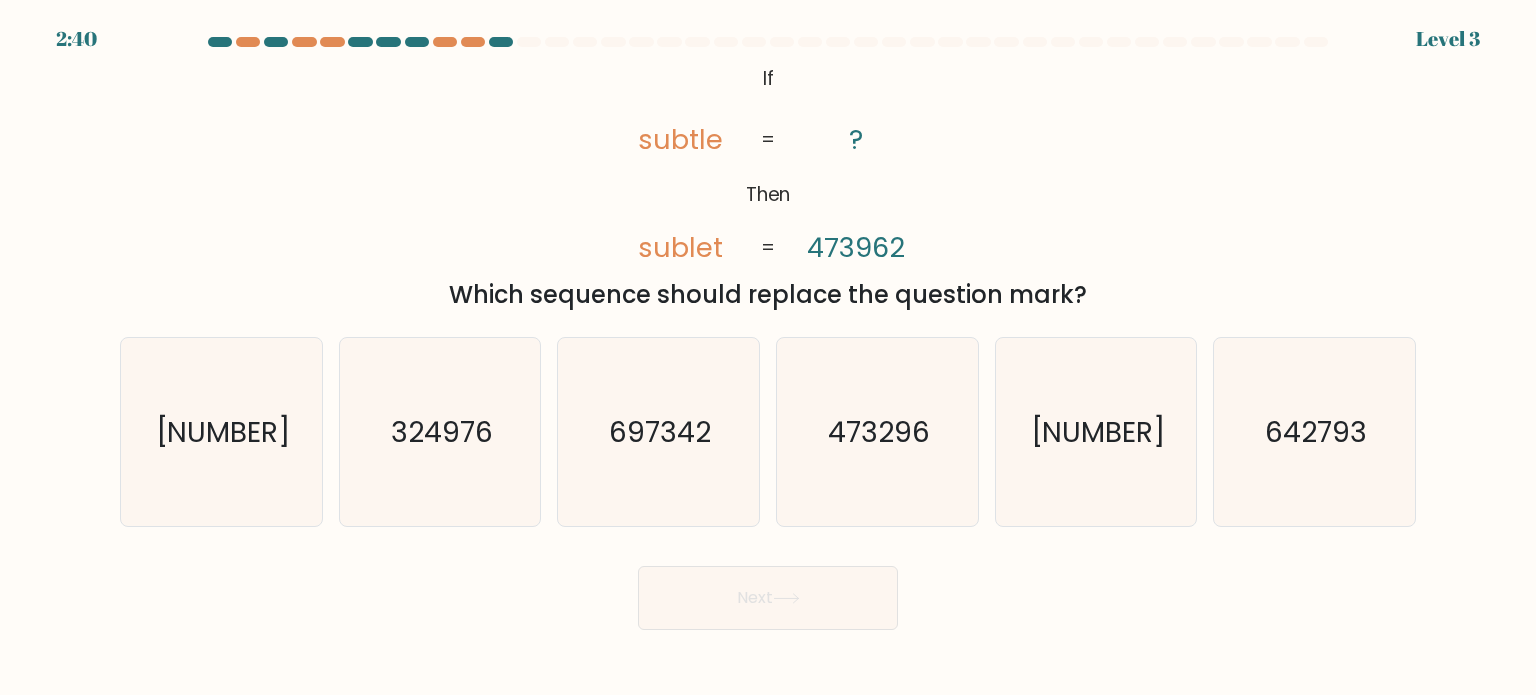 click on "@import url('https://fonts.googleapis.com/css?family=Abril+Fatface:400,100,100italic,300,300italic,400italic,500,500italic,700,700italic,900,900italic');           If       Then       subtle       sublet       ?       [NUMBER]       =       =" at bounding box center [768, 164] 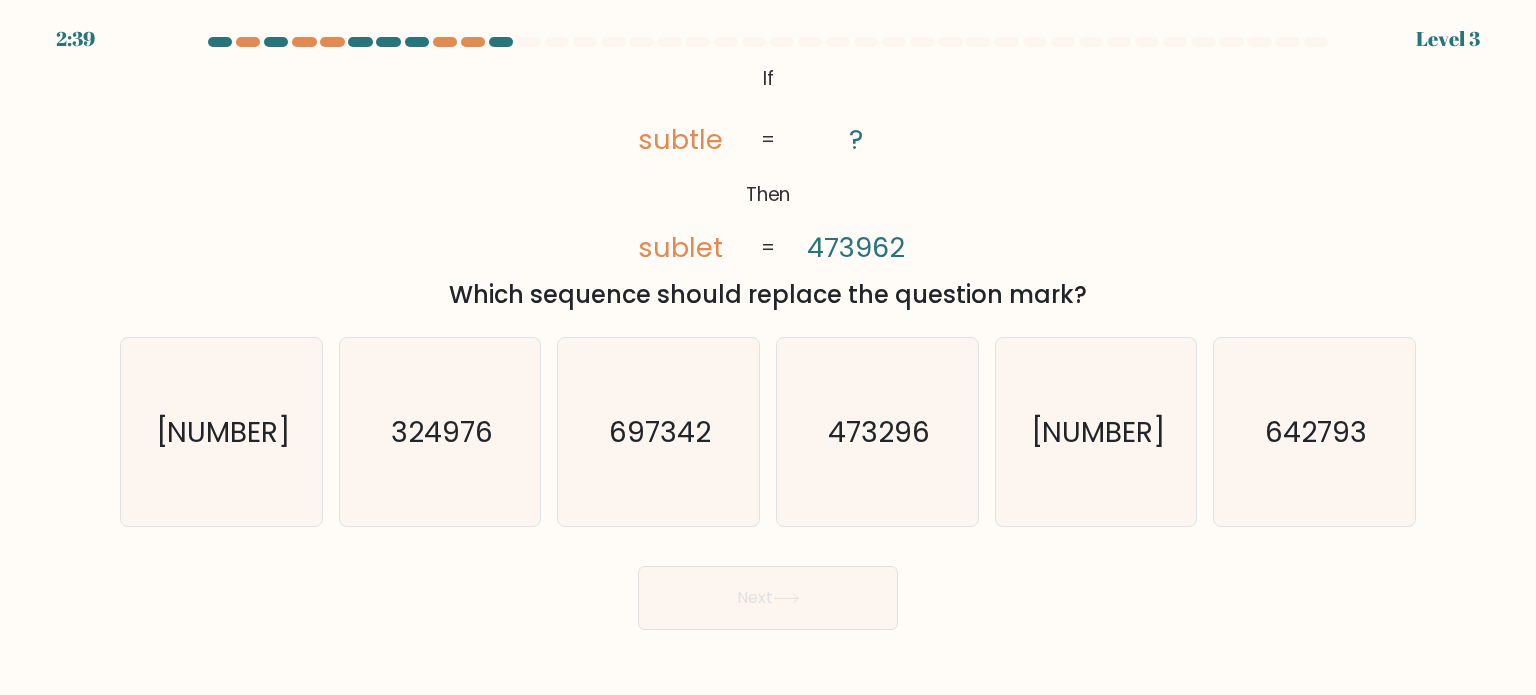 drag, startPoint x: 733, startPoint y: 65, endPoint x: 1100, endPoint y: 305, distance: 438.5077 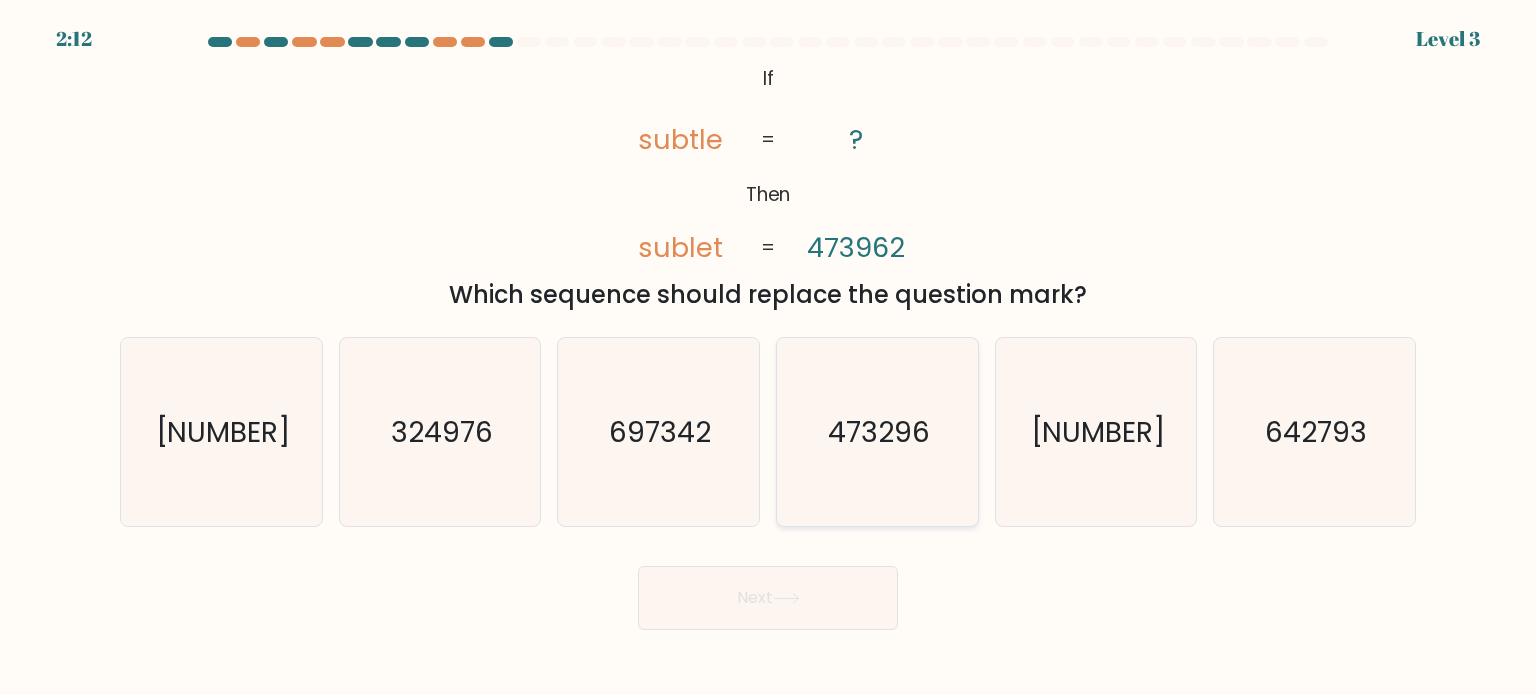 click on "473296" at bounding box center (877, 432) 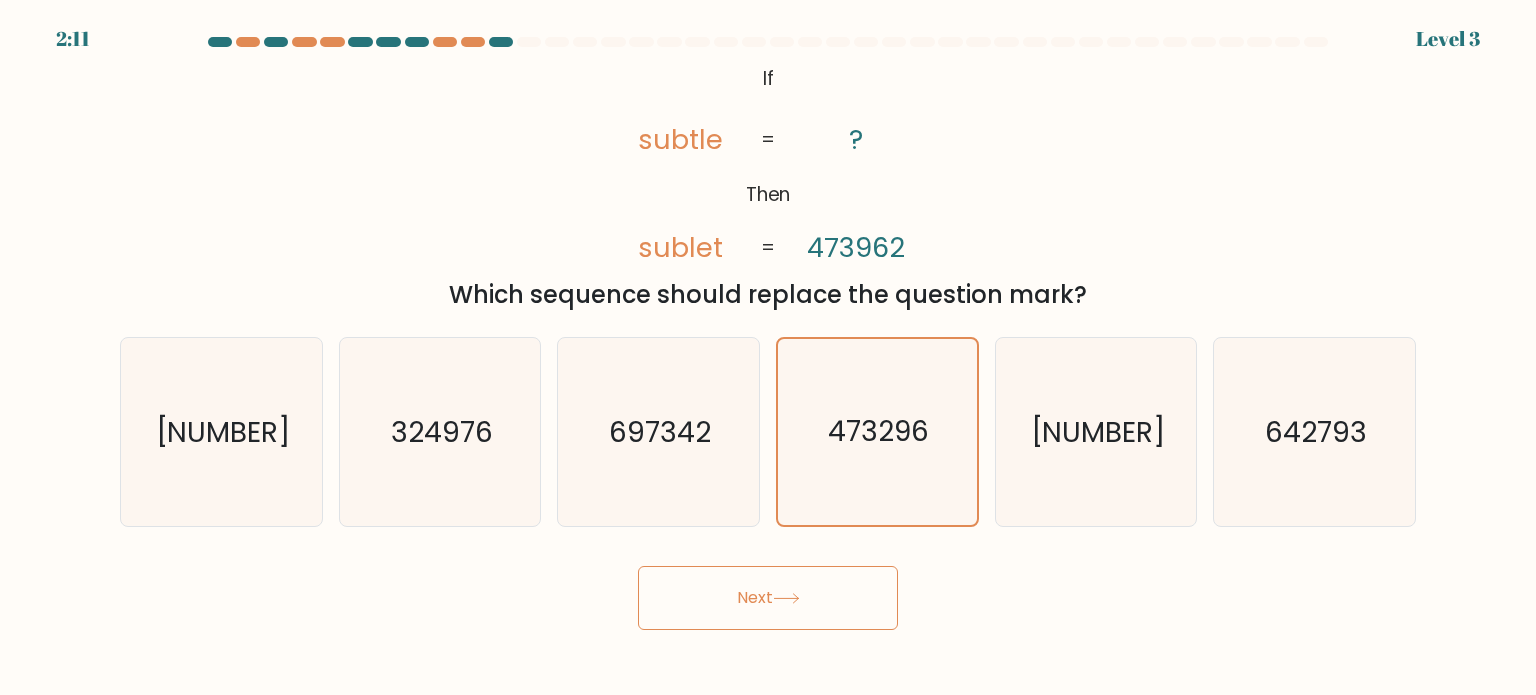 click on "Next" at bounding box center (768, 598) 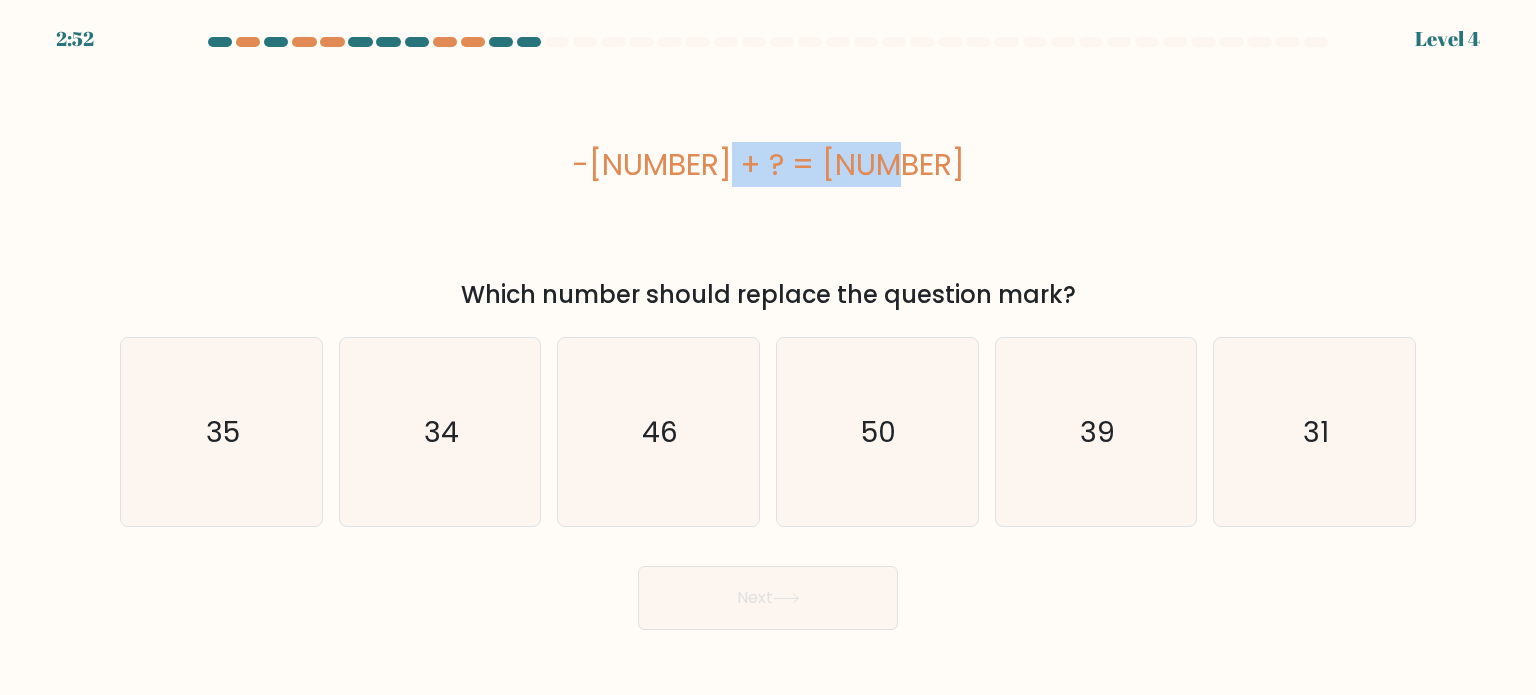 drag, startPoint x: 687, startPoint y: 159, endPoint x: 932, endPoint y: 157, distance: 245.00816 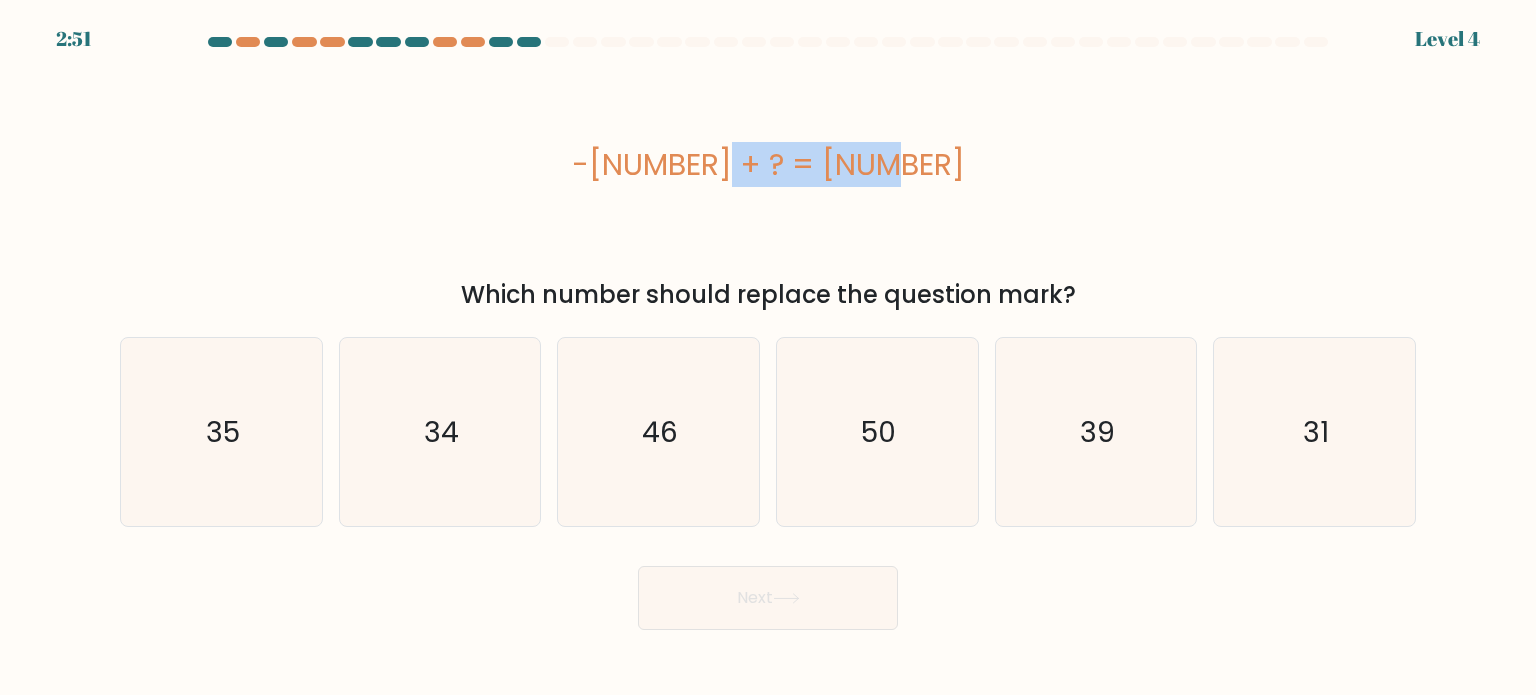 copy on "-[NUMBER] + ?  = [NUMBER]" 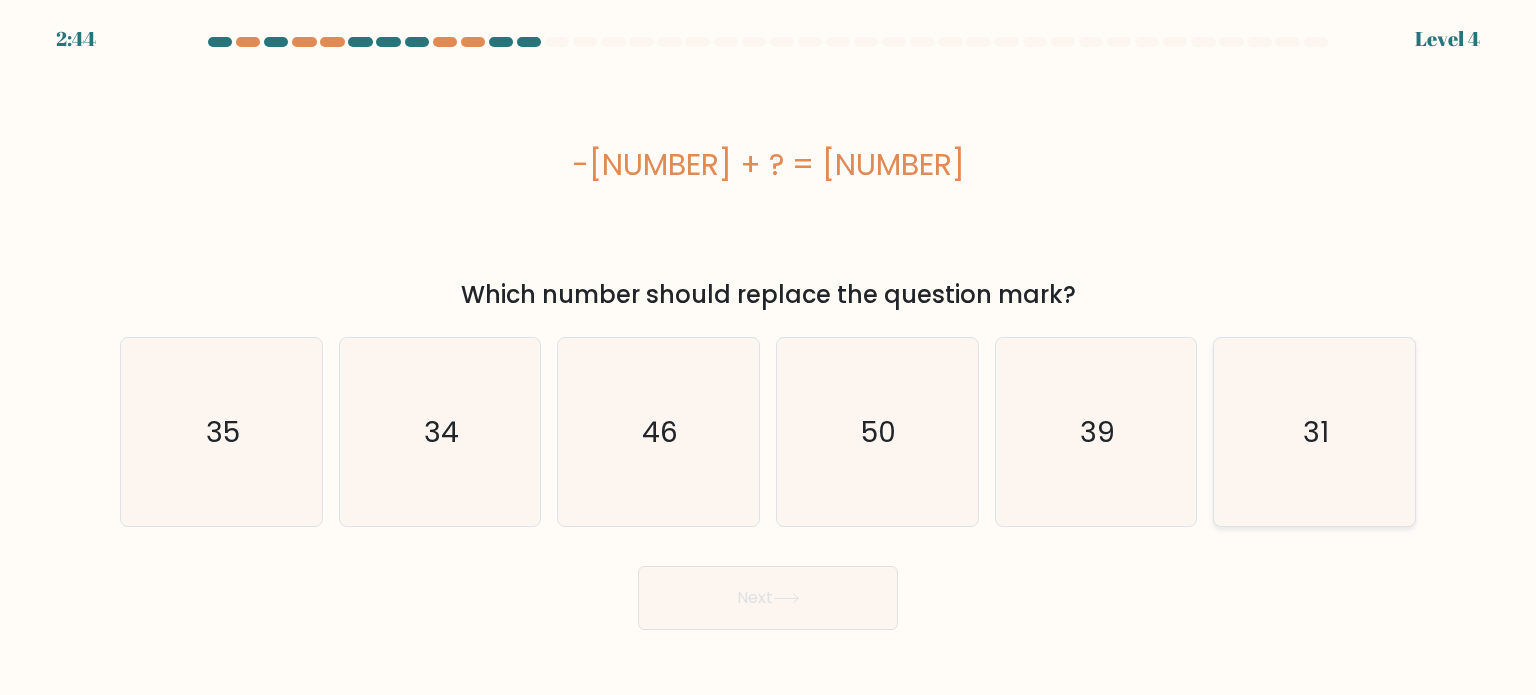 click on "31" at bounding box center [1316, 431] 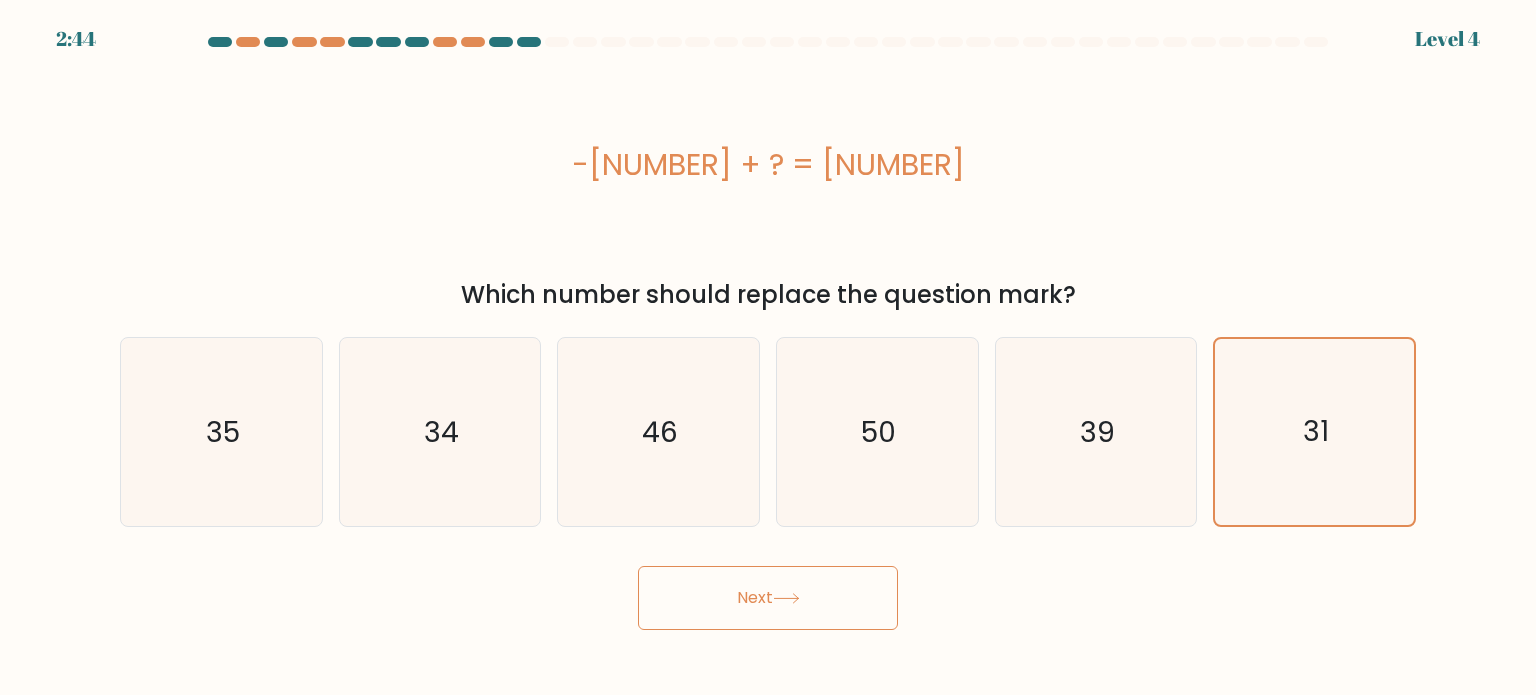 click on "Next" at bounding box center [768, 598] 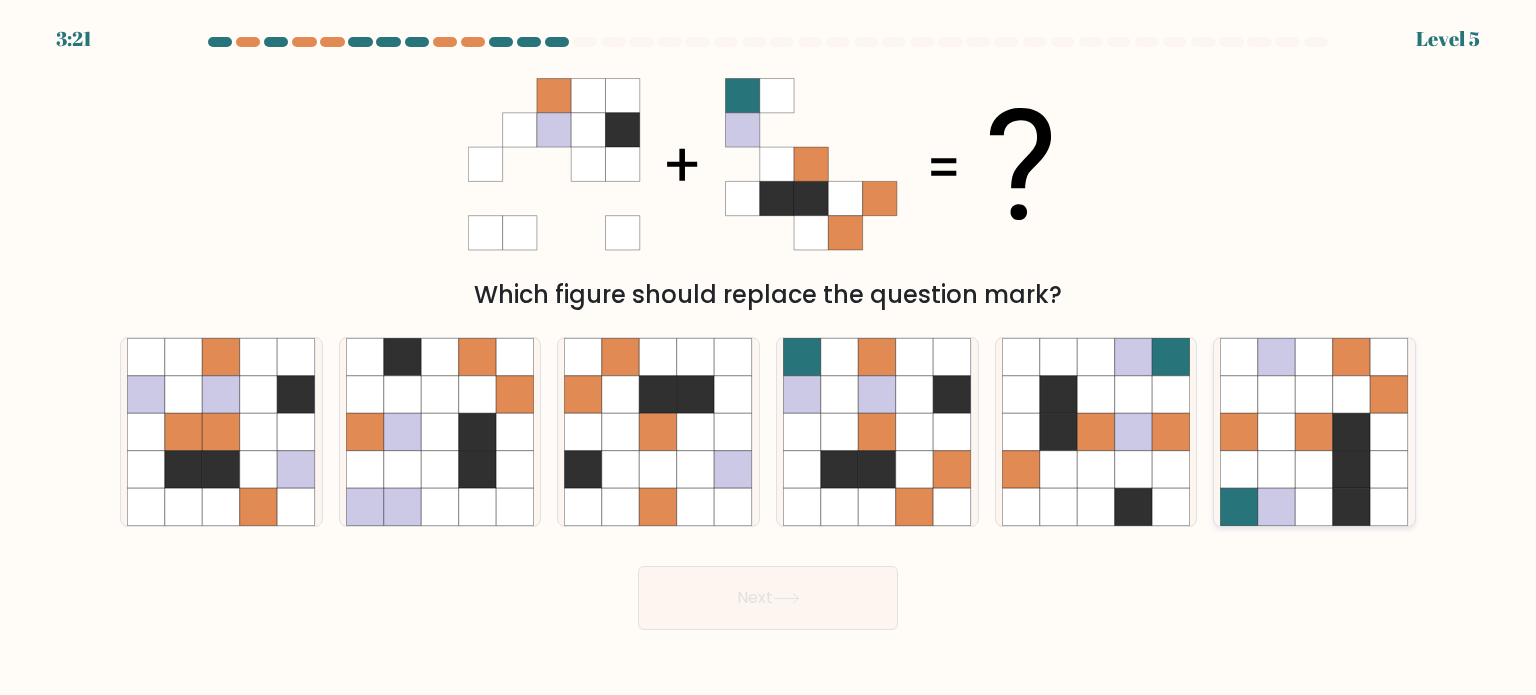 click at bounding box center (1352, 469) 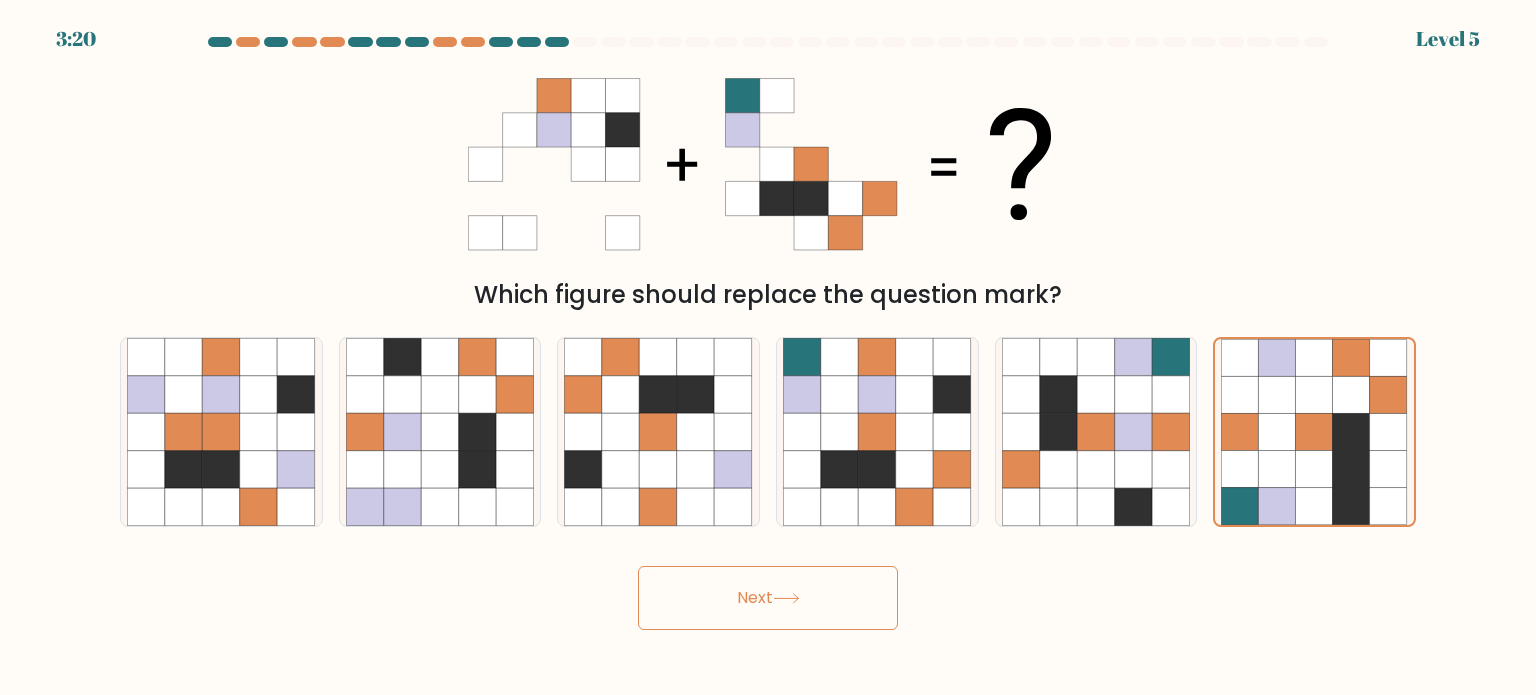 click on "Next" at bounding box center [768, 598] 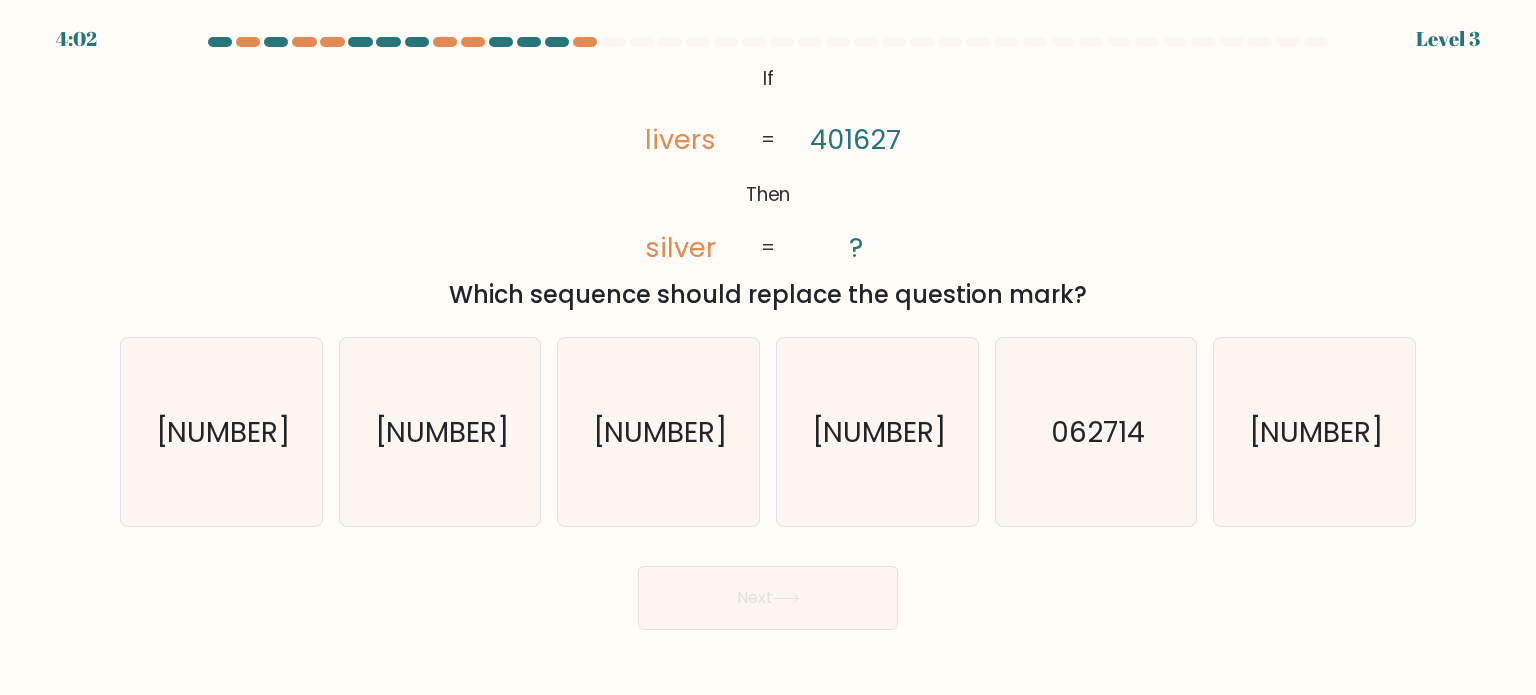 drag, startPoint x: 746, startPoint y: 70, endPoint x: 1111, endPoint y: 300, distance: 431.42206 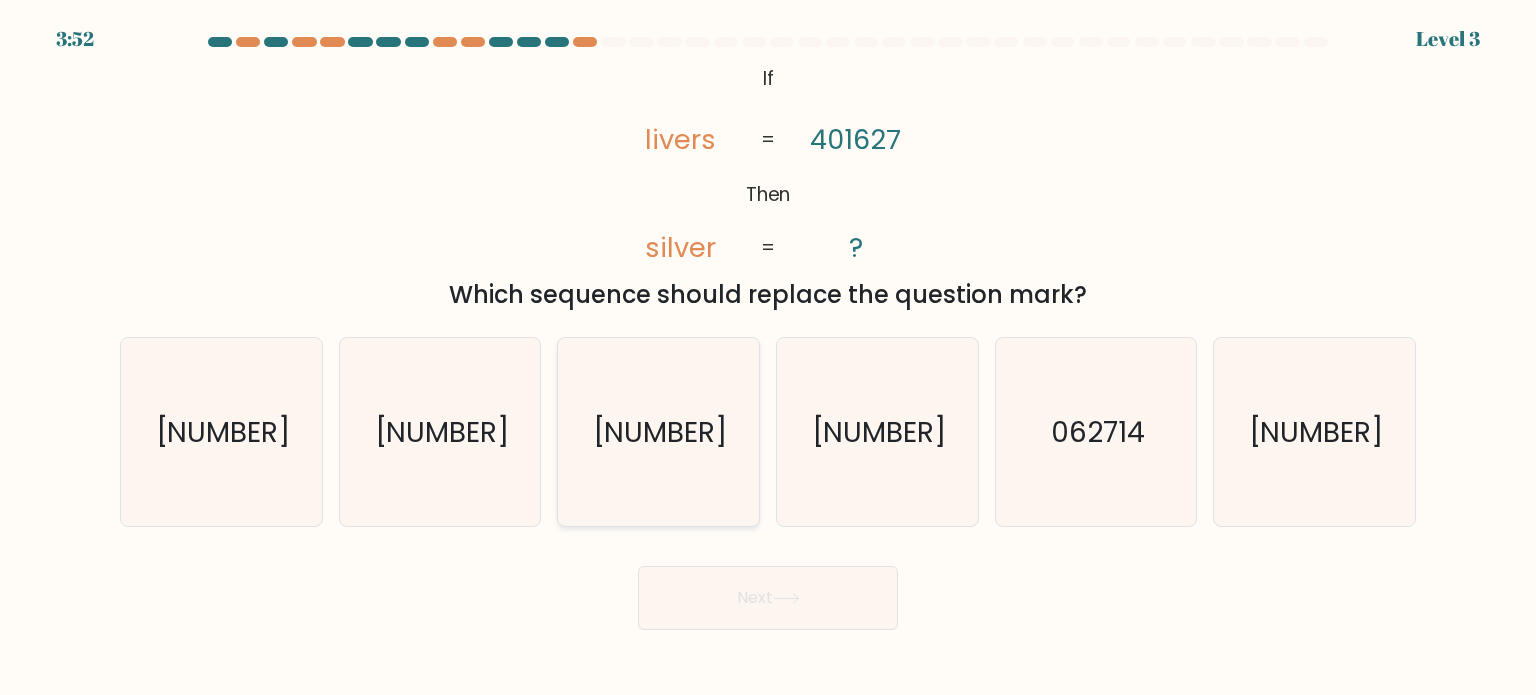 click on "[NUMBER]" at bounding box center [660, 431] 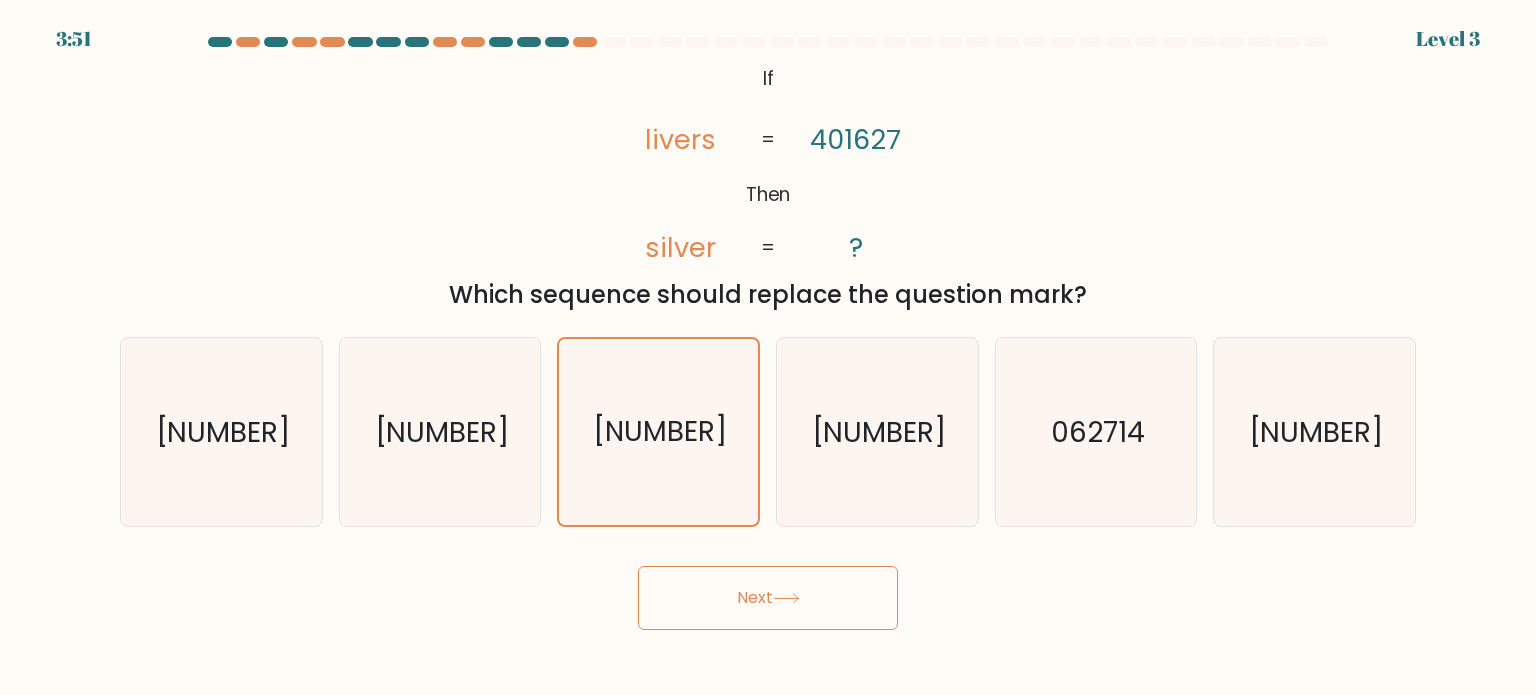click on "Next" at bounding box center [768, 598] 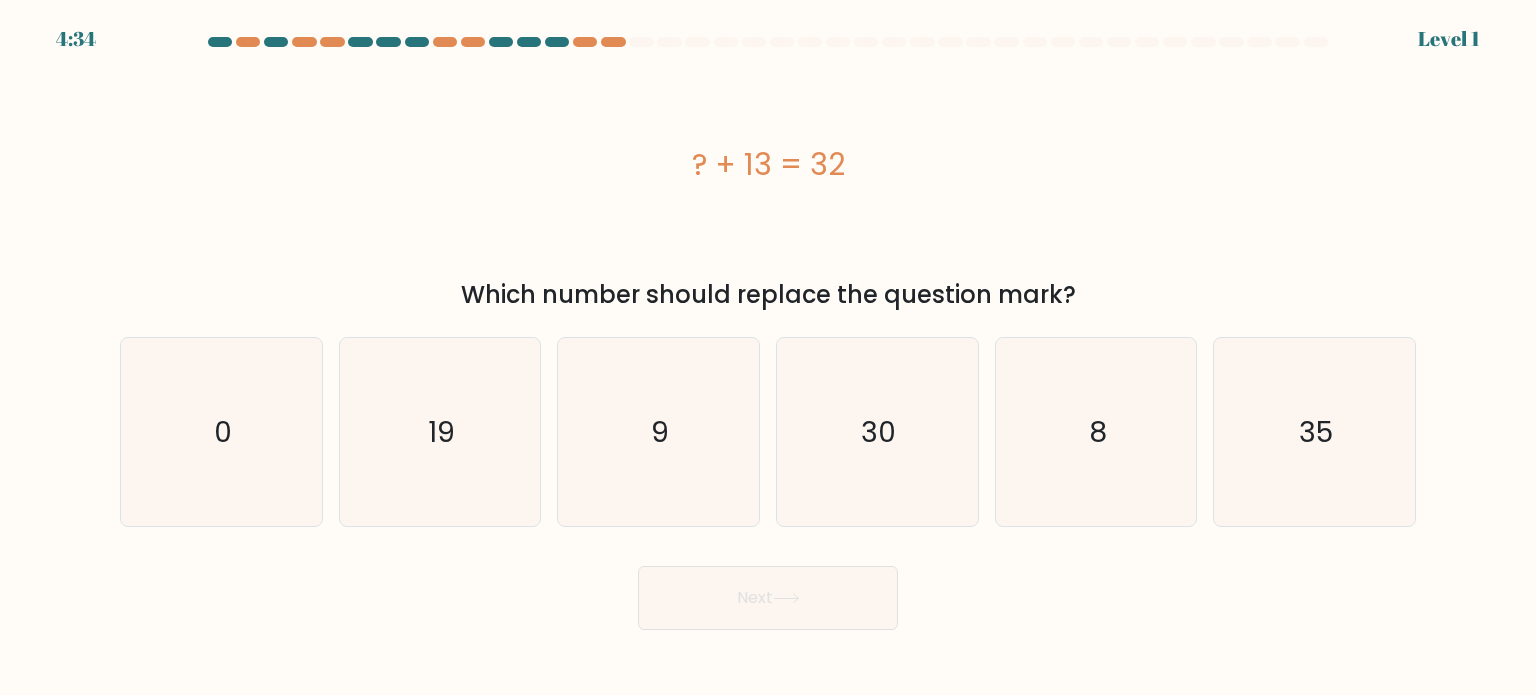 drag, startPoint x: 686, startPoint y: 155, endPoint x: 887, endPoint y: 167, distance: 201.3579 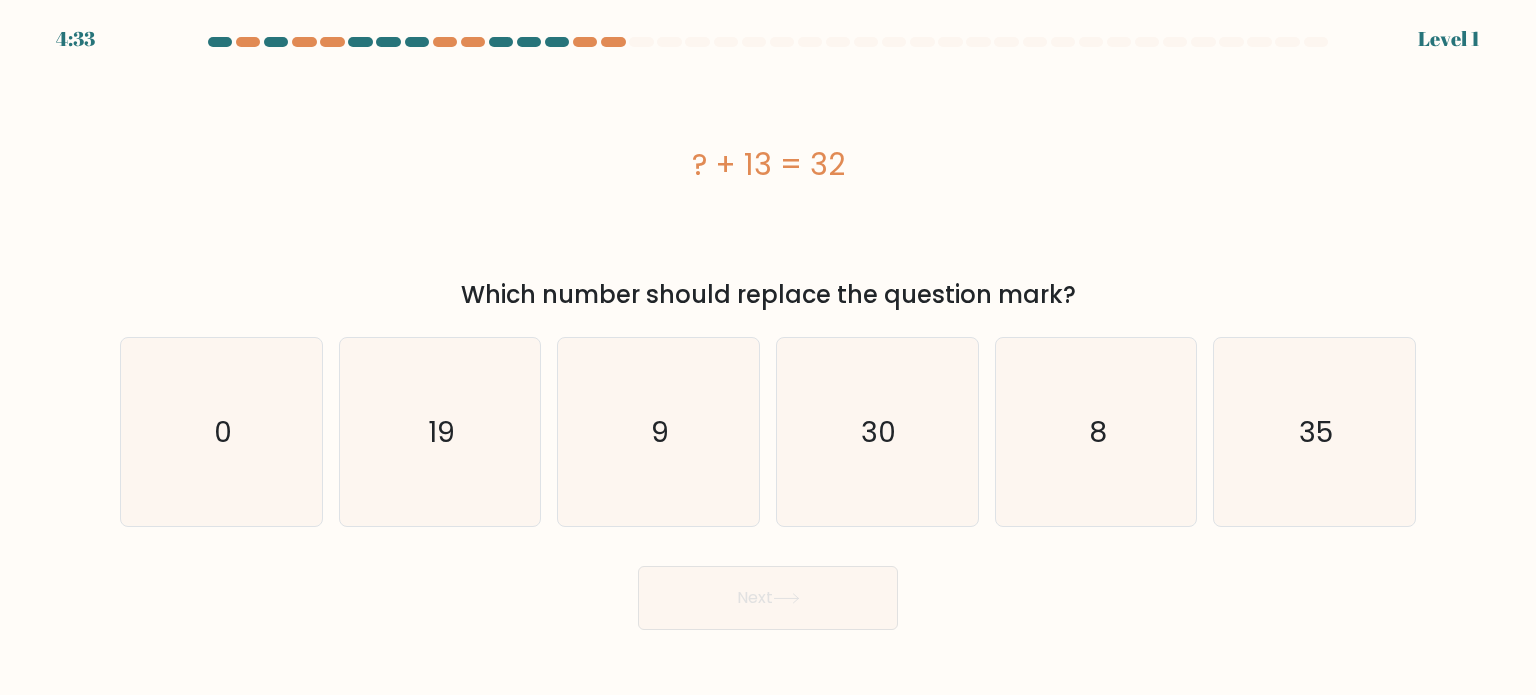 copy on "? + 13 = 32" 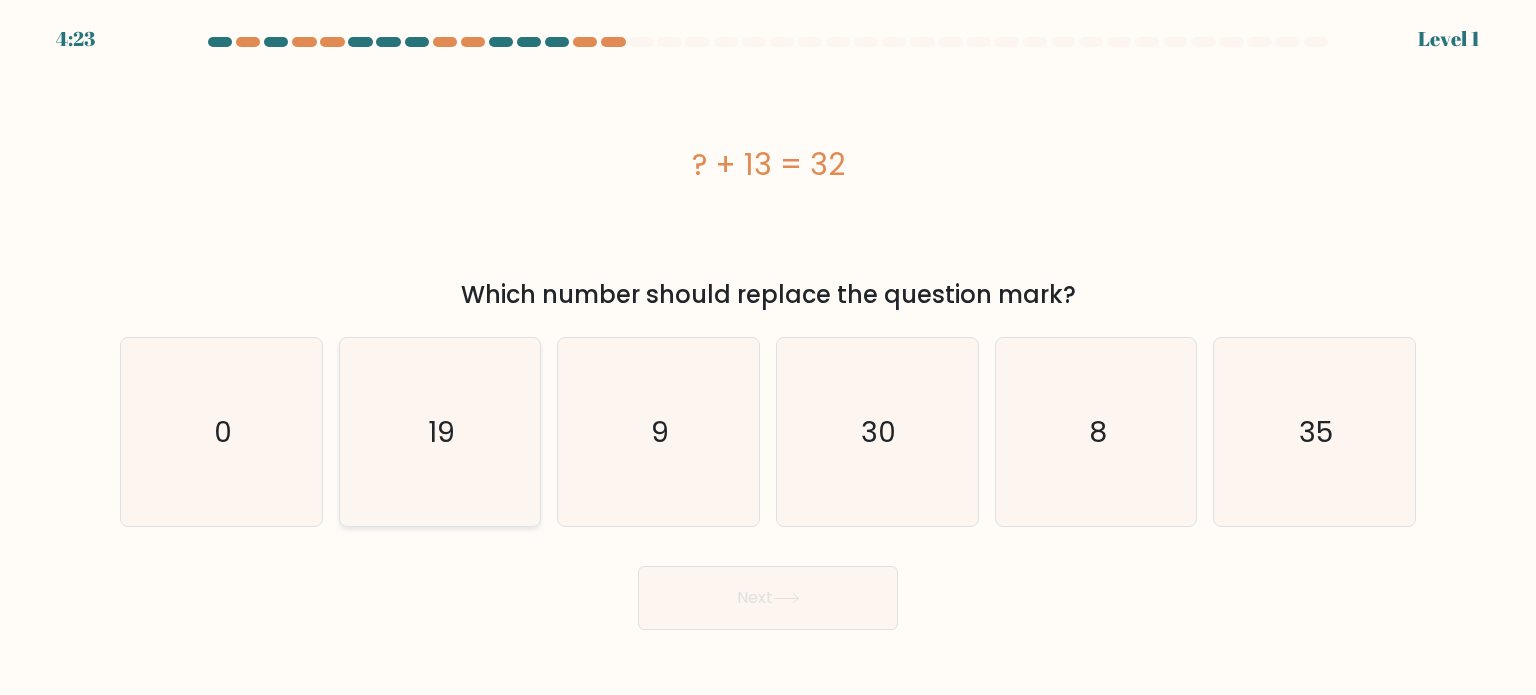 click on "19" at bounding box center [440, 432] 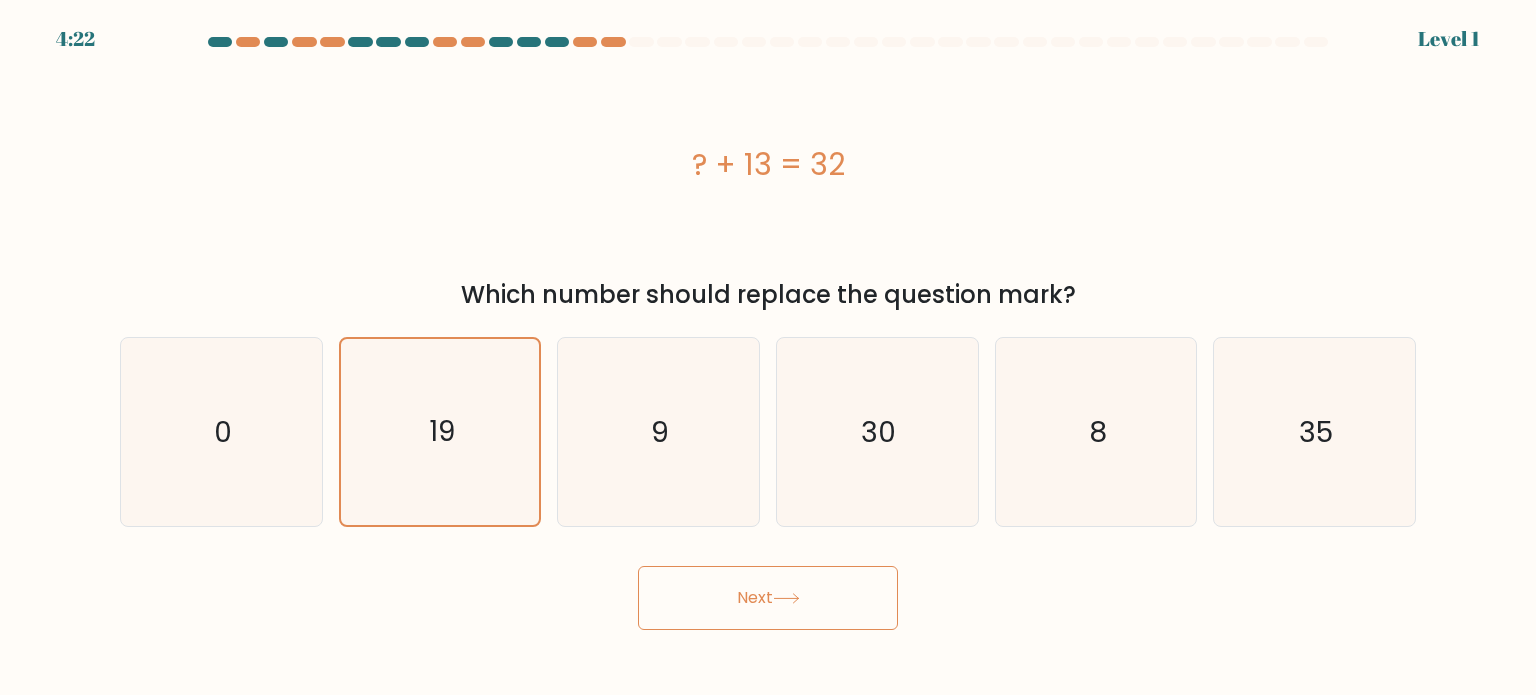 click on "Next" at bounding box center [768, 598] 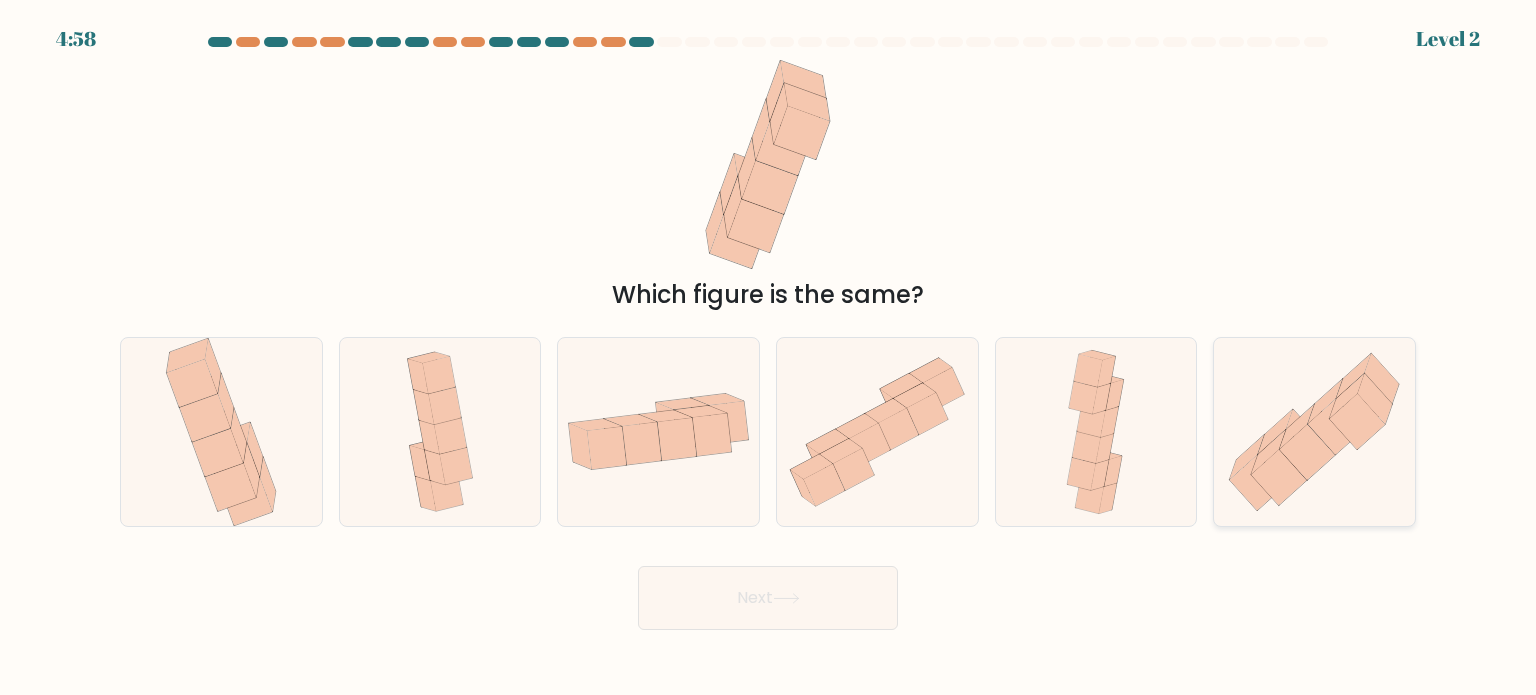 click at bounding box center (1279, 477) 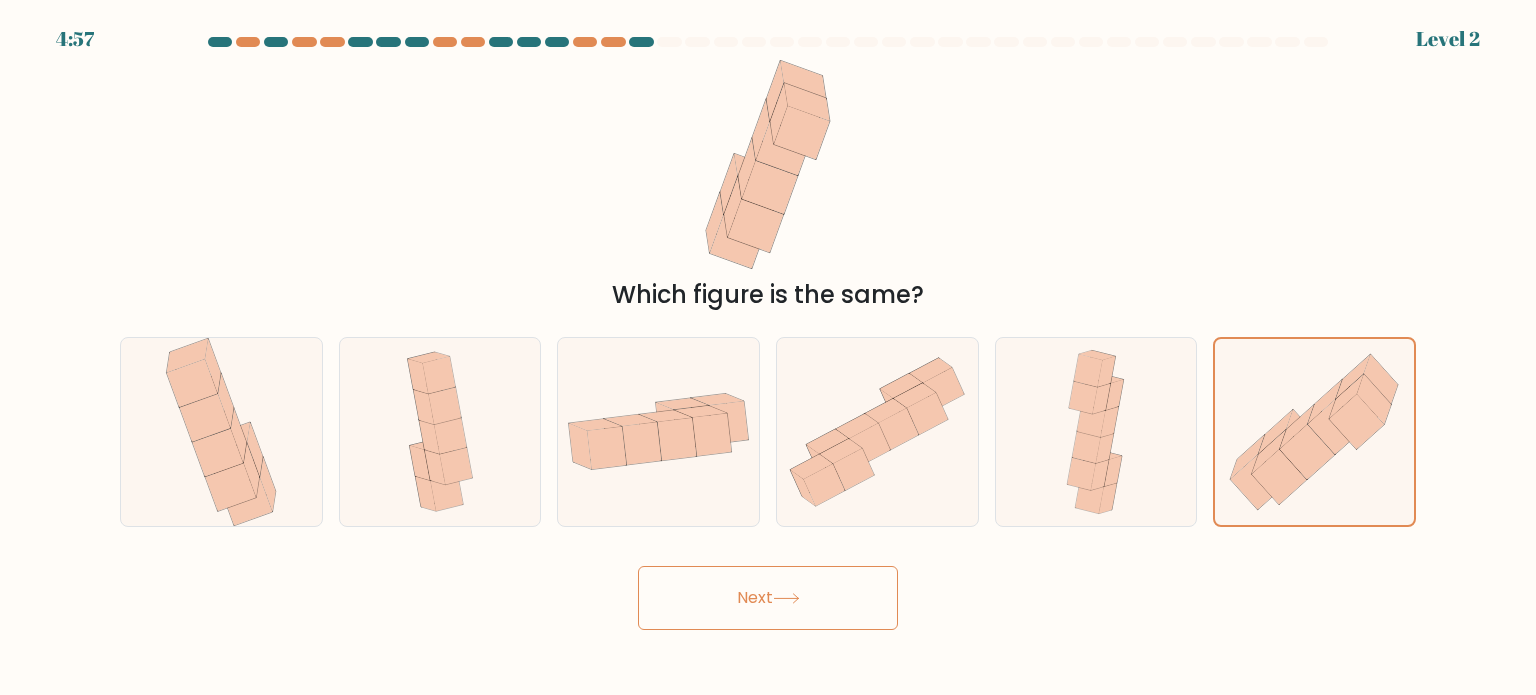 click on "Next" at bounding box center [768, 598] 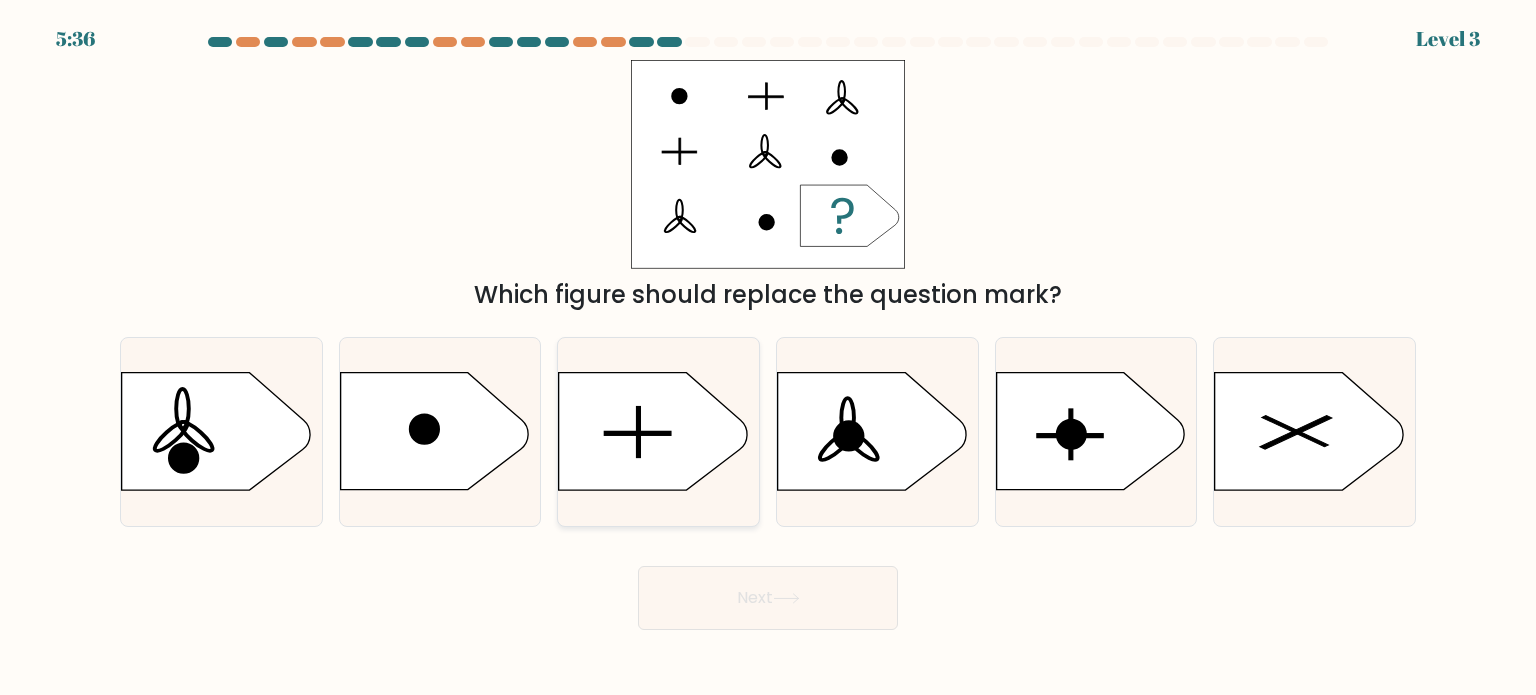 click at bounding box center (653, 431) 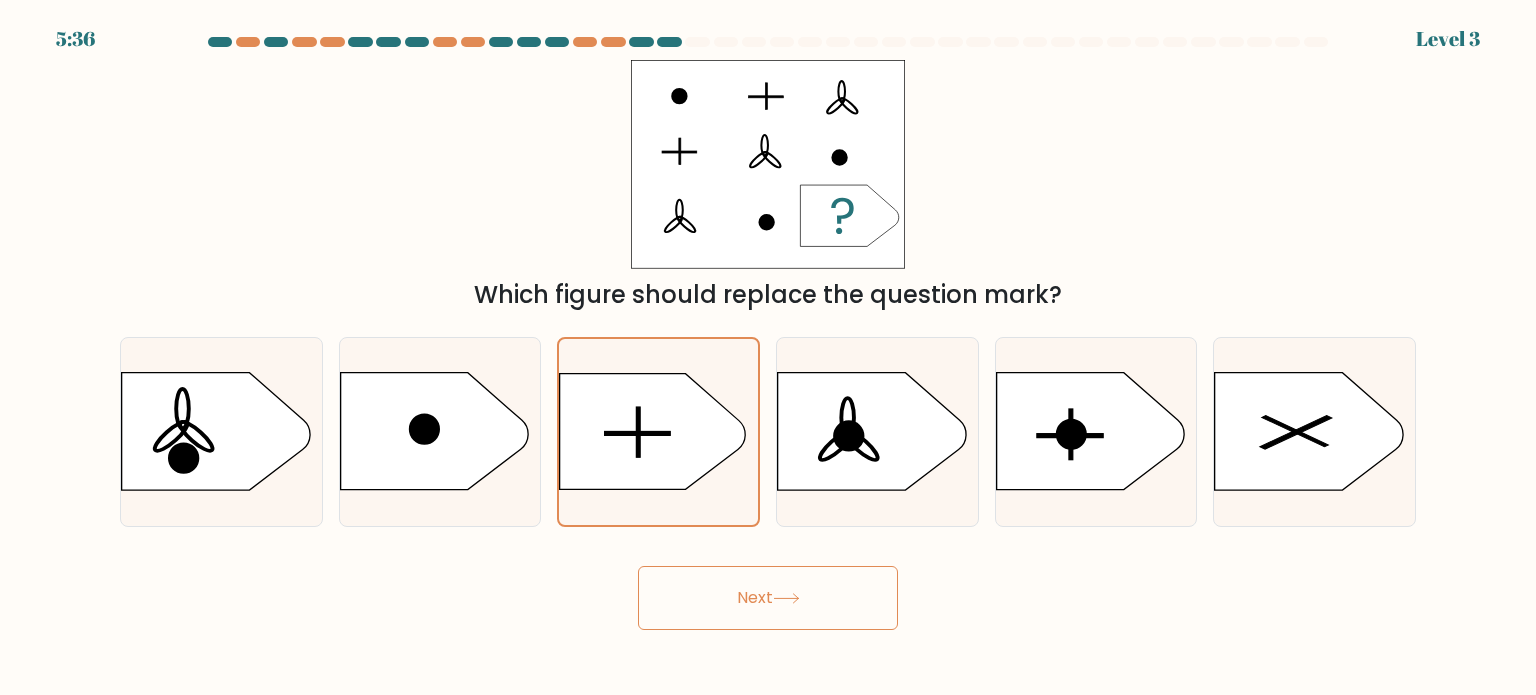 click on "Next" at bounding box center (768, 598) 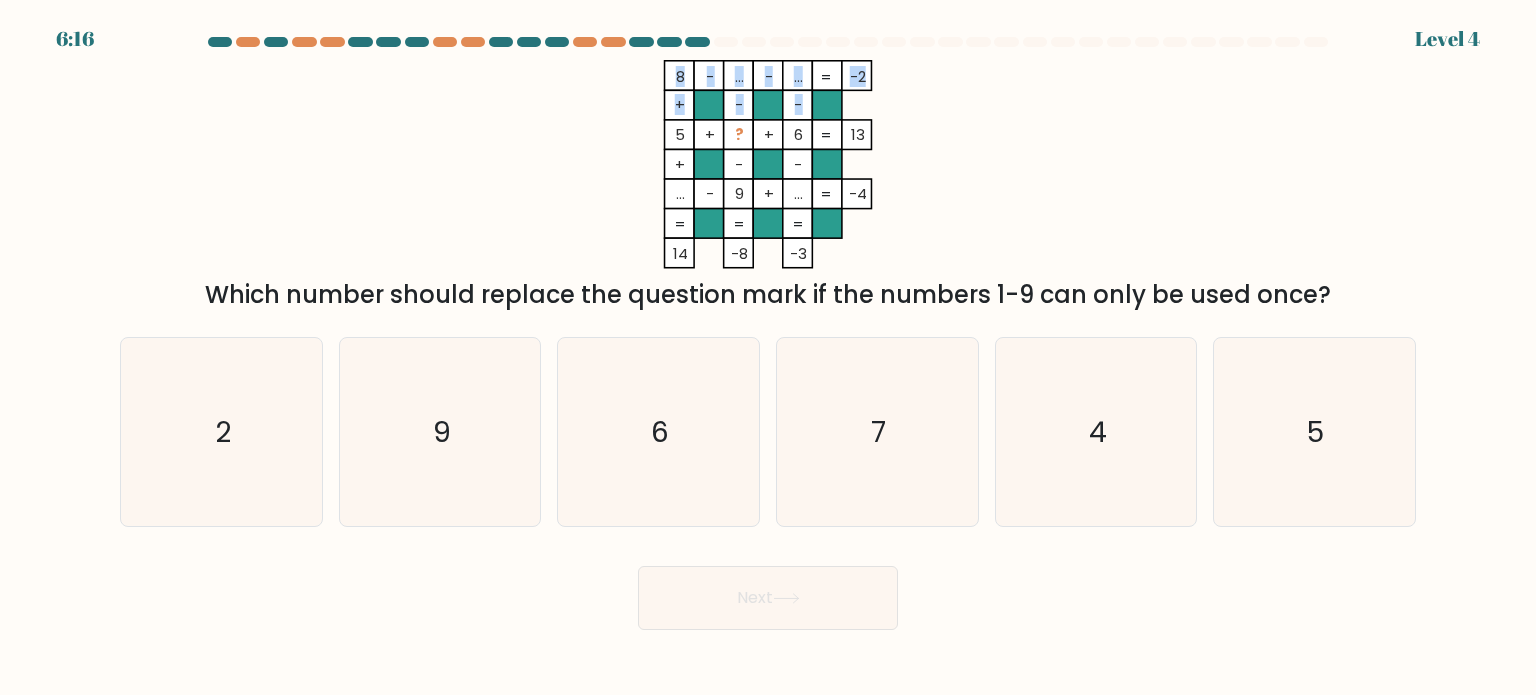 drag, startPoint x: 636, startPoint y: 126, endPoint x: 850, endPoint y: 130, distance: 214.03738 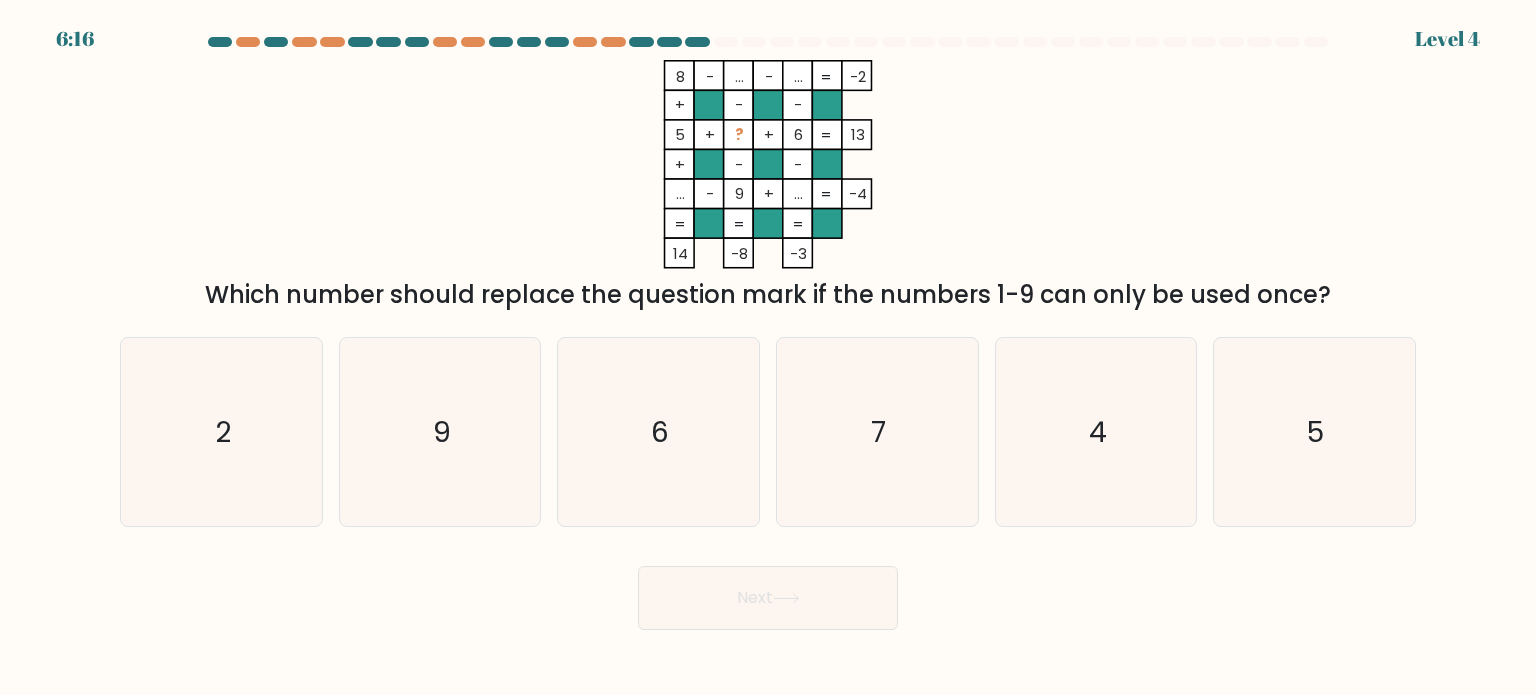 click on "-    ...    -    ...    -    +    -    -    5    +    ?    +    6    13    +    -    -    ...    -    9    +    ...    =   -4    =   =   =   =   14    -8    -3    =" at bounding box center (768, 164) 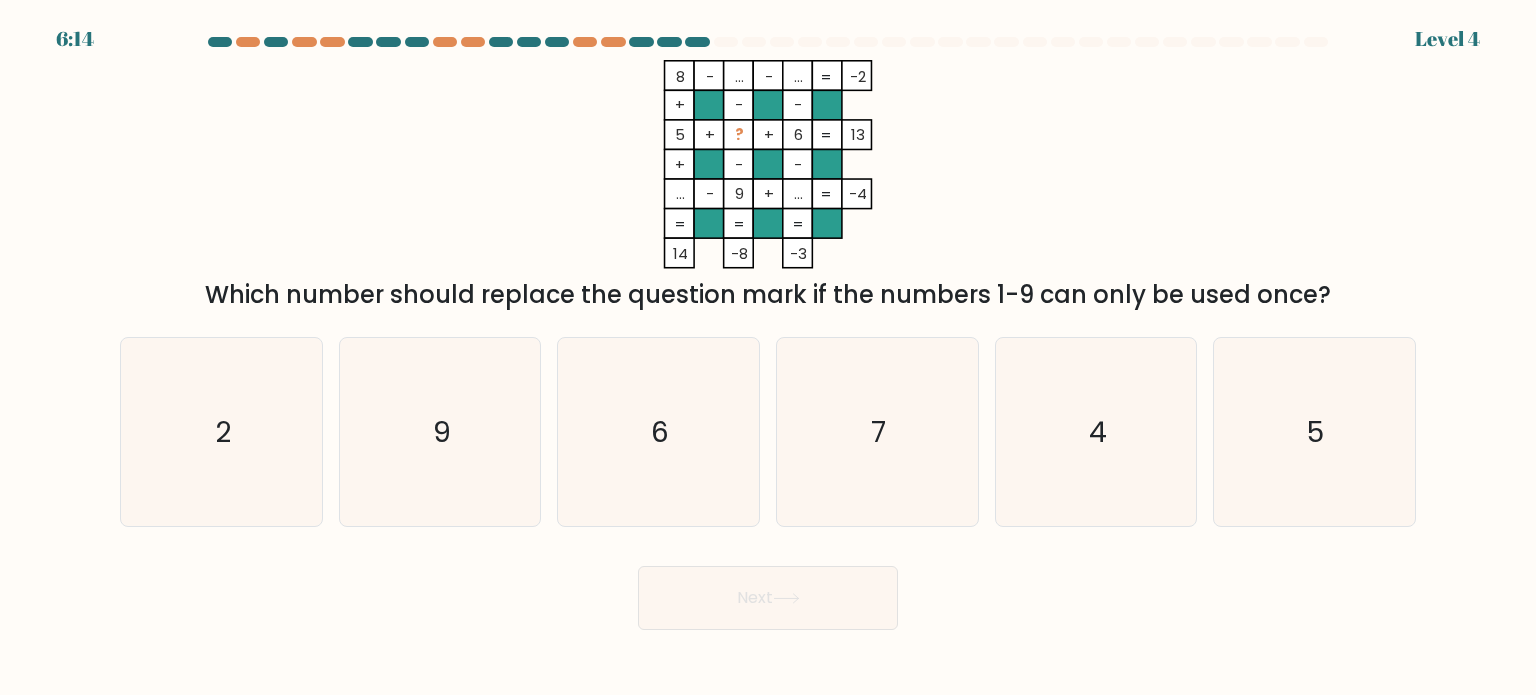 drag, startPoint x: 669, startPoint y: 134, endPoint x: 872, endPoint y: 137, distance: 203.02217 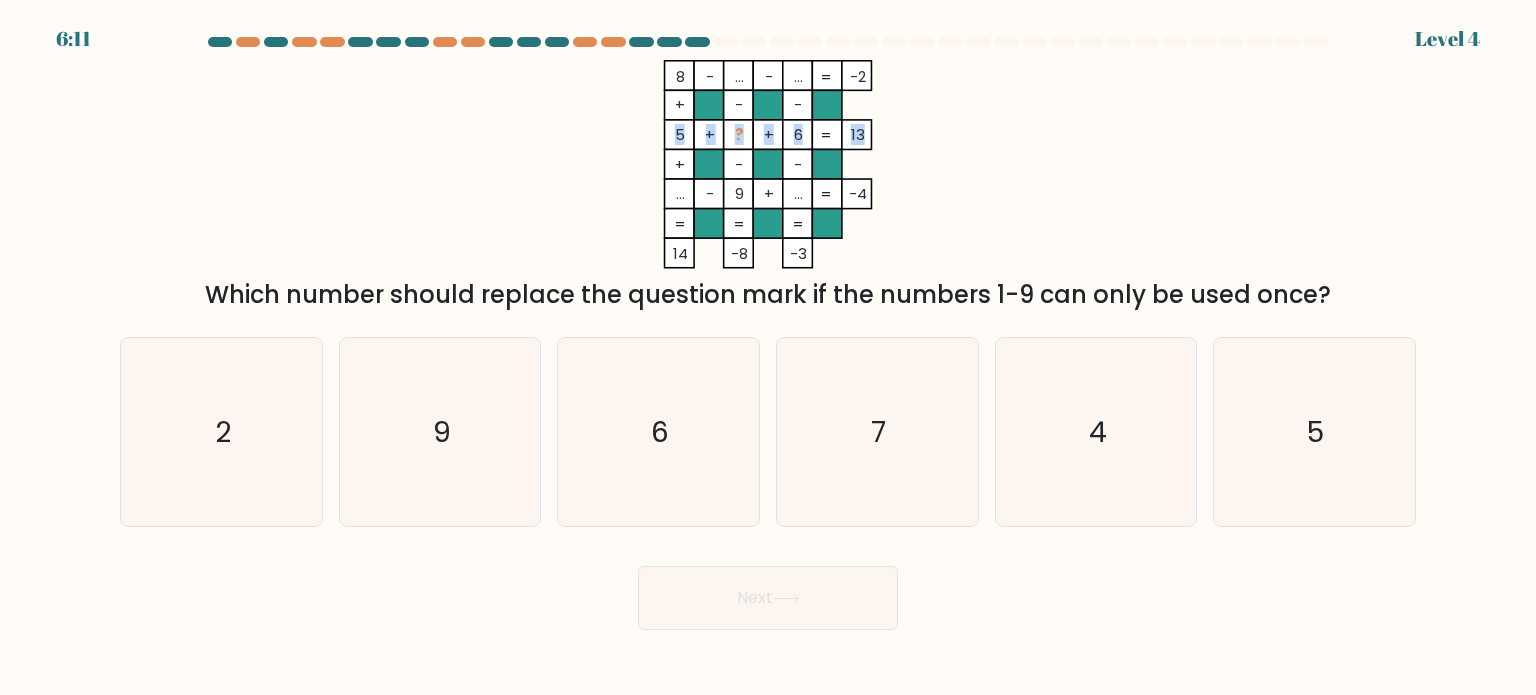 drag, startPoint x: 862, startPoint y: 133, endPoint x: 675, endPoint y: 133, distance: 187 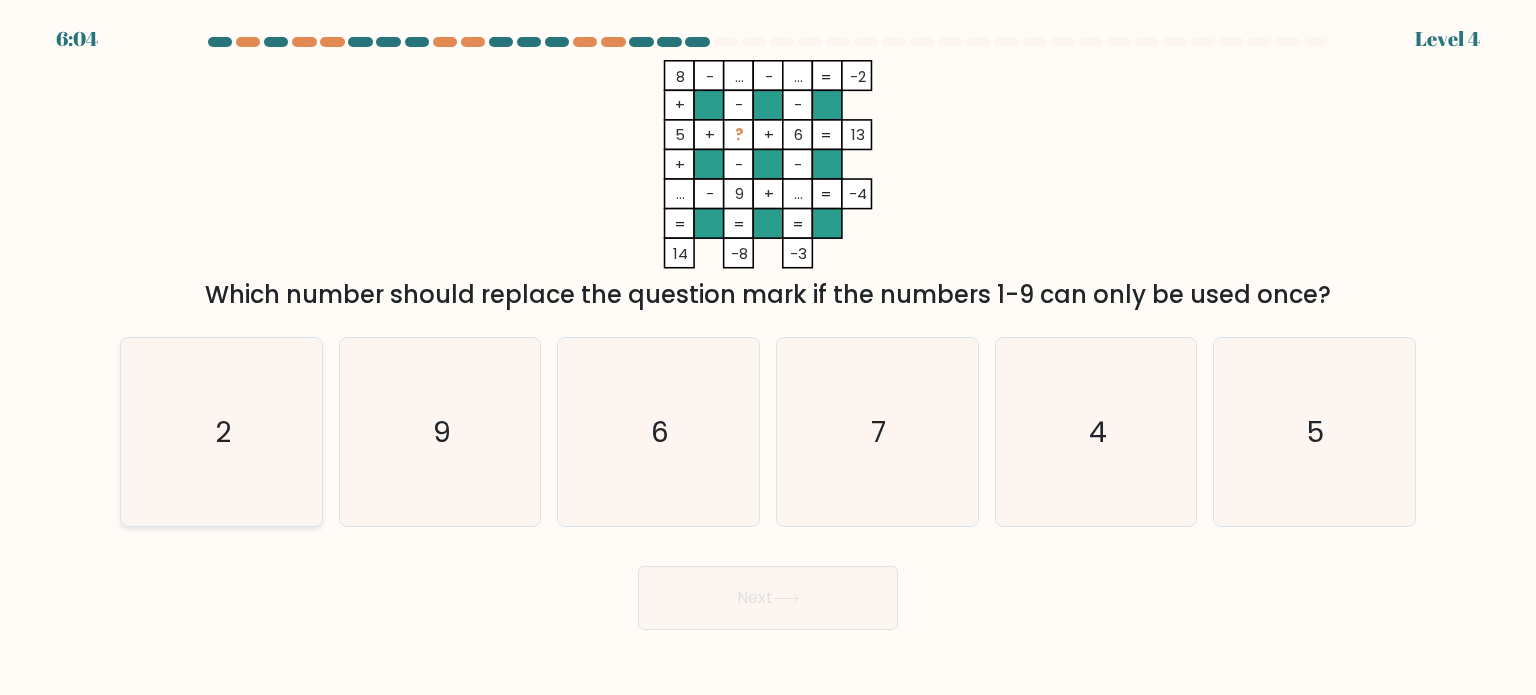 click on "2" at bounding box center (221, 432) 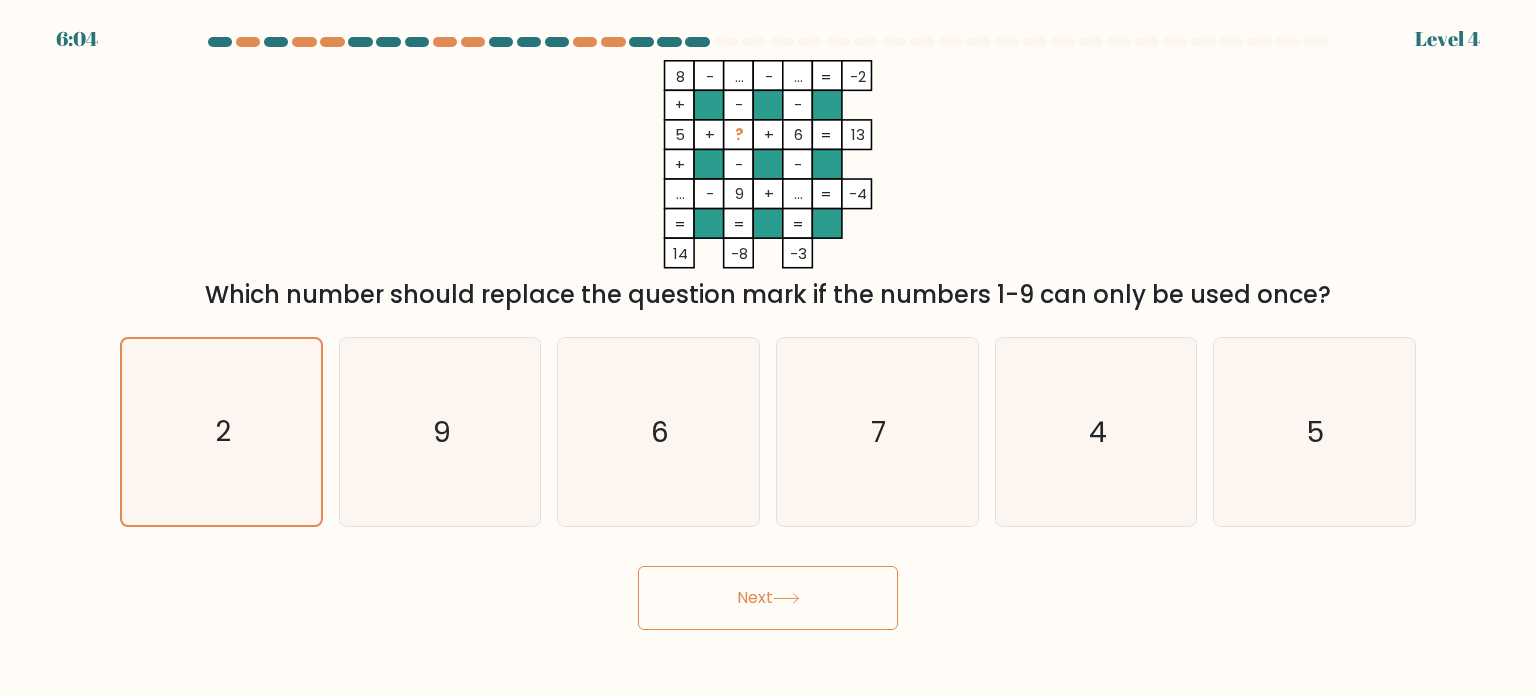 click on "Next" at bounding box center [768, 598] 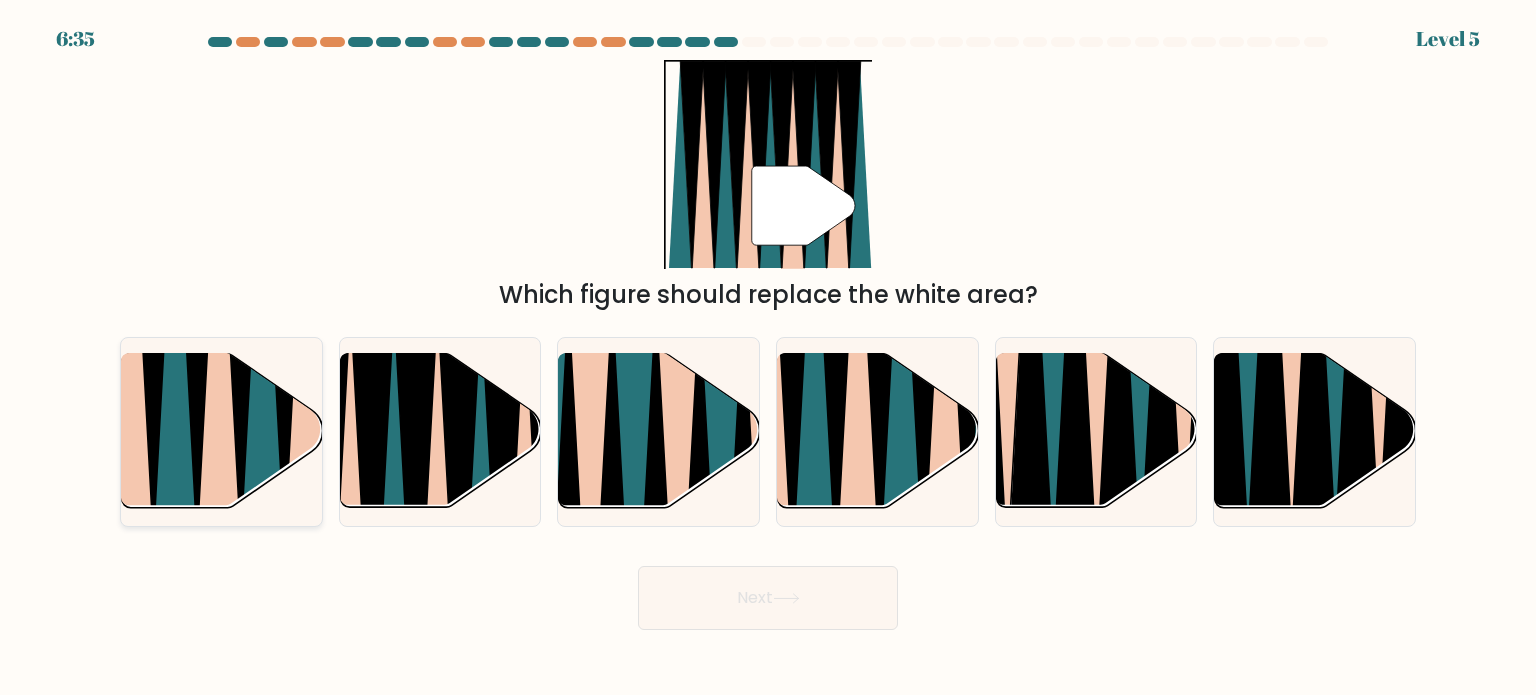 click at bounding box center (242, 353) 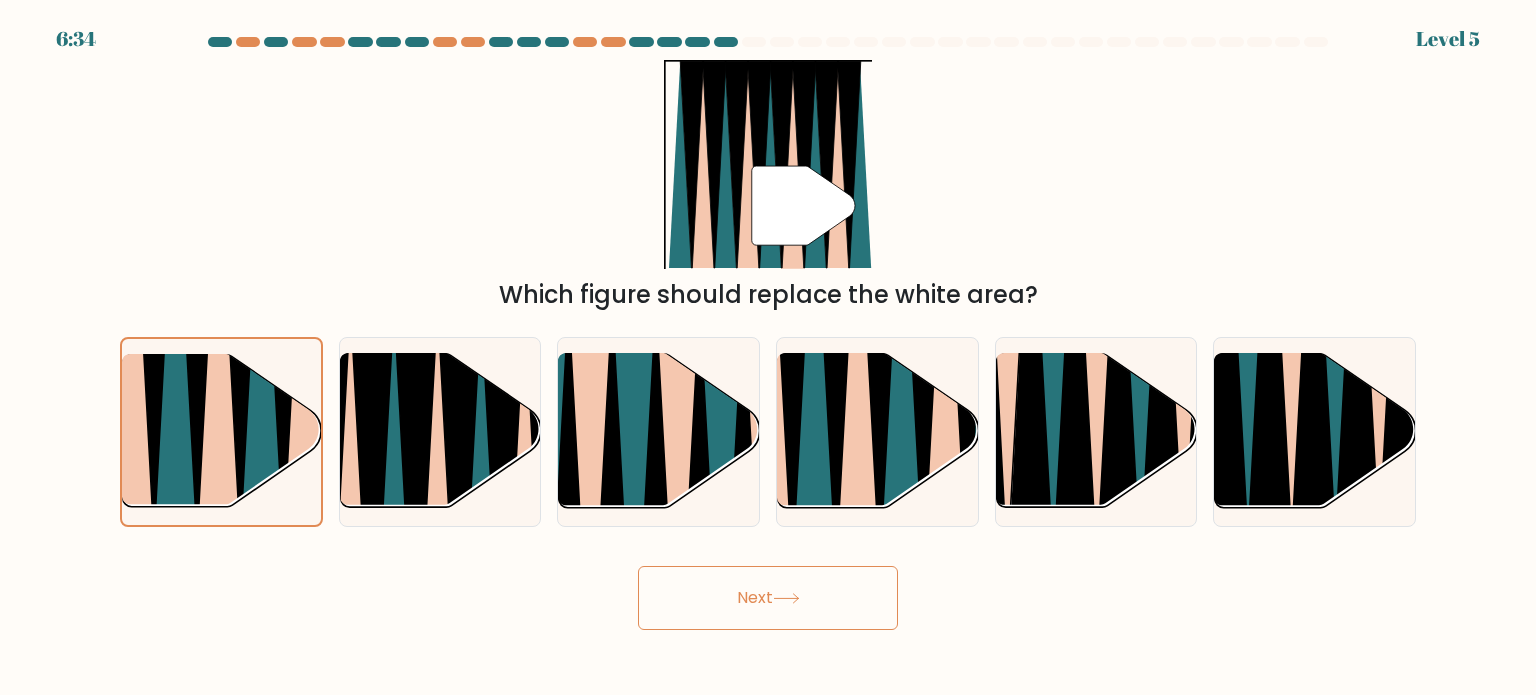 click on "Next" at bounding box center (768, 598) 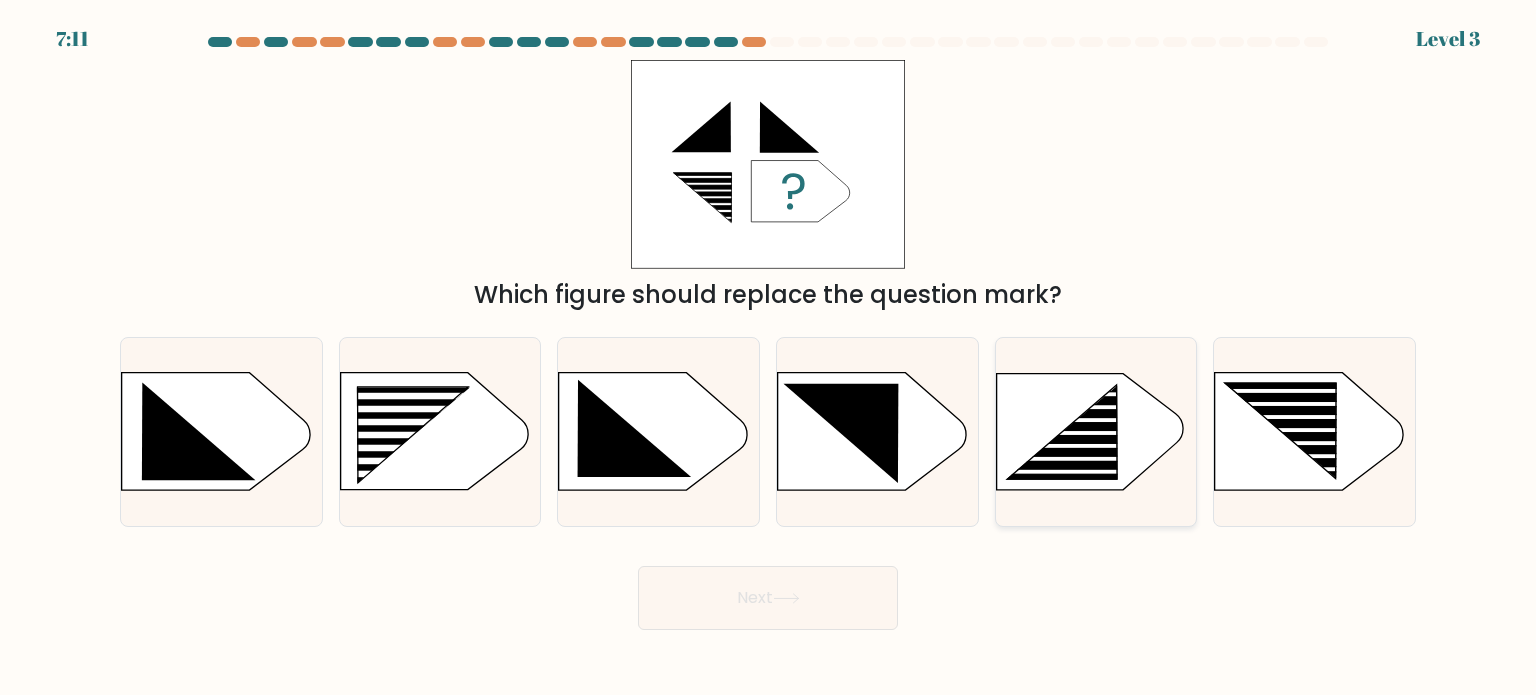 click at bounding box center [1062, 433] 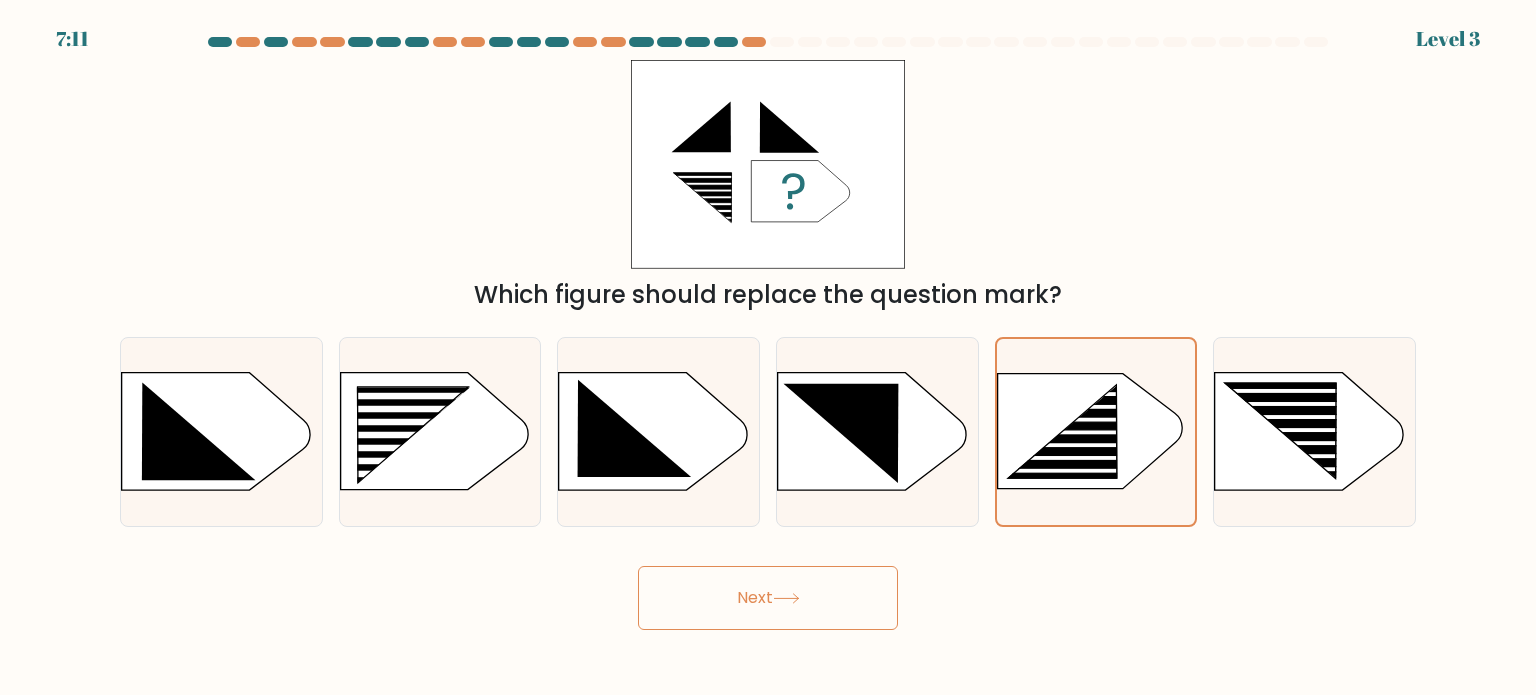 drag, startPoint x: 858, startPoint y: 599, endPoint x: 837, endPoint y: 606, distance: 22.135944 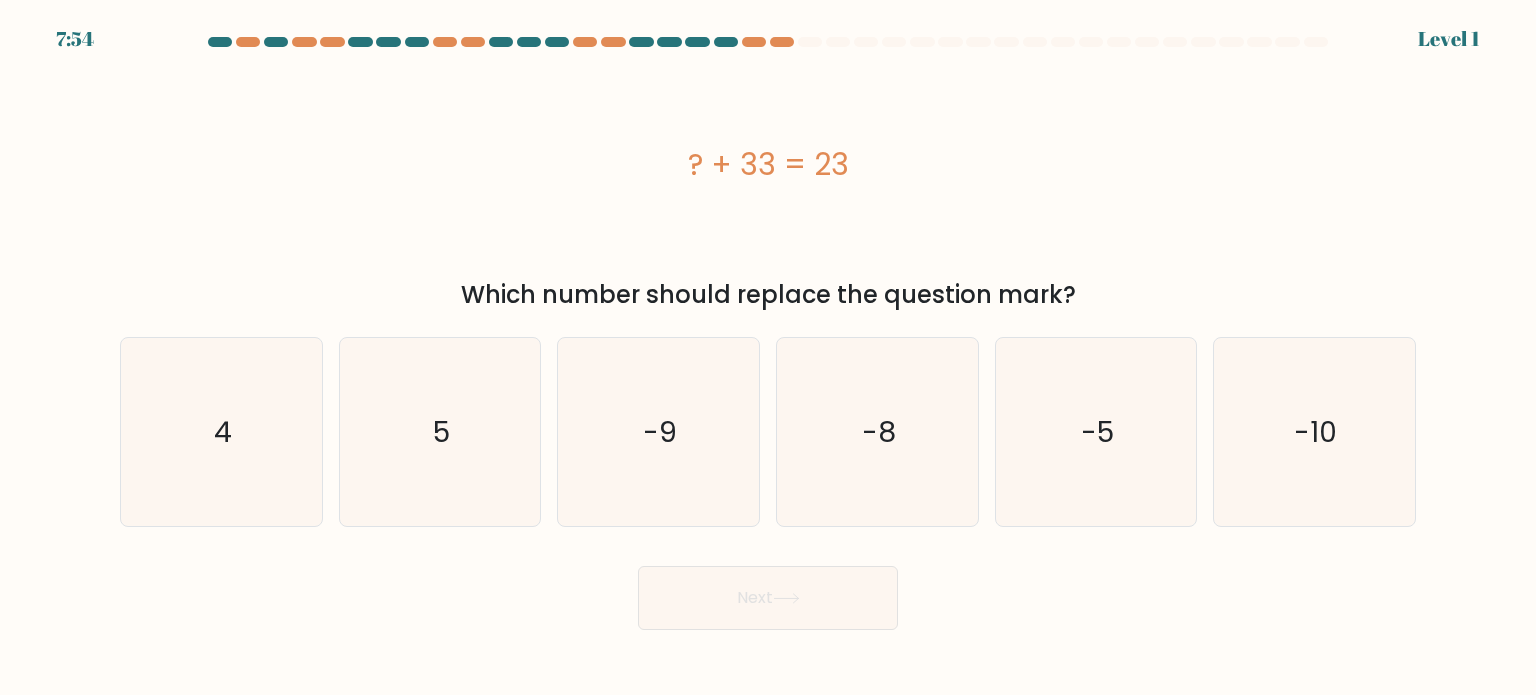 drag, startPoint x: 726, startPoint y: 153, endPoint x: 865, endPoint y: 155, distance: 139.01439 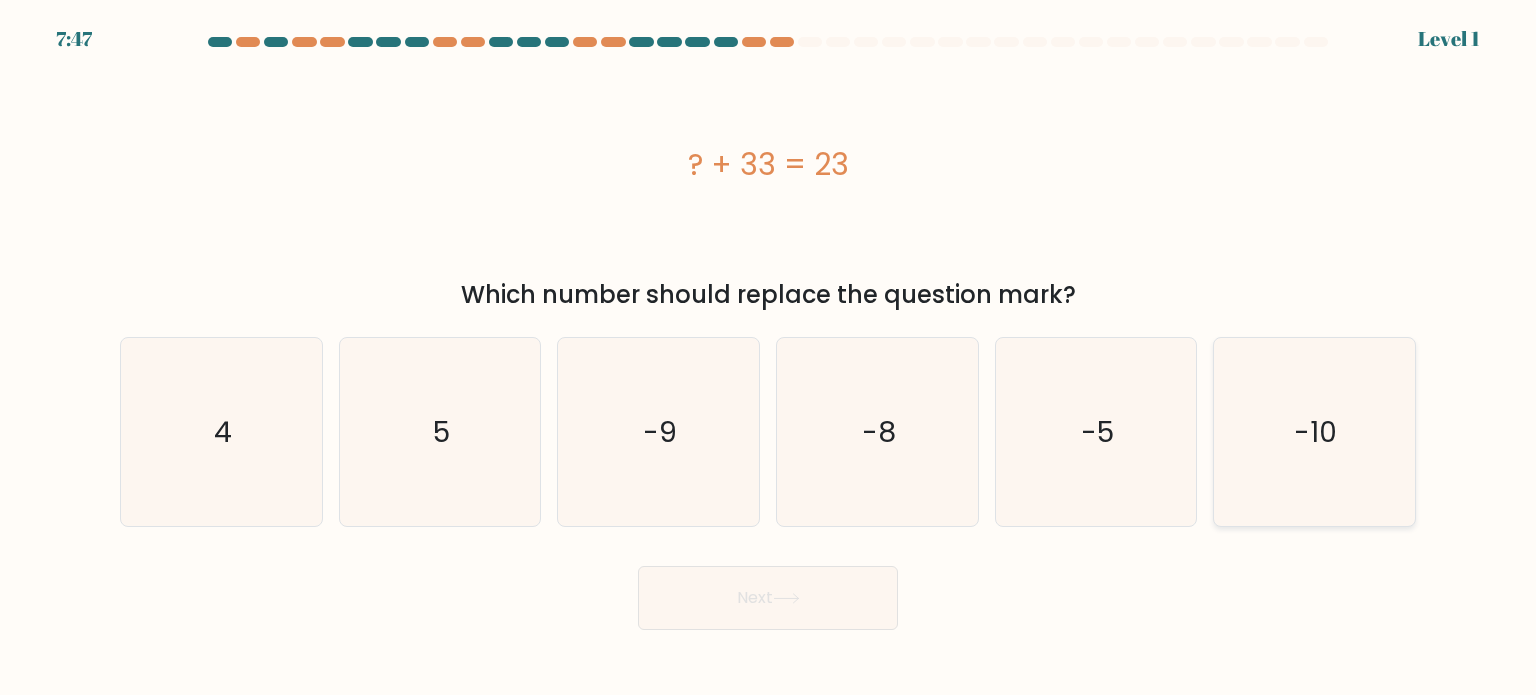 click on "-10" at bounding box center [1314, 432] 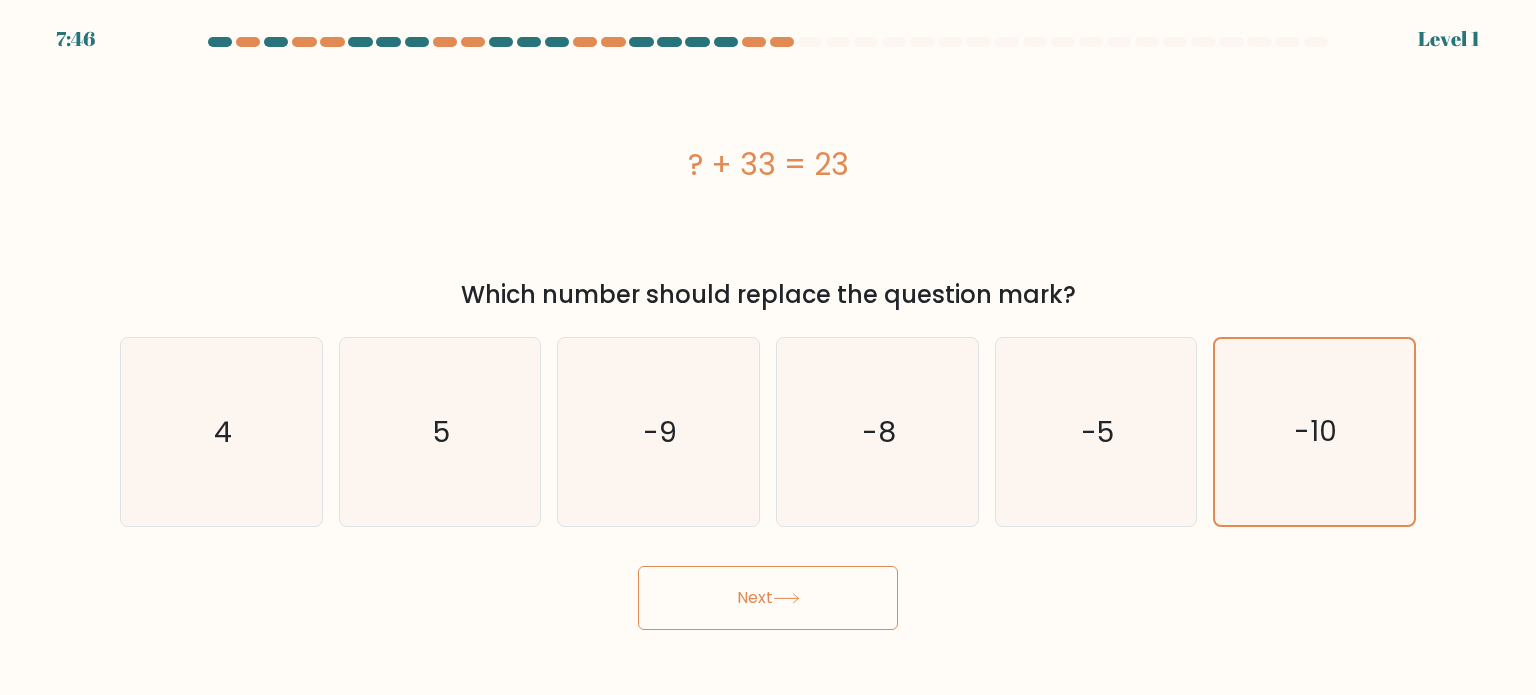 click on "Next" at bounding box center (768, 598) 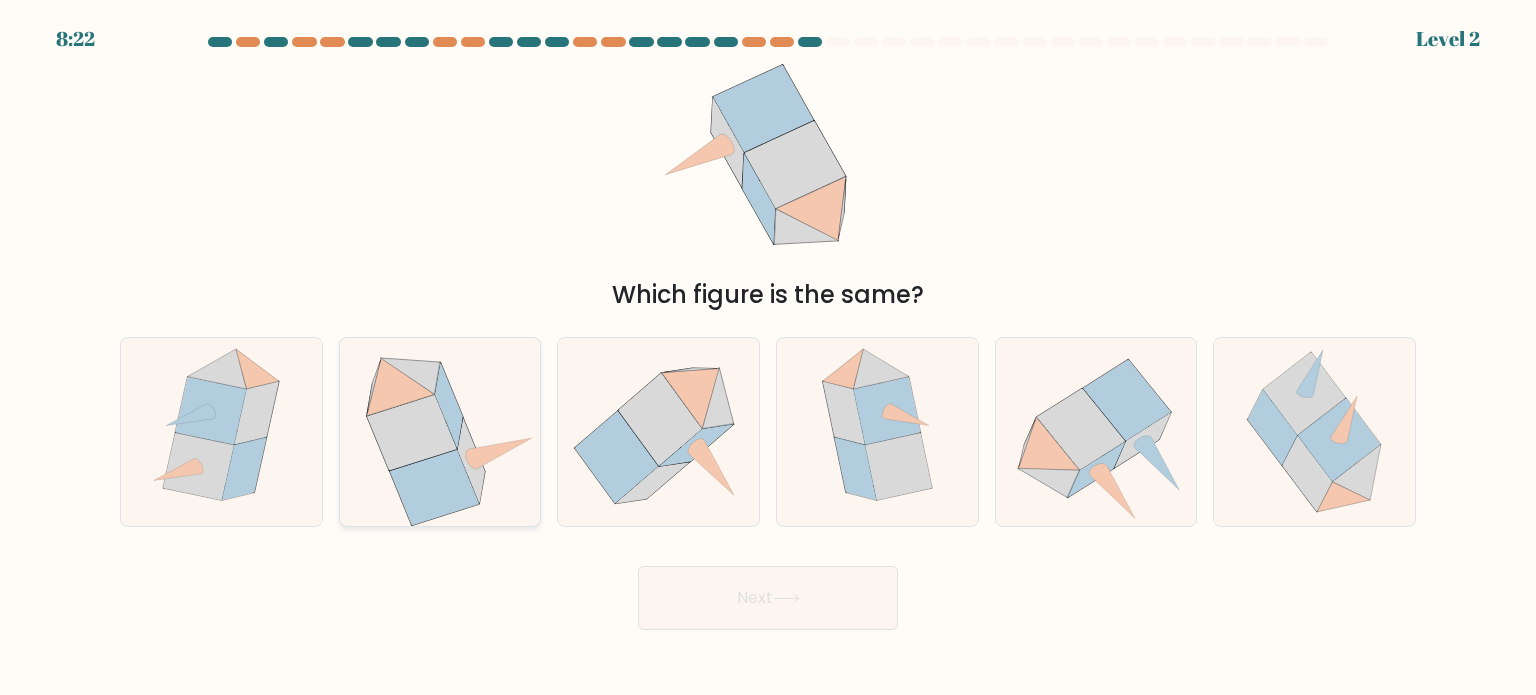 click at bounding box center [500, 453] 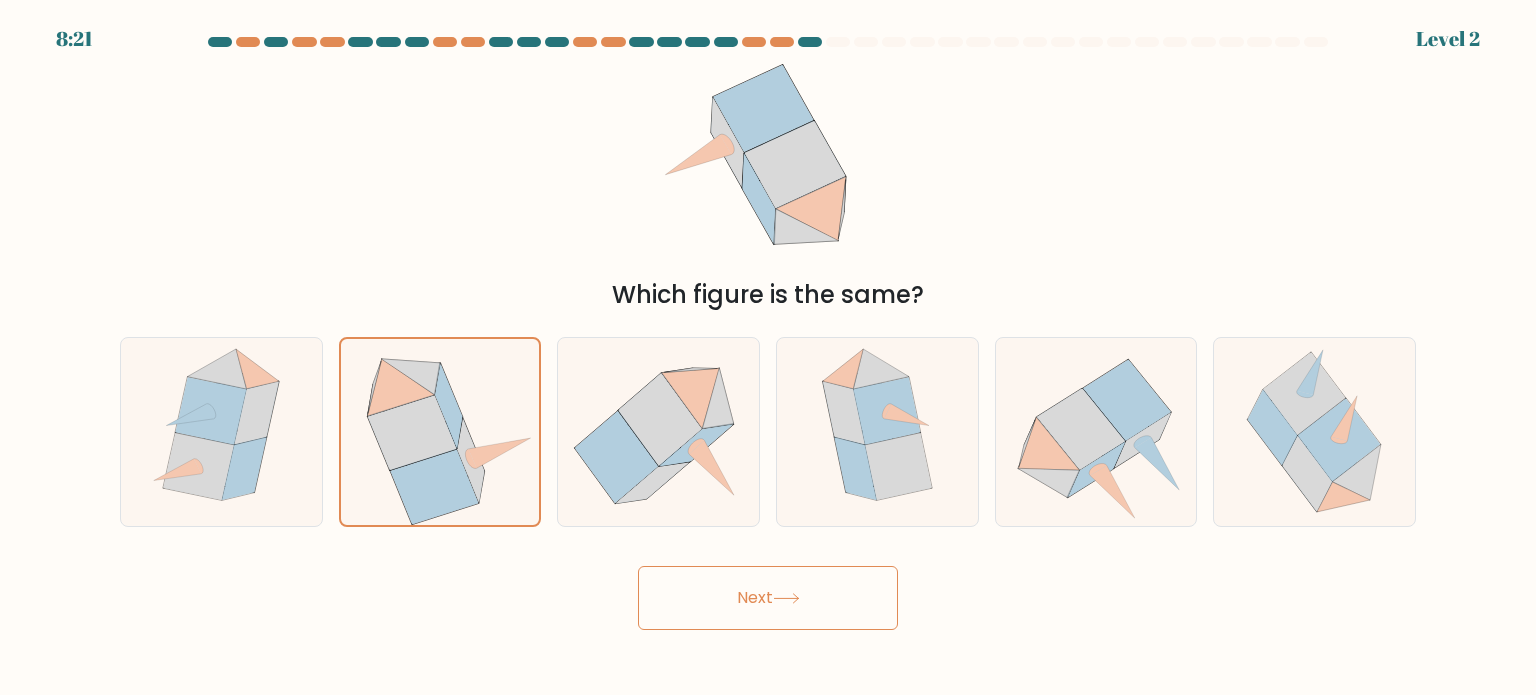click on "Next" at bounding box center [768, 598] 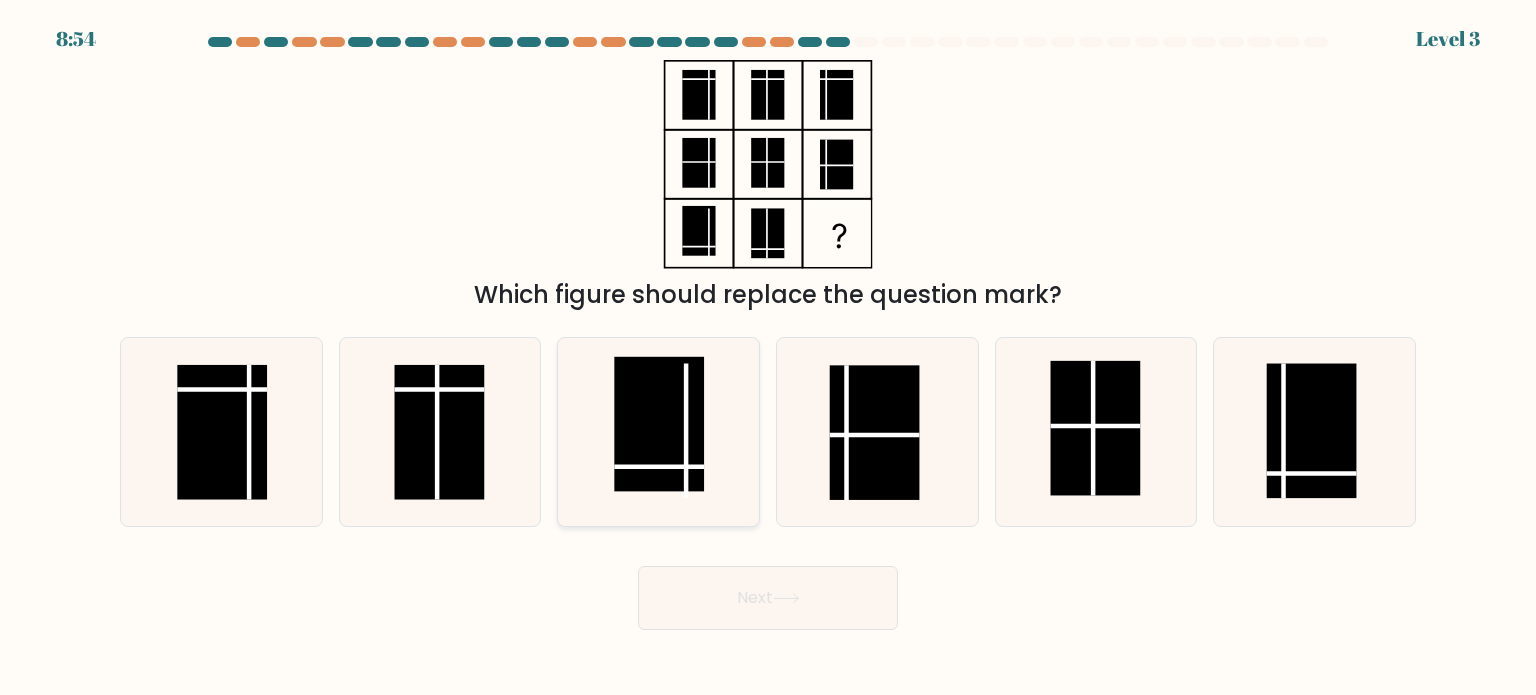 click at bounding box center (660, 423) 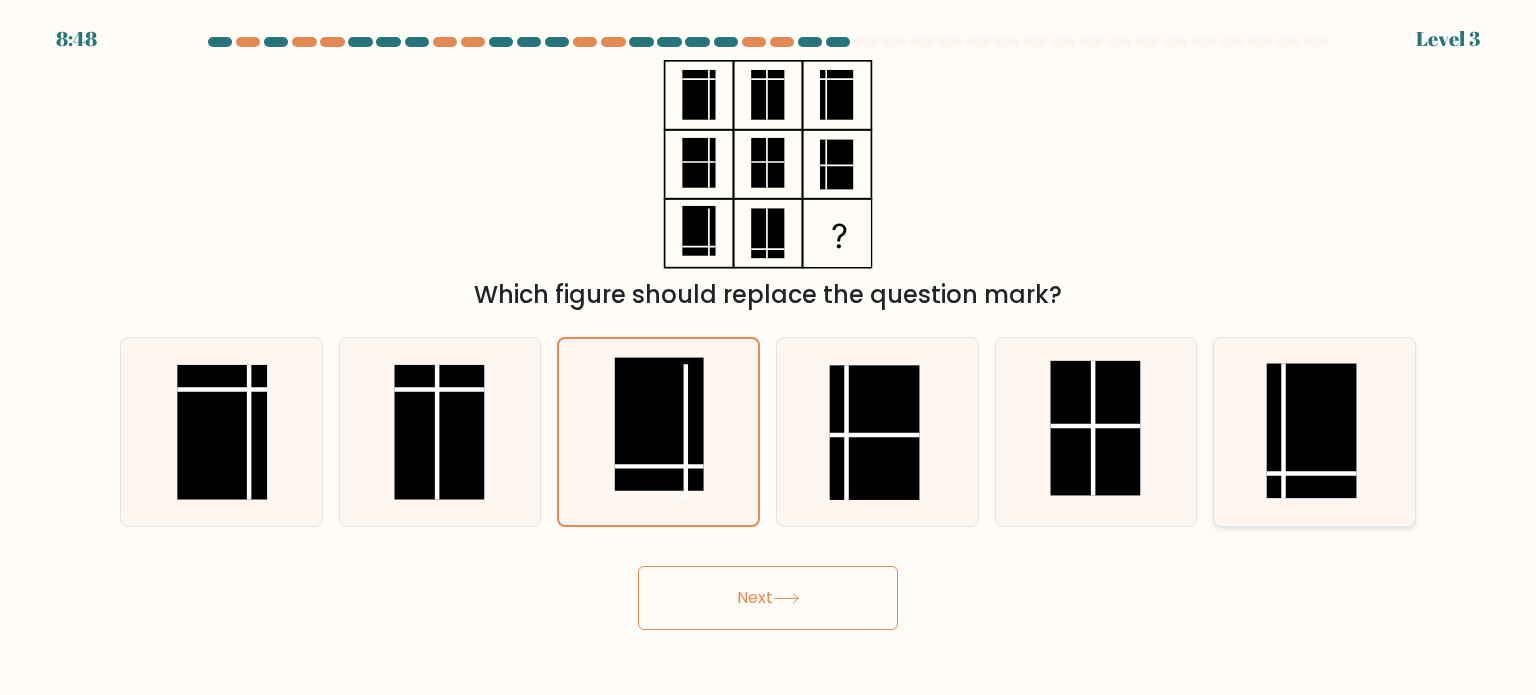 click at bounding box center [1312, 430] 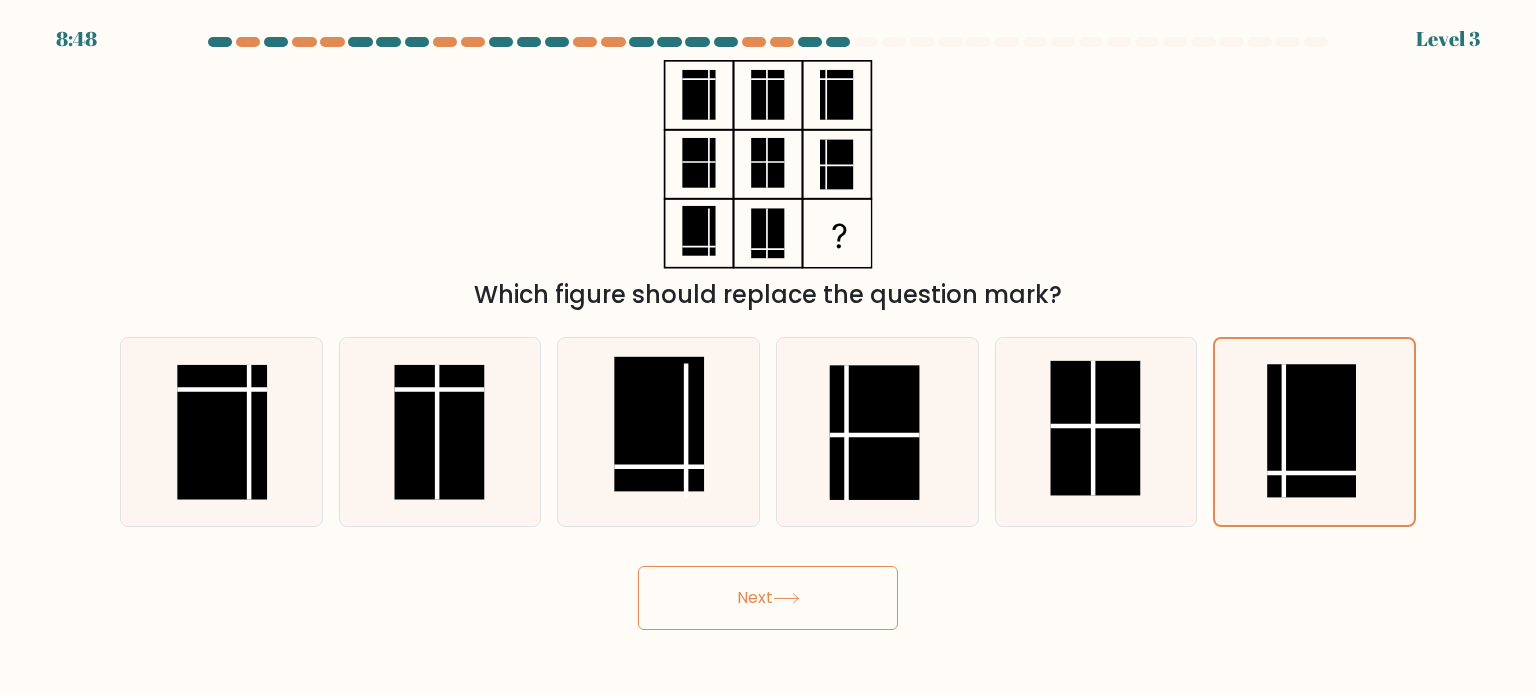 click on "Next" at bounding box center (768, 598) 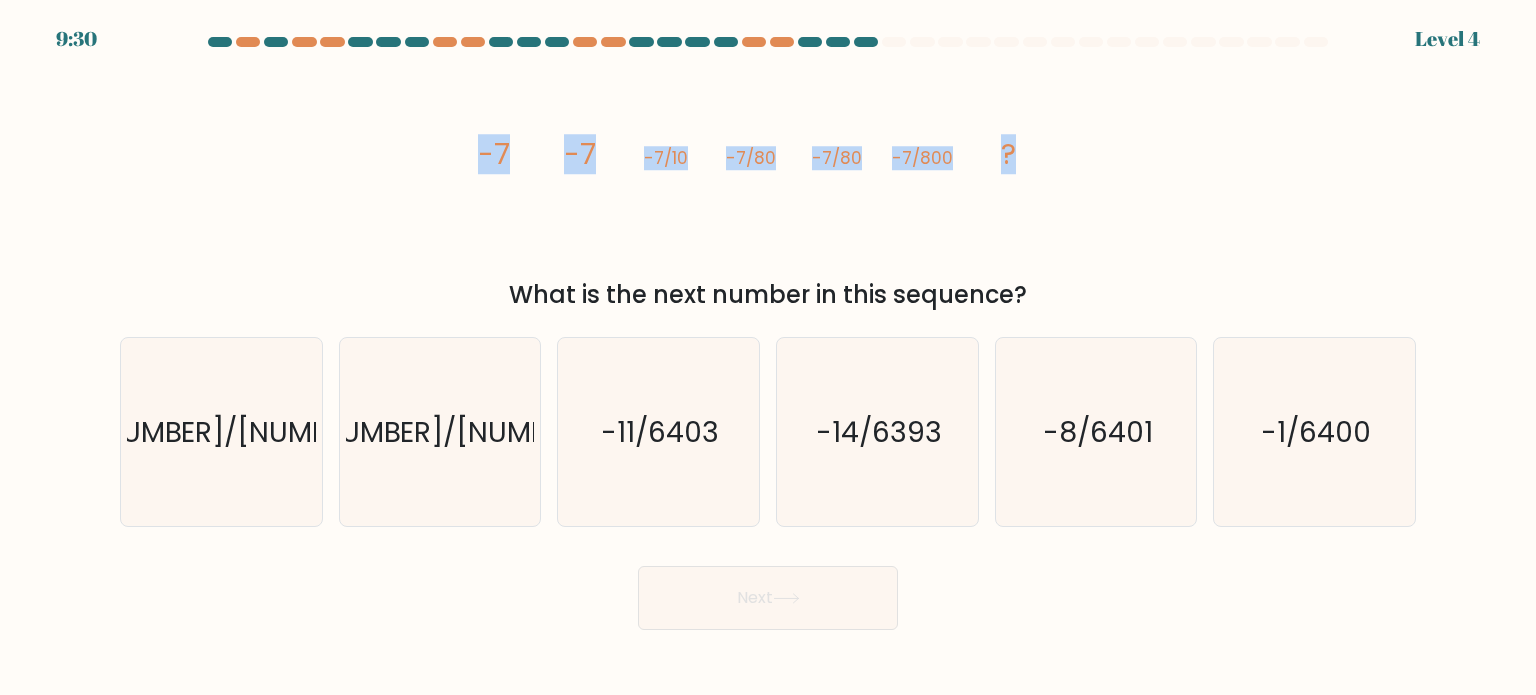 drag, startPoint x: 478, startPoint y: 151, endPoint x: 1031, endPoint y: 153, distance: 553.0036 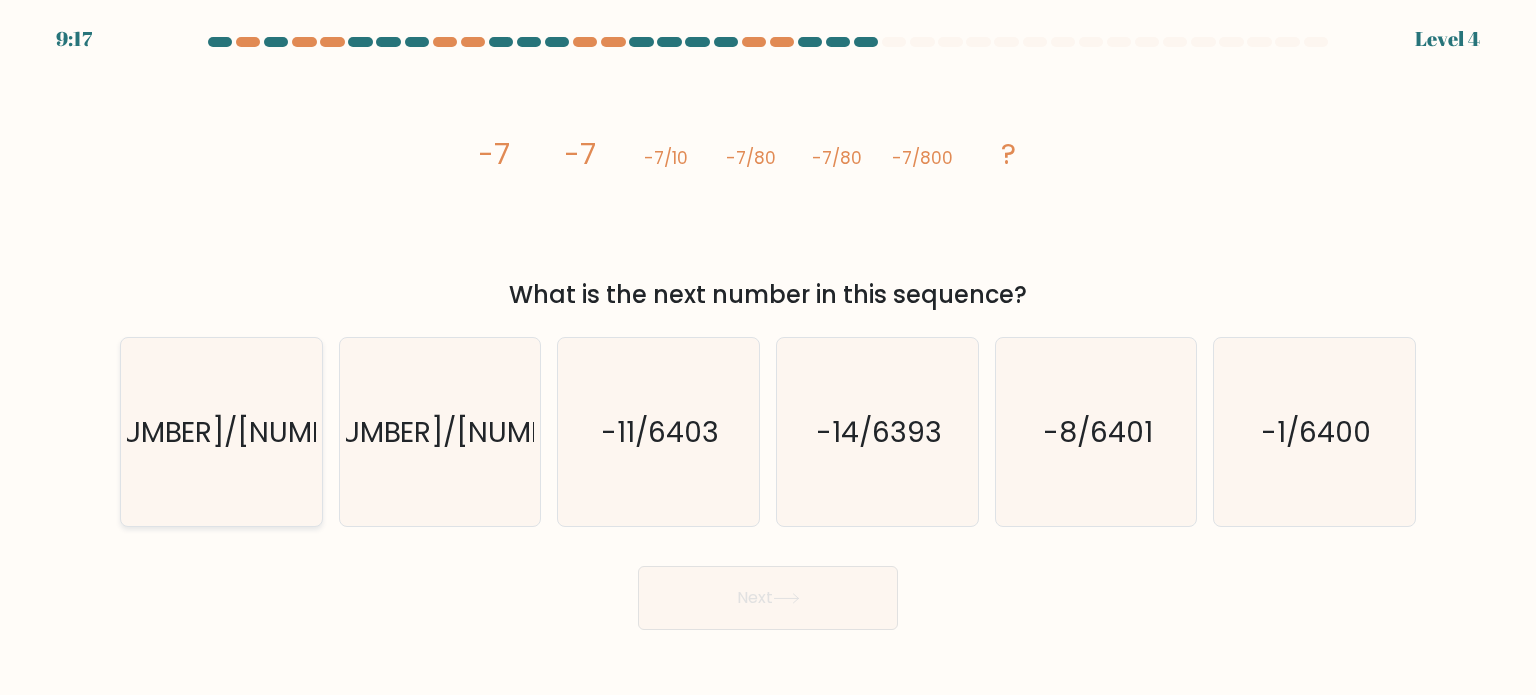 click on "-[NUMBER]/[NUMBER]" at bounding box center (221, 432) 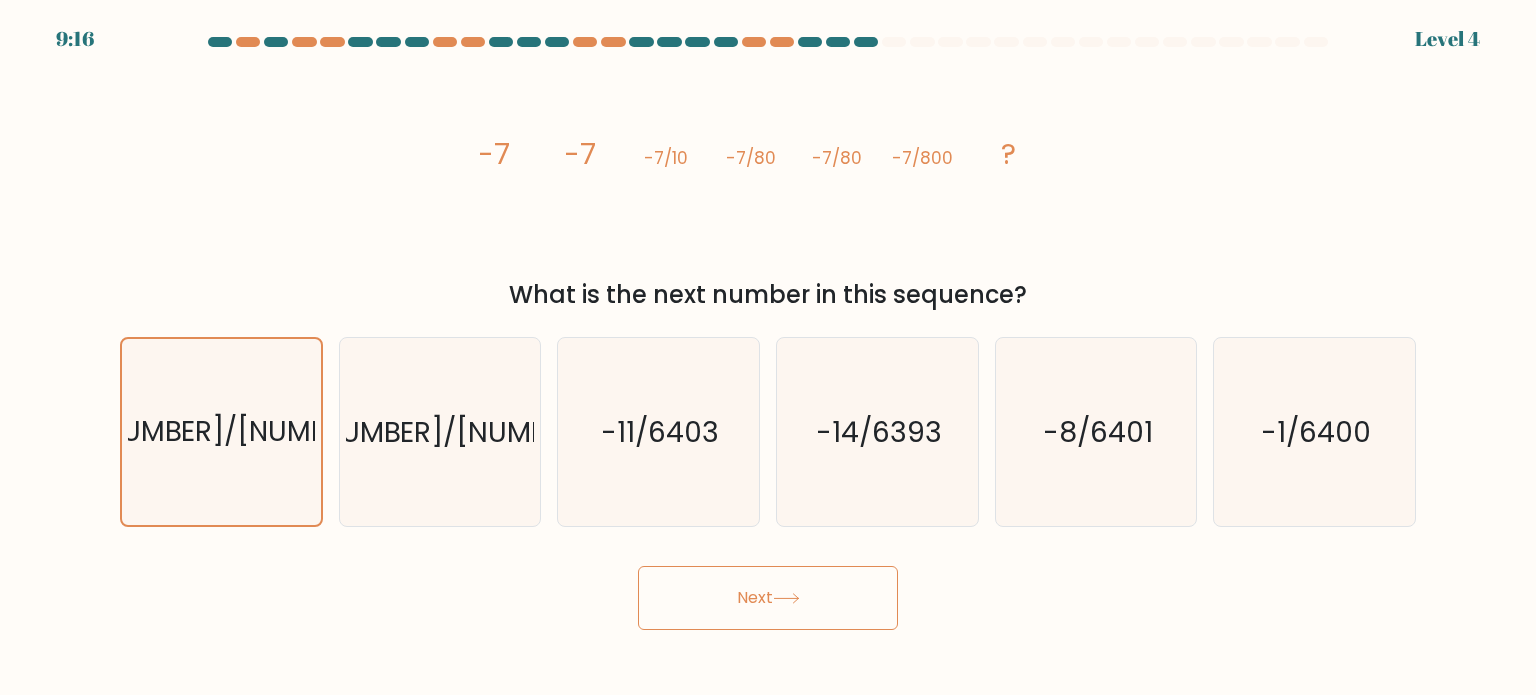 click on "Next" at bounding box center [768, 598] 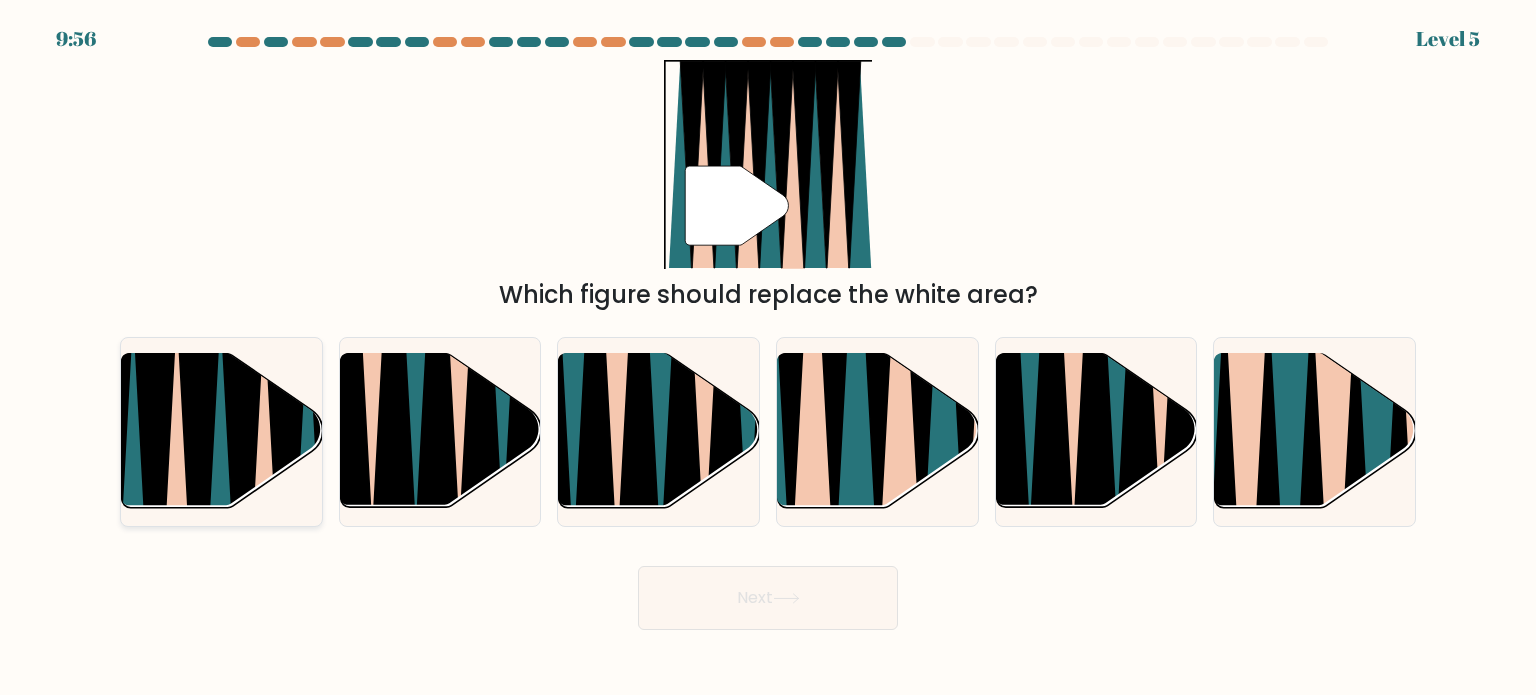 click at bounding box center (156, 519) 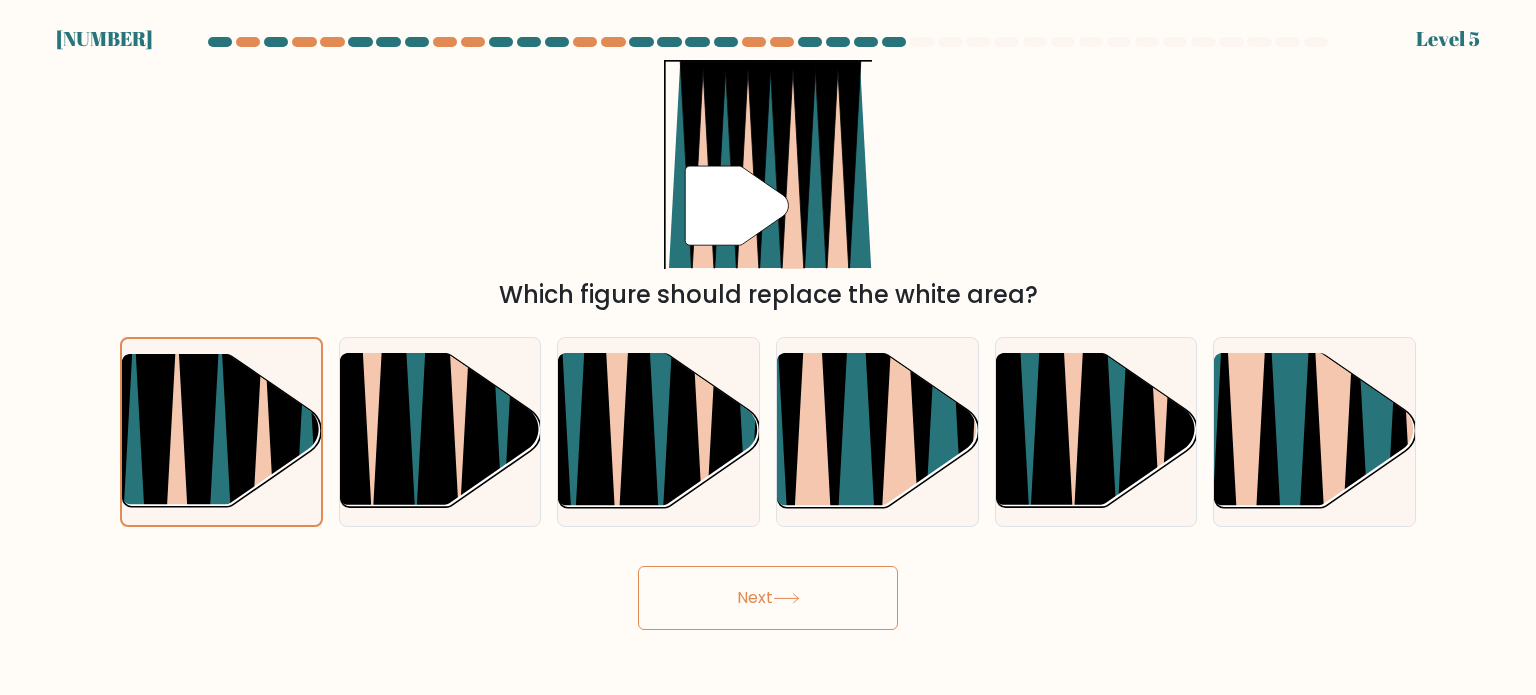 click on "Next" at bounding box center [768, 598] 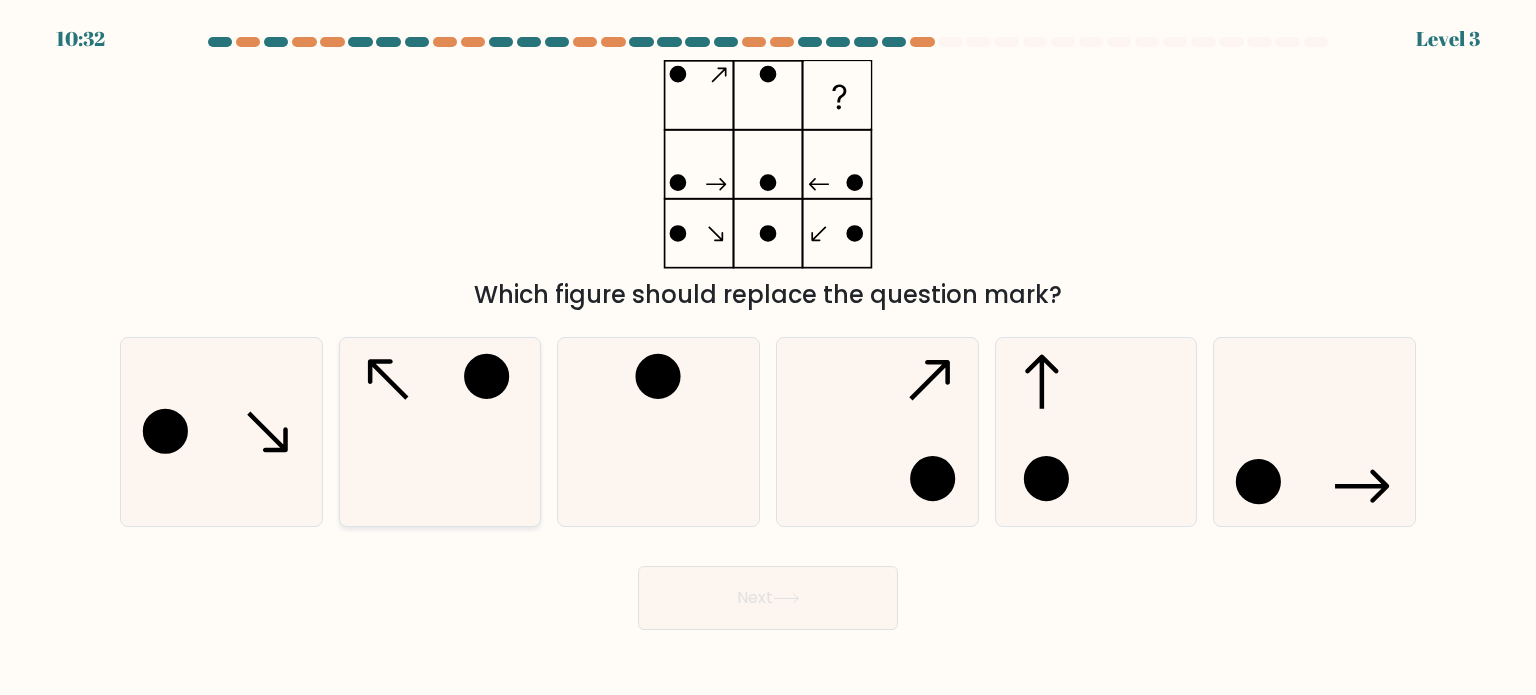 click at bounding box center [440, 432] 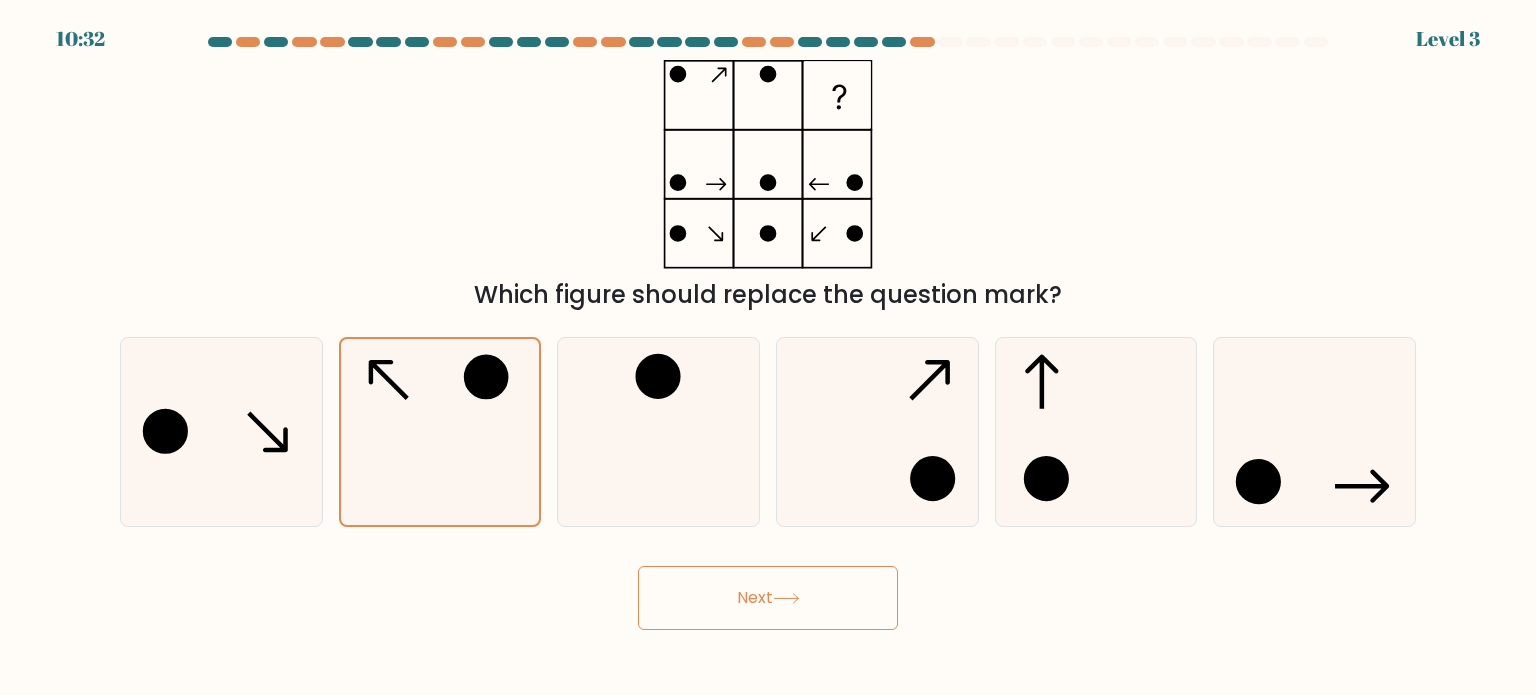 click on "Next" at bounding box center [768, 598] 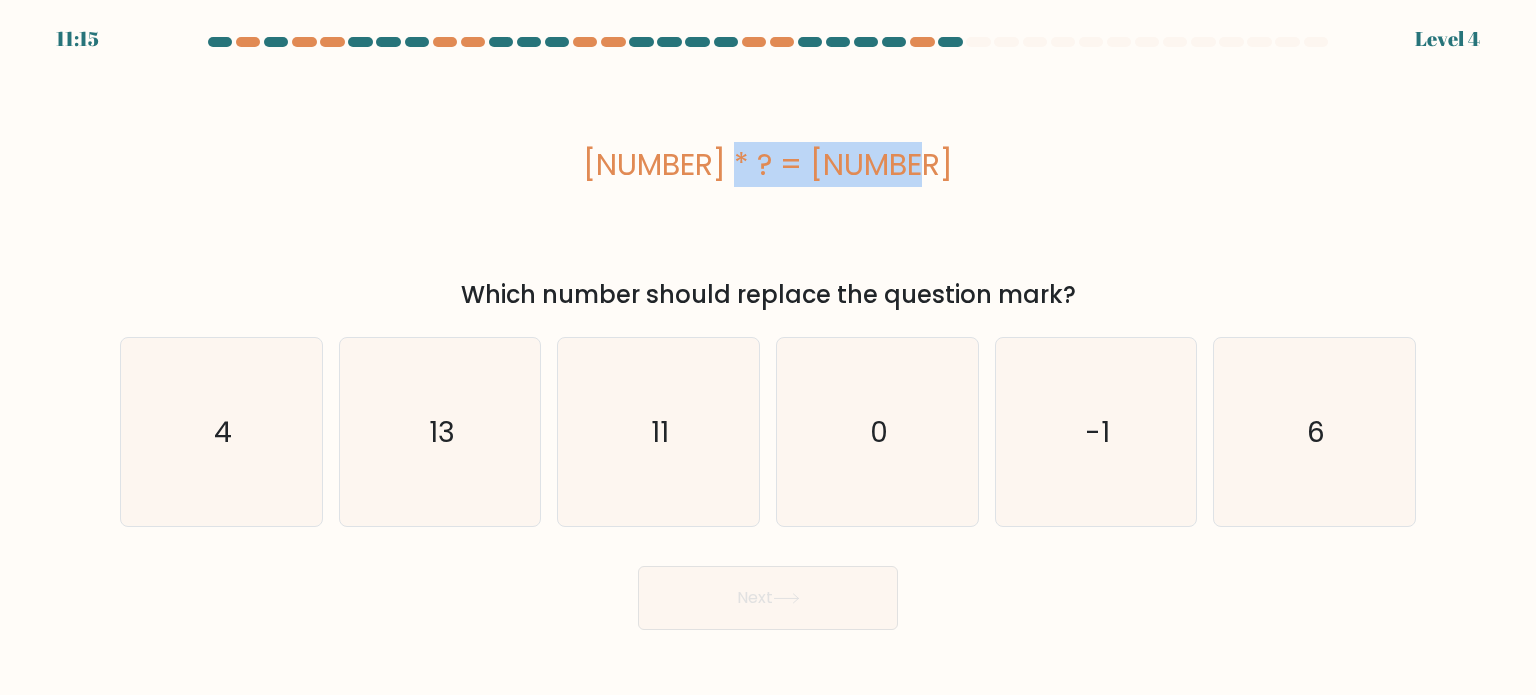 drag, startPoint x: 684, startPoint y: 158, endPoint x: 867, endPoint y: 165, distance: 183.13383 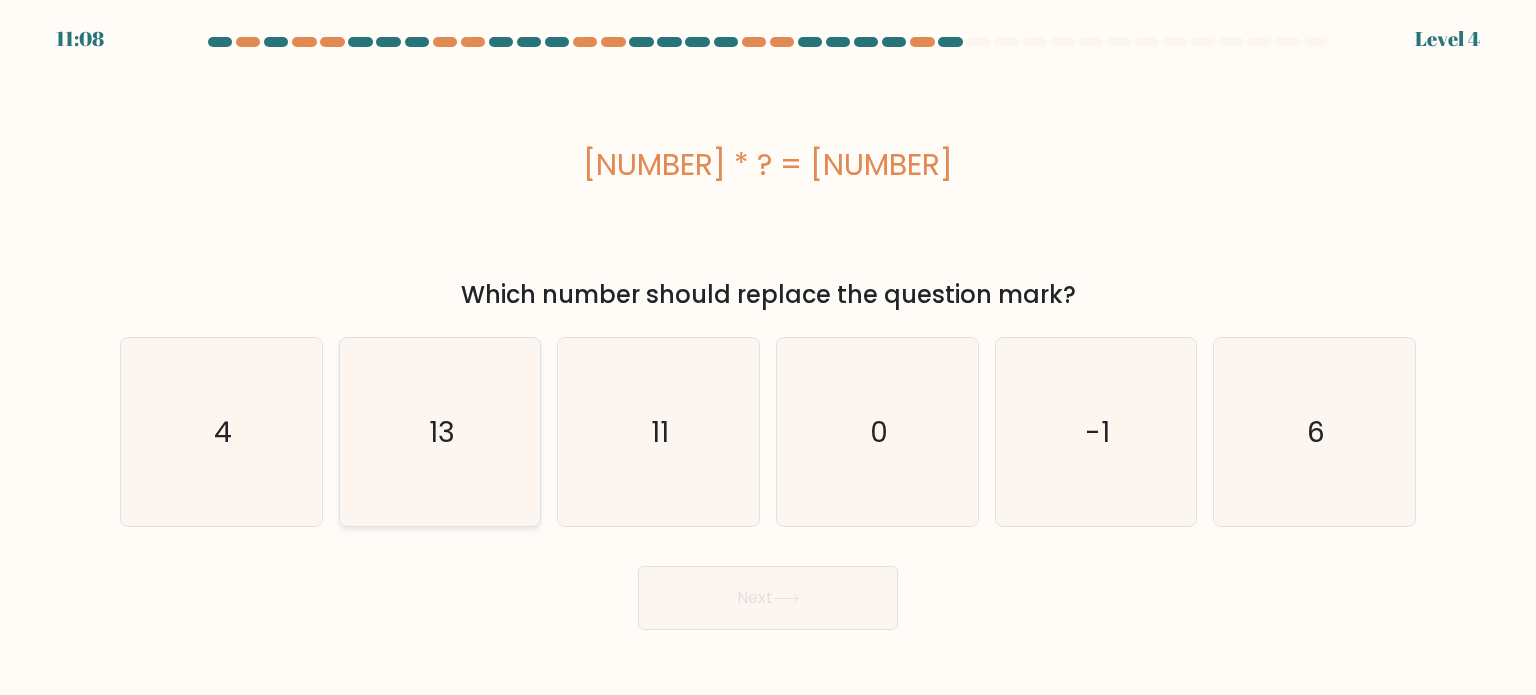 click on "13" at bounding box center [440, 432] 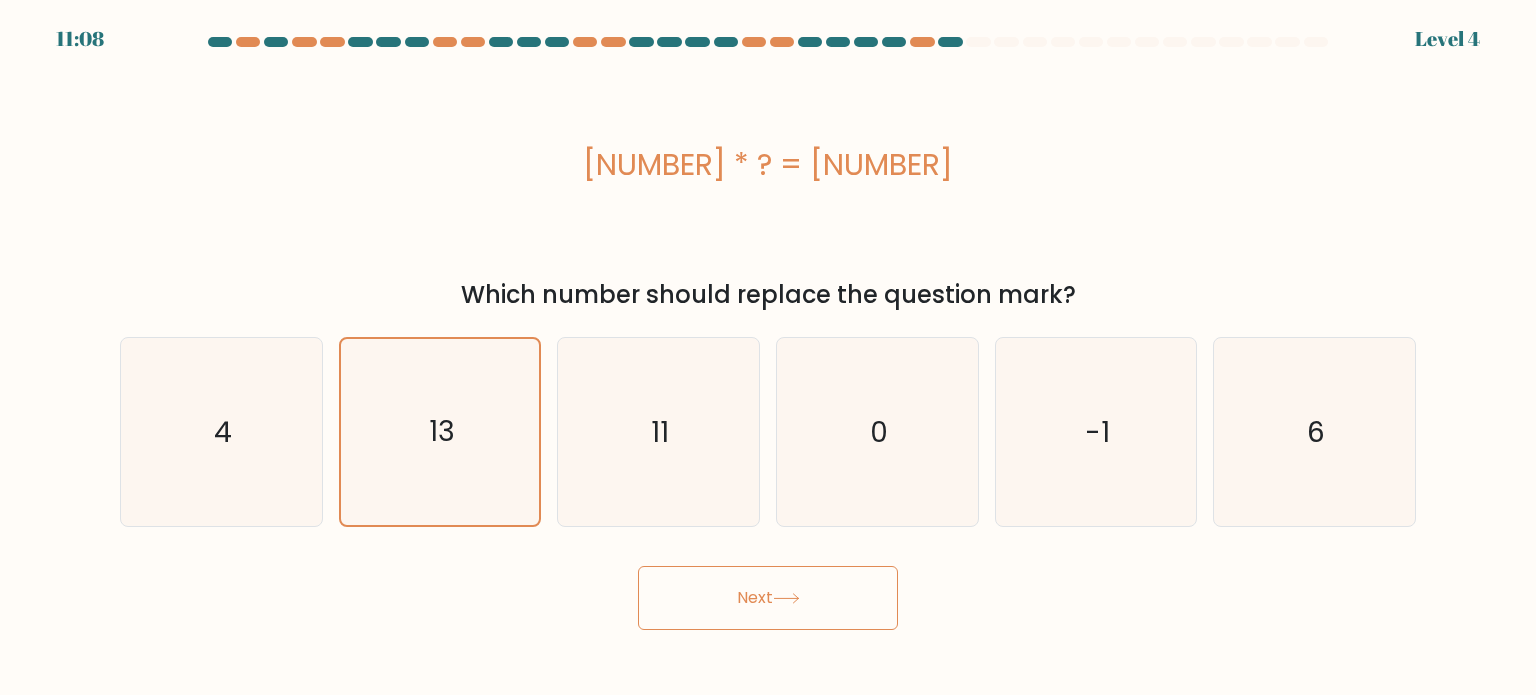 click on "Next" at bounding box center [768, 598] 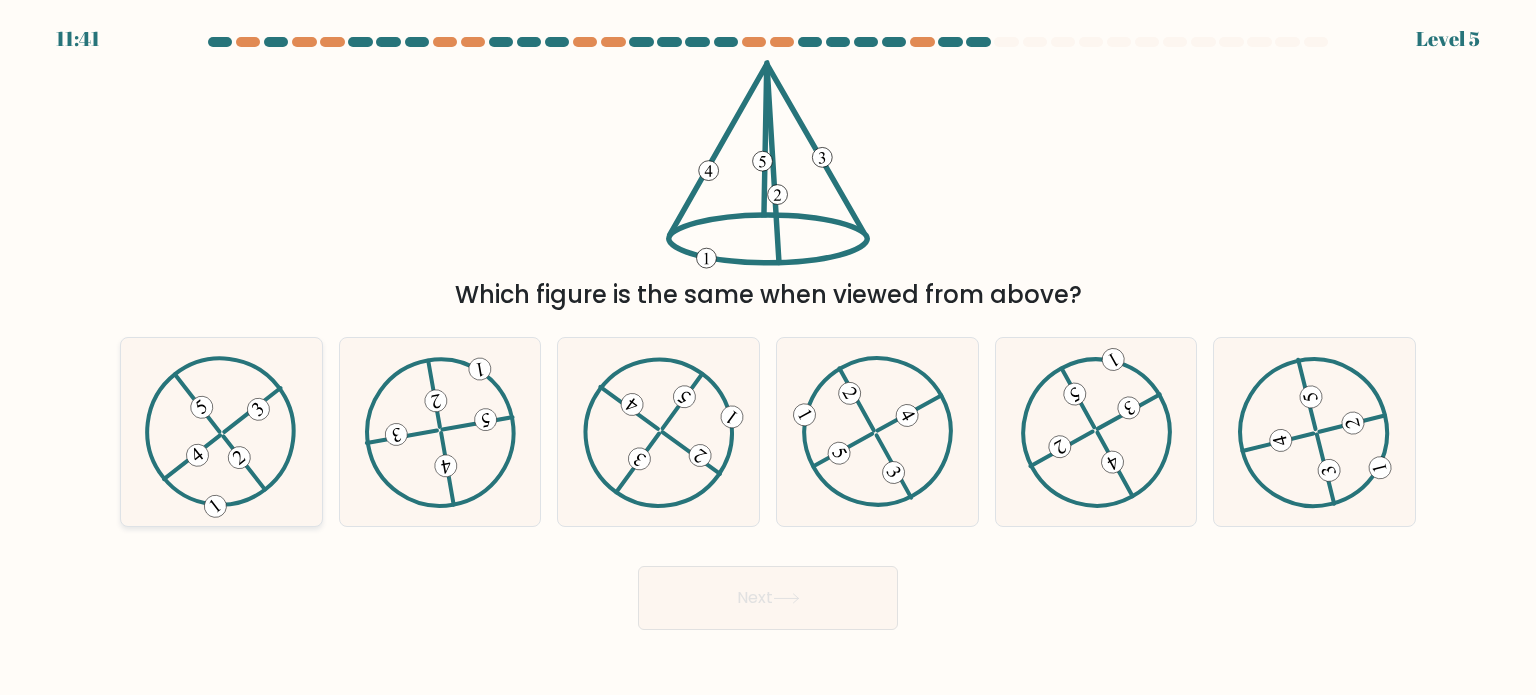 click at bounding box center [221, 431] 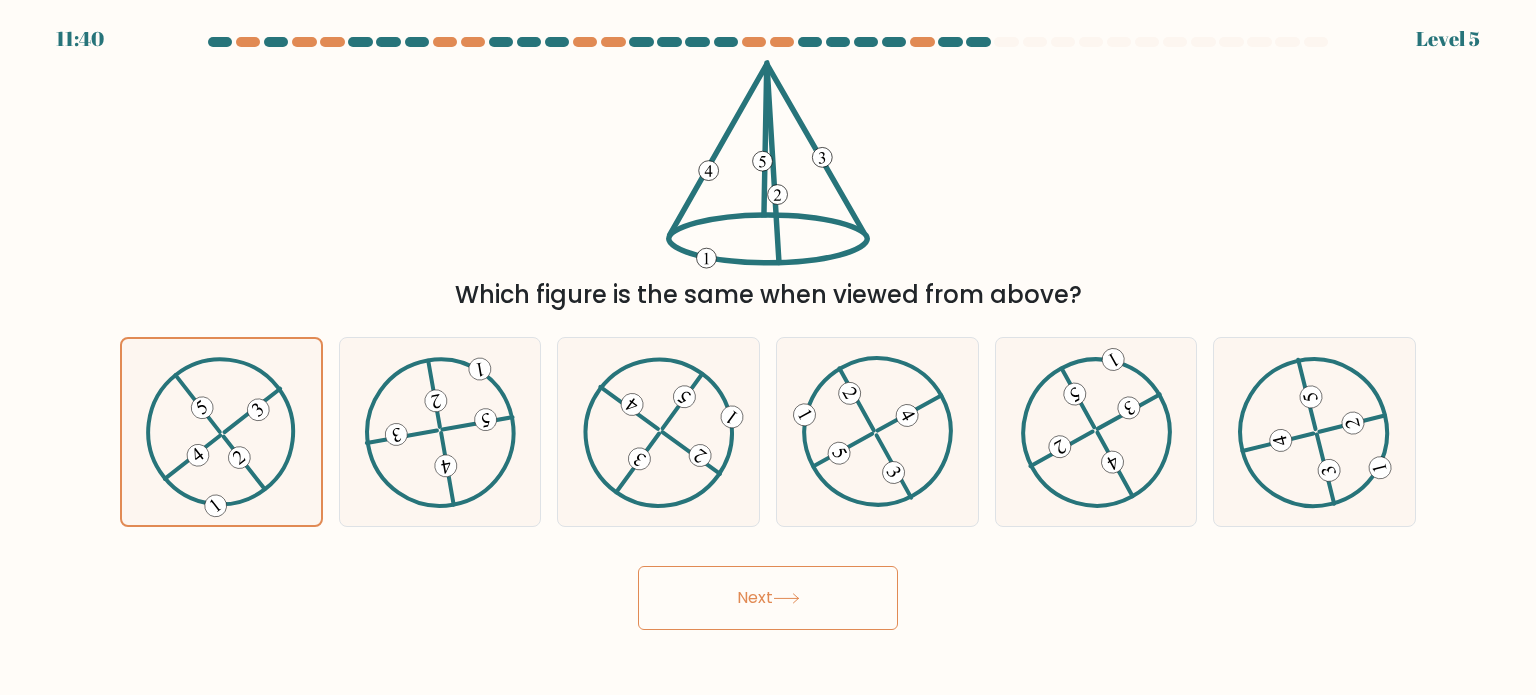 click on "Next" at bounding box center (768, 598) 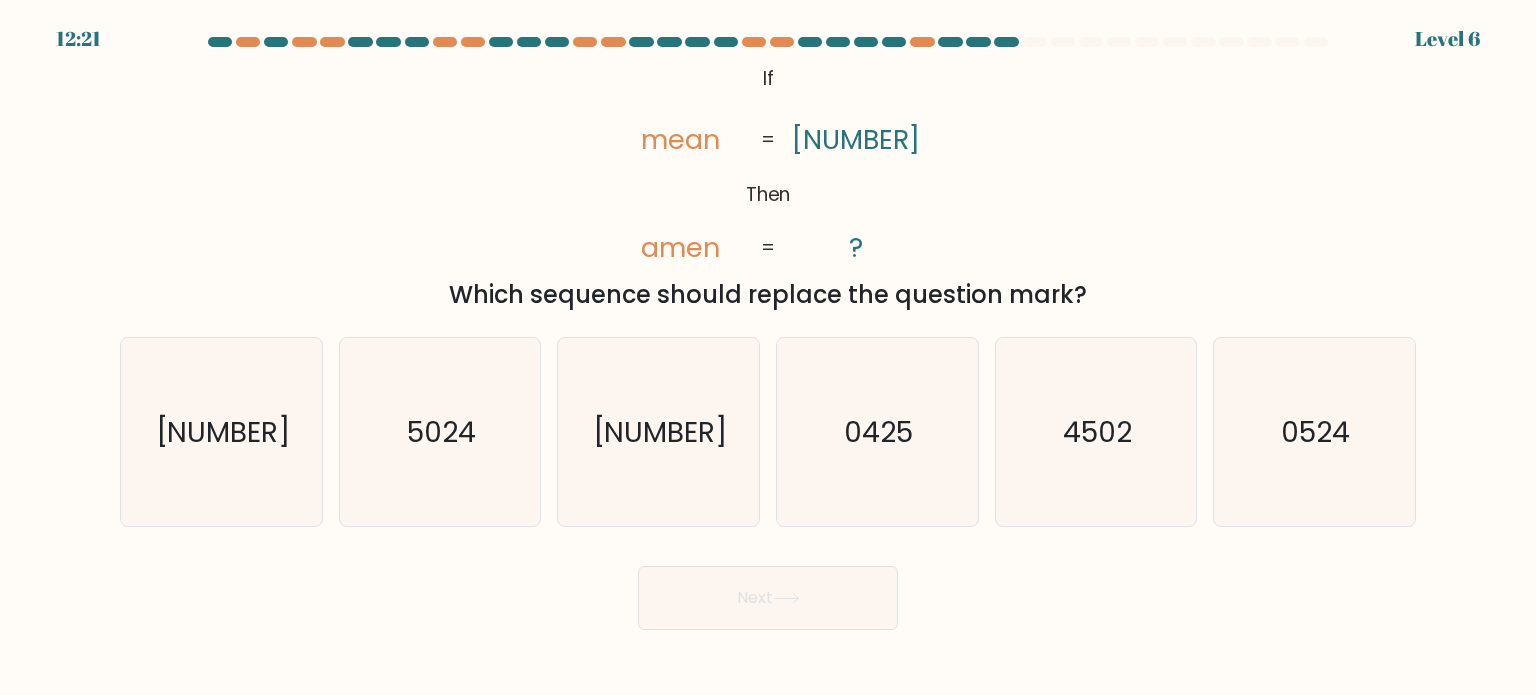 drag, startPoint x: 753, startPoint y: 72, endPoint x: 1104, endPoint y: 285, distance: 410.57278 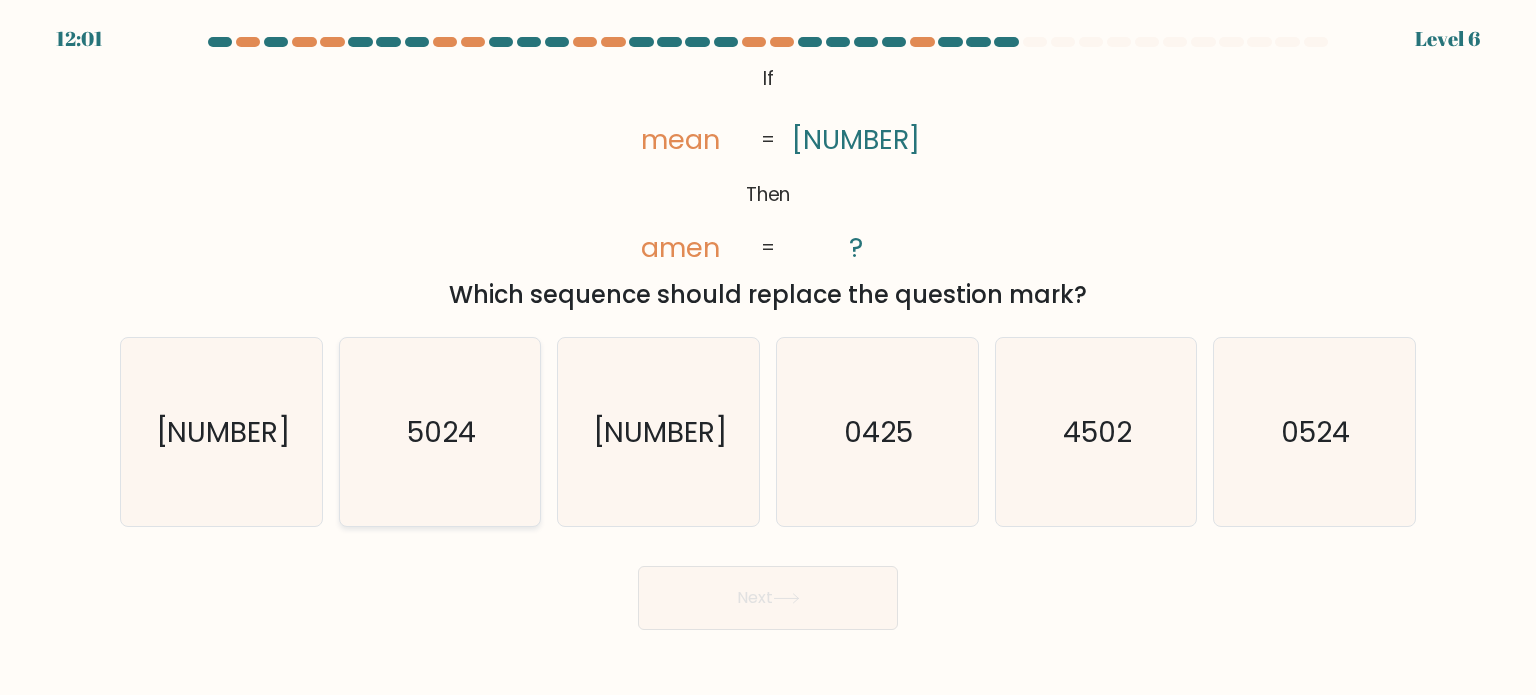 click on "5024" at bounding box center (441, 431) 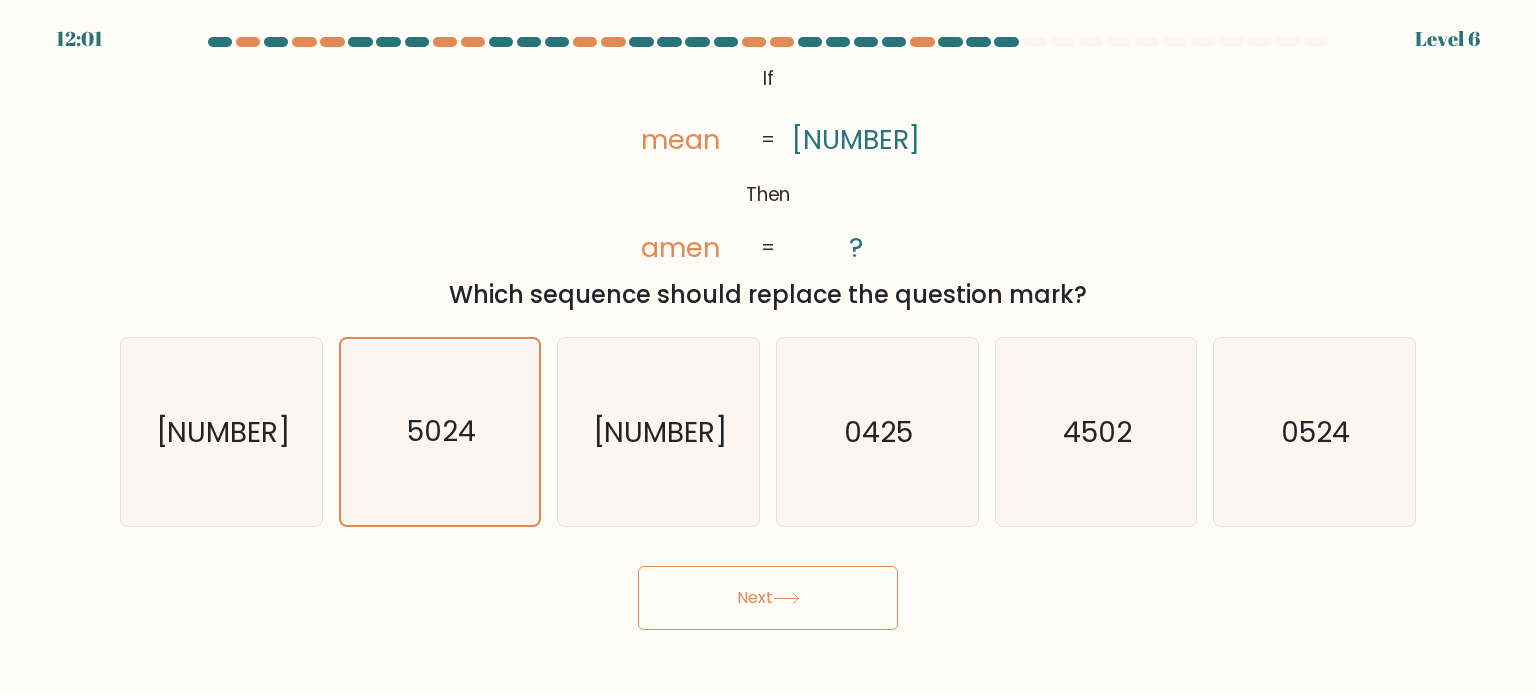 click on "Next" at bounding box center (768, 598) 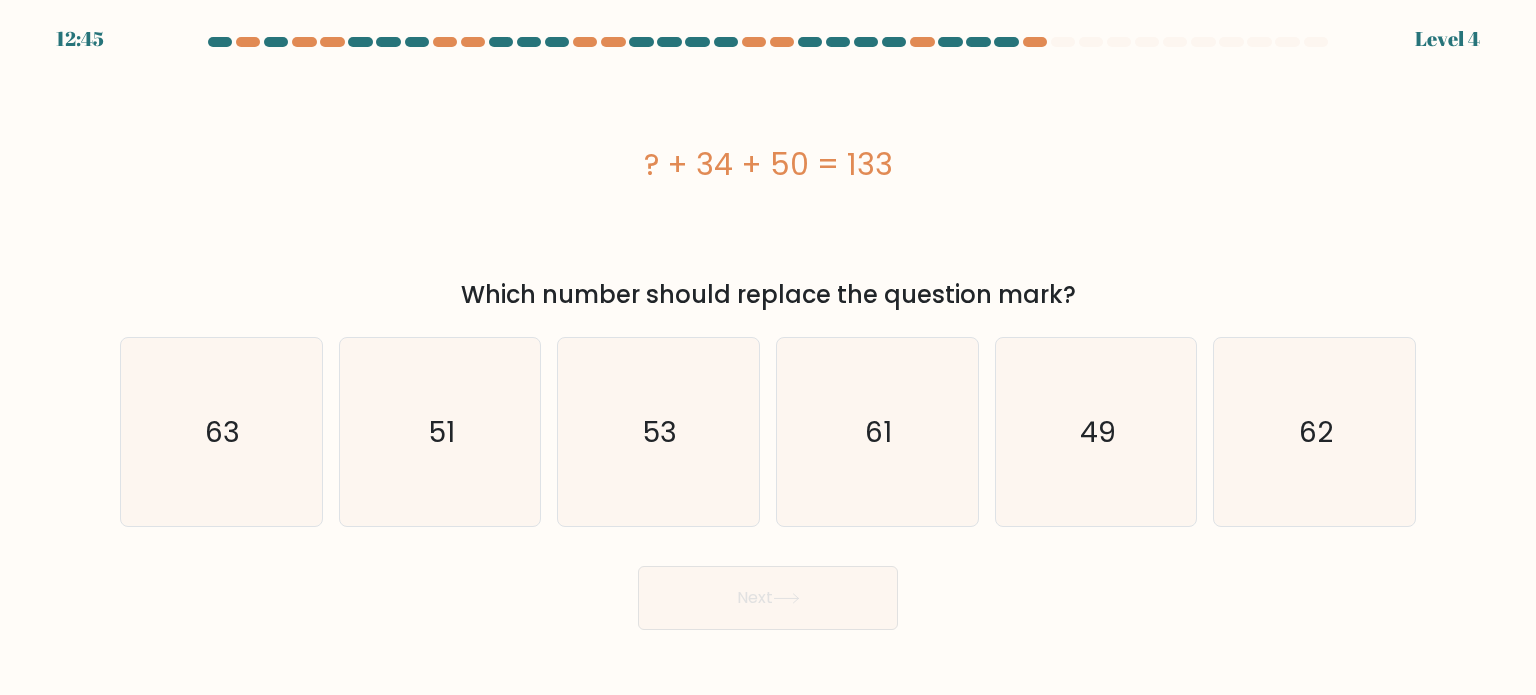 drag, startPoint x: 653, startPoint y: 166, endPoint x: 640, endPoint y: 160, distance: 14.3178215 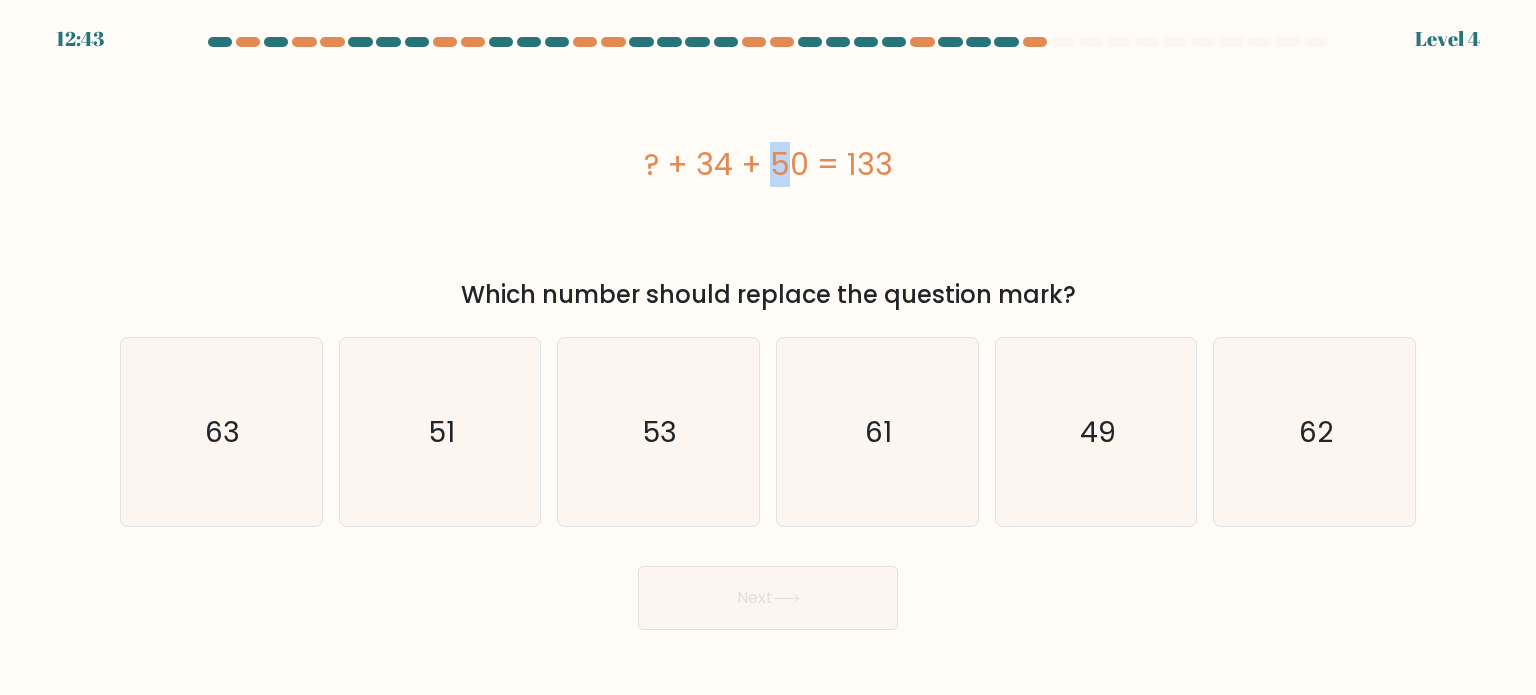 drag, startPoint x: 912, startPoint y: 172, endPoint x: 639, endPoint y: 167, distance: 273.04578 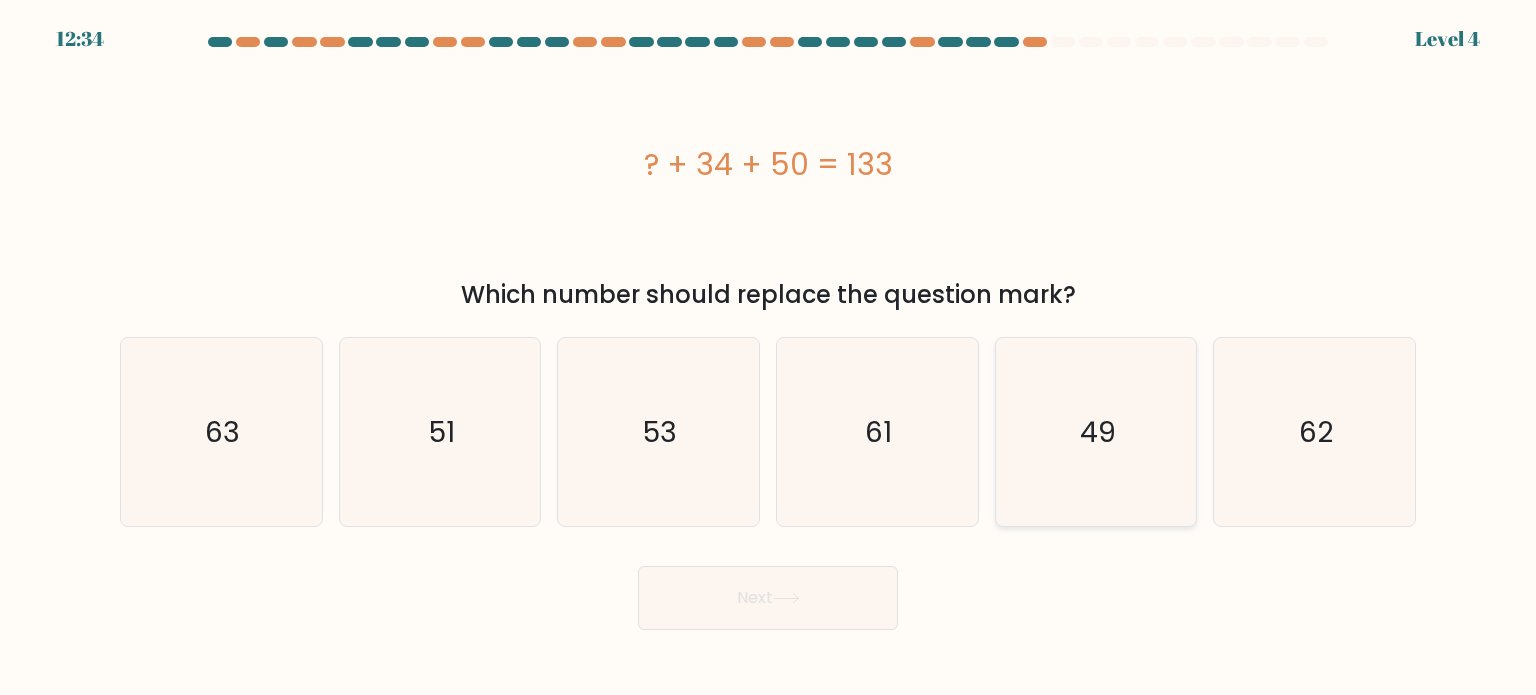 click on "49" at bounding box center (1098, 431) 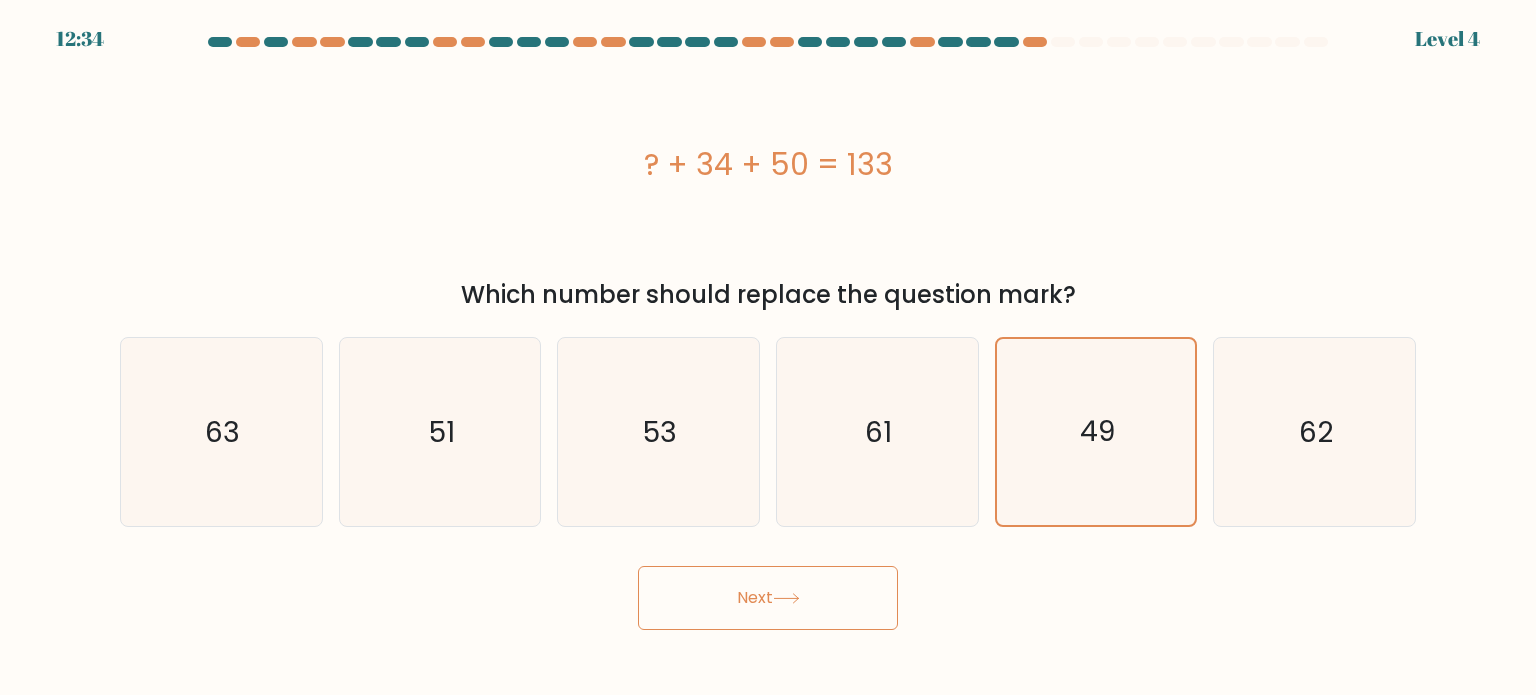 click on "12:34
Level 4" at bounding box center [768, 347] 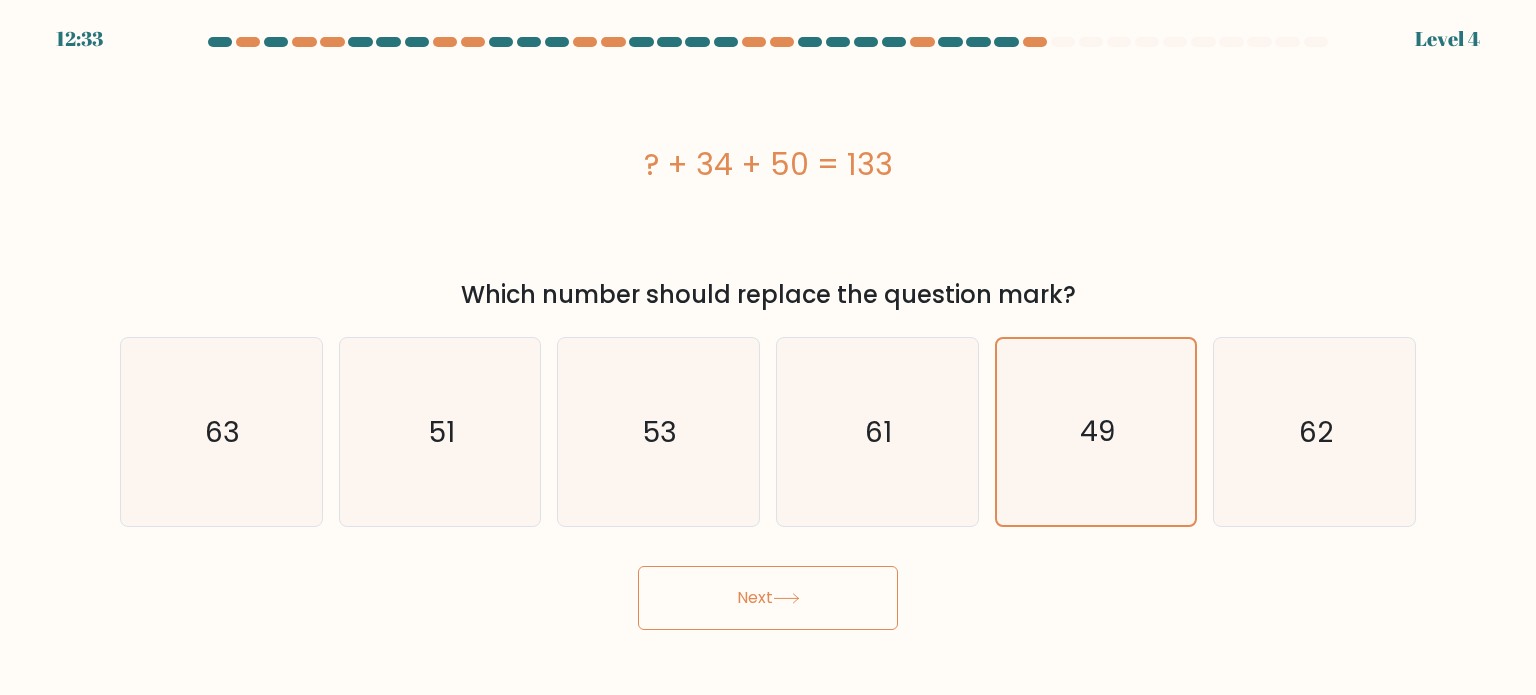click on "Next" at bounding box center (768, 598) 